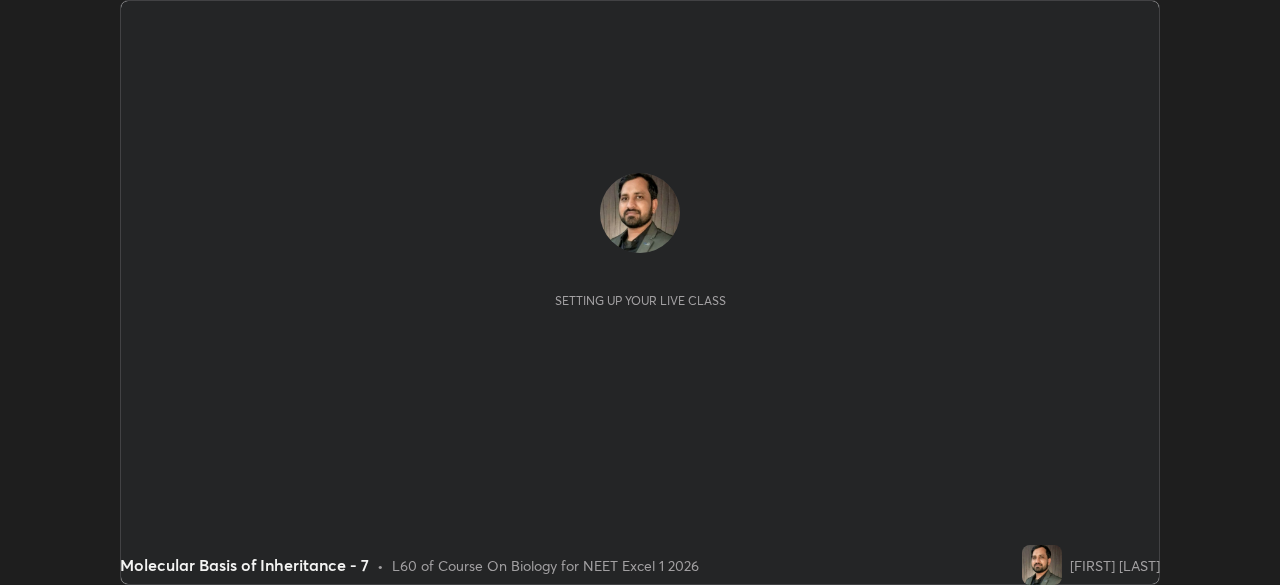scroll, scrollTop: 0, scrollLeft: 0, axis: both 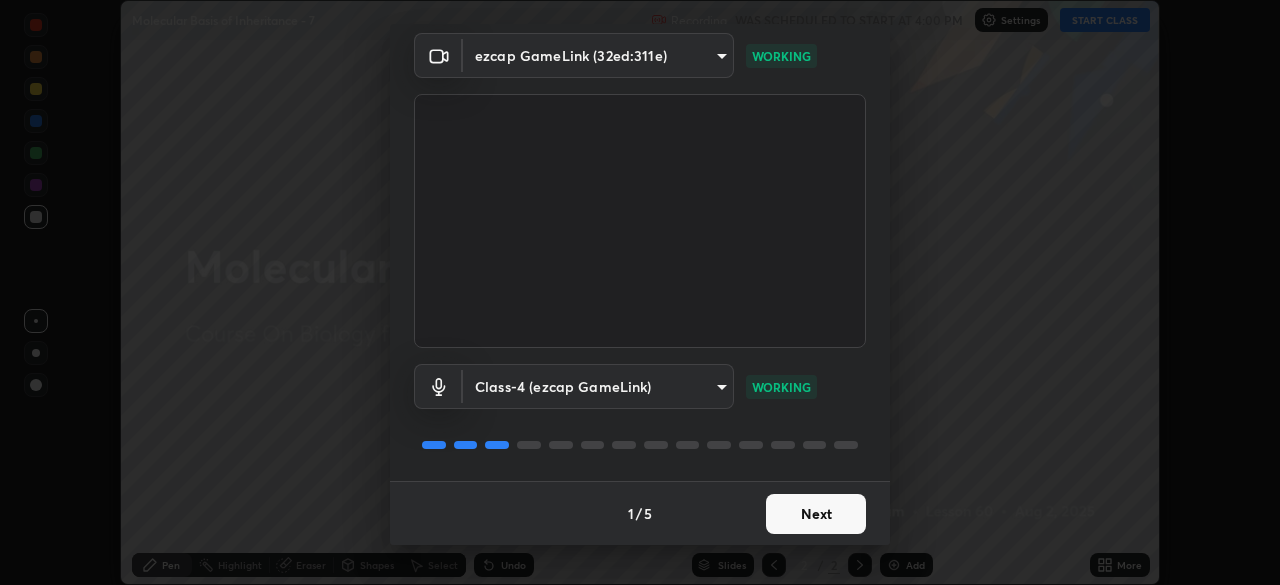 click on "Next" at bounding box center (816, 514) 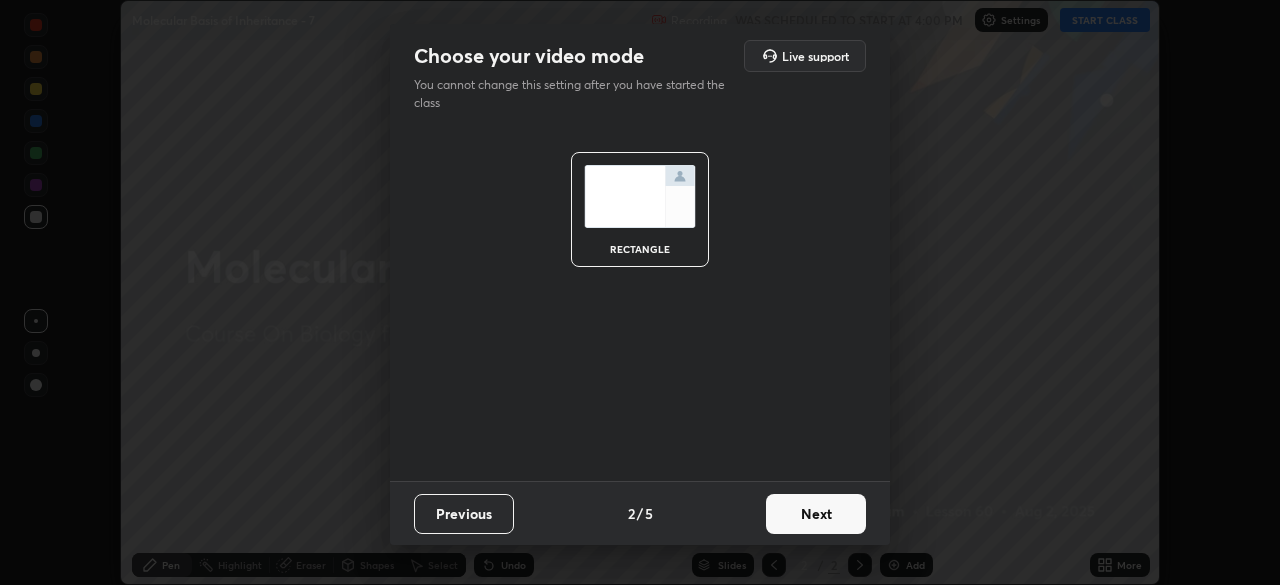 click on "Next" at bounding box center [816, 514] 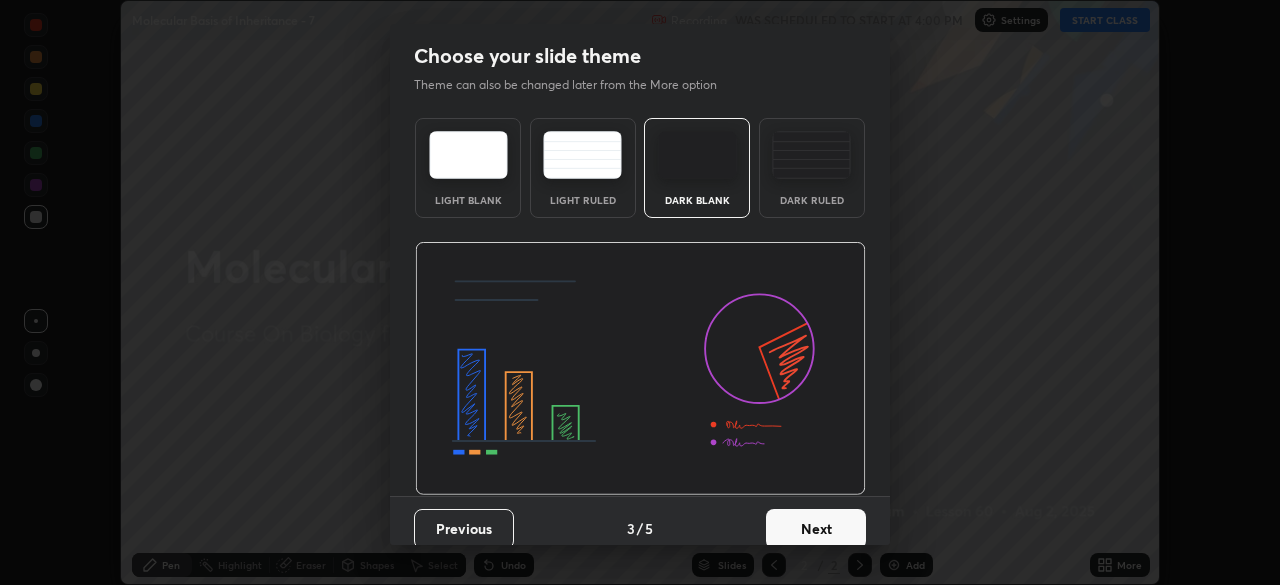 click on "Next" at bounding box center (816, 529) 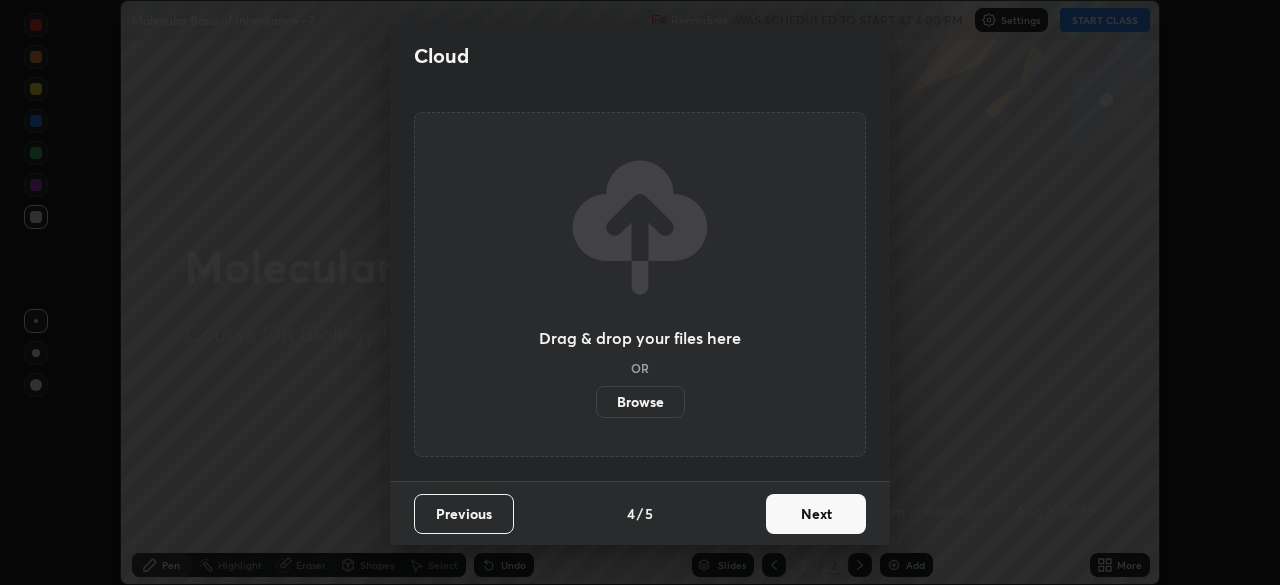 click on "Next" at bounding box center [816, 514] 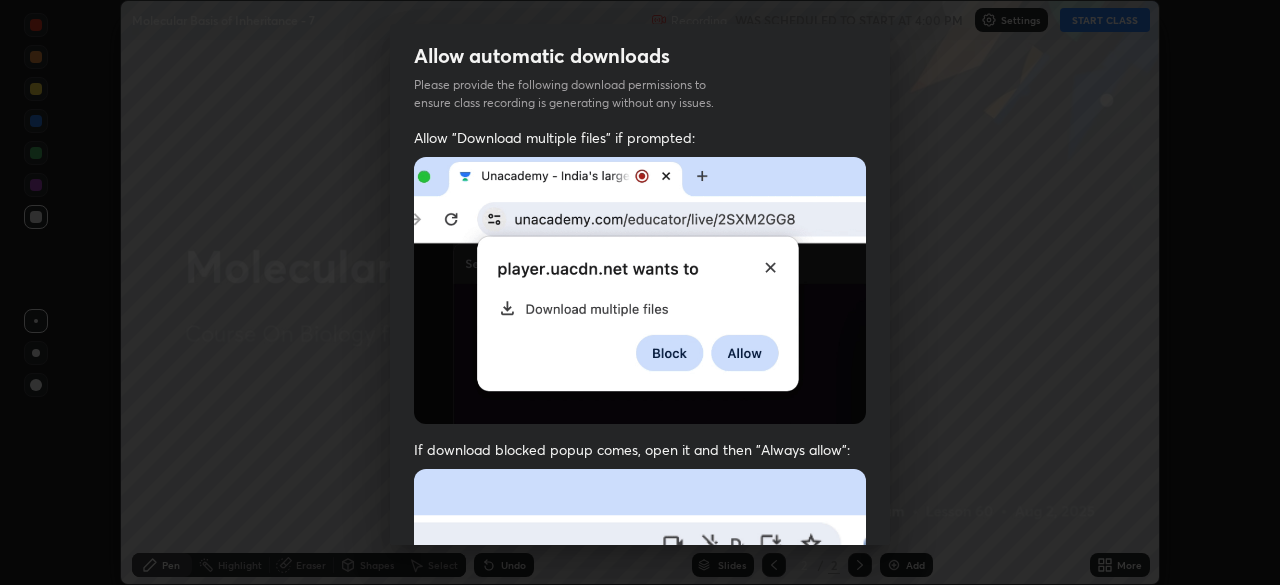 click at bounding box center (640, 687) 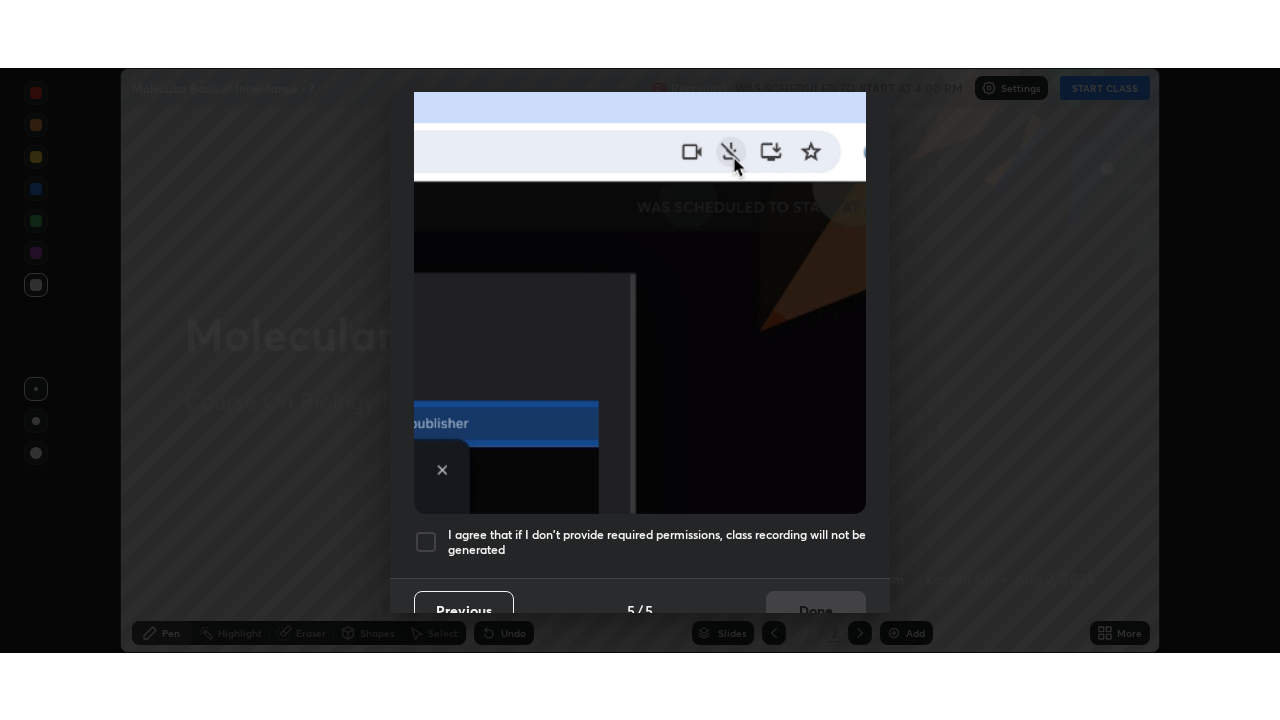 scroll, scrollTop: 479, scrollLeft: 0, axis: vertical 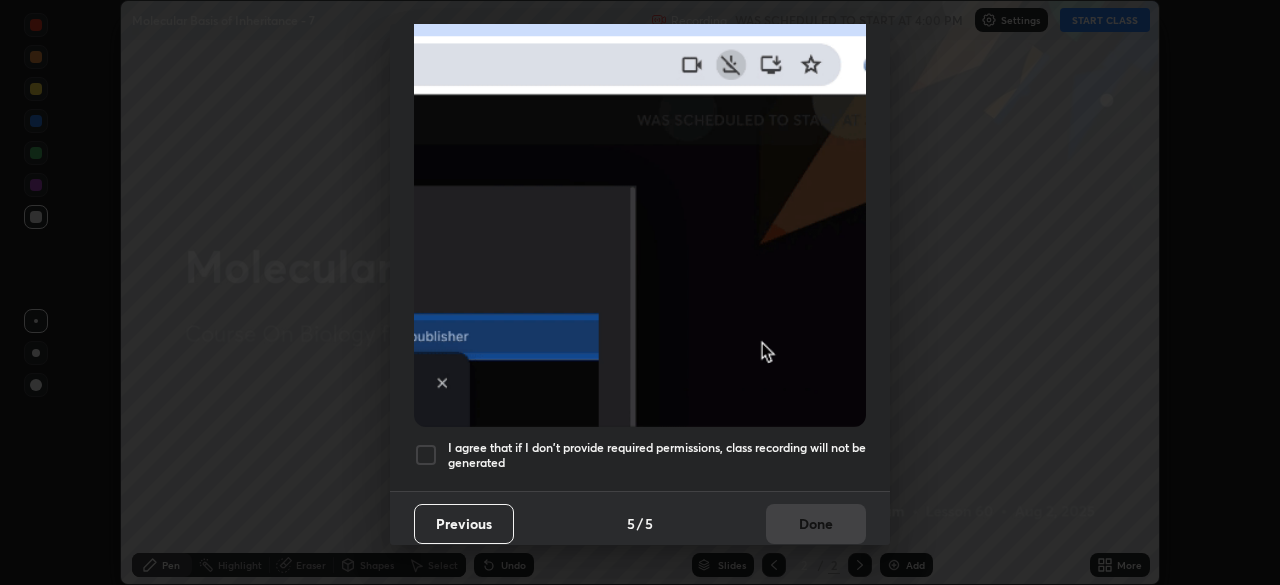 click at bounding box center [426, 455] 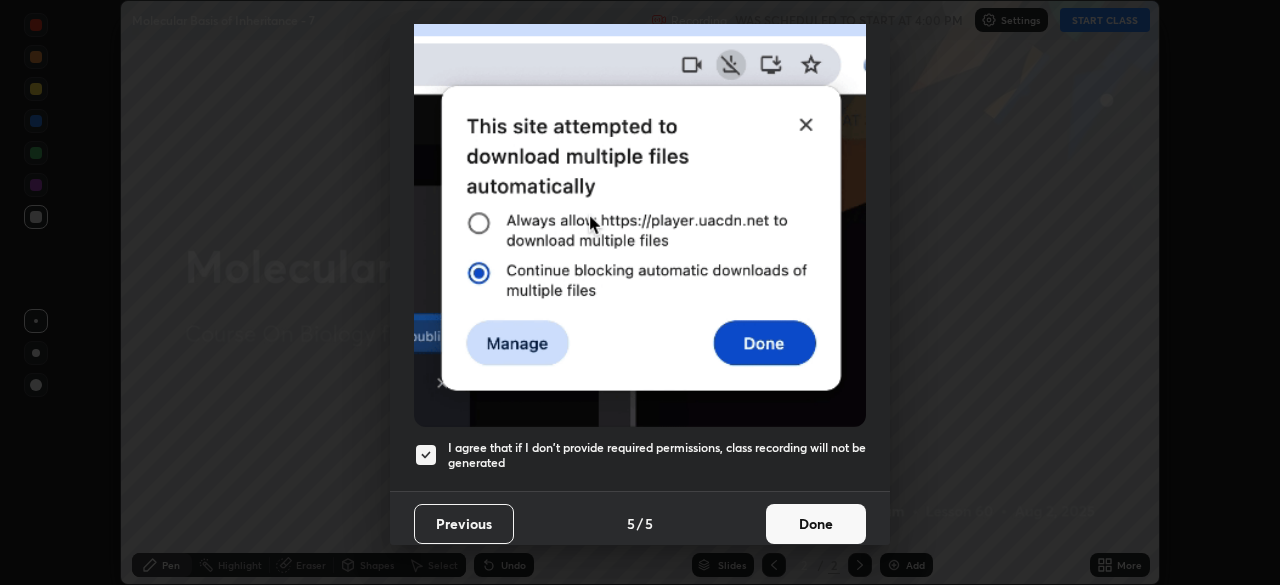 click on "Done" at bounding box center (816, 524) 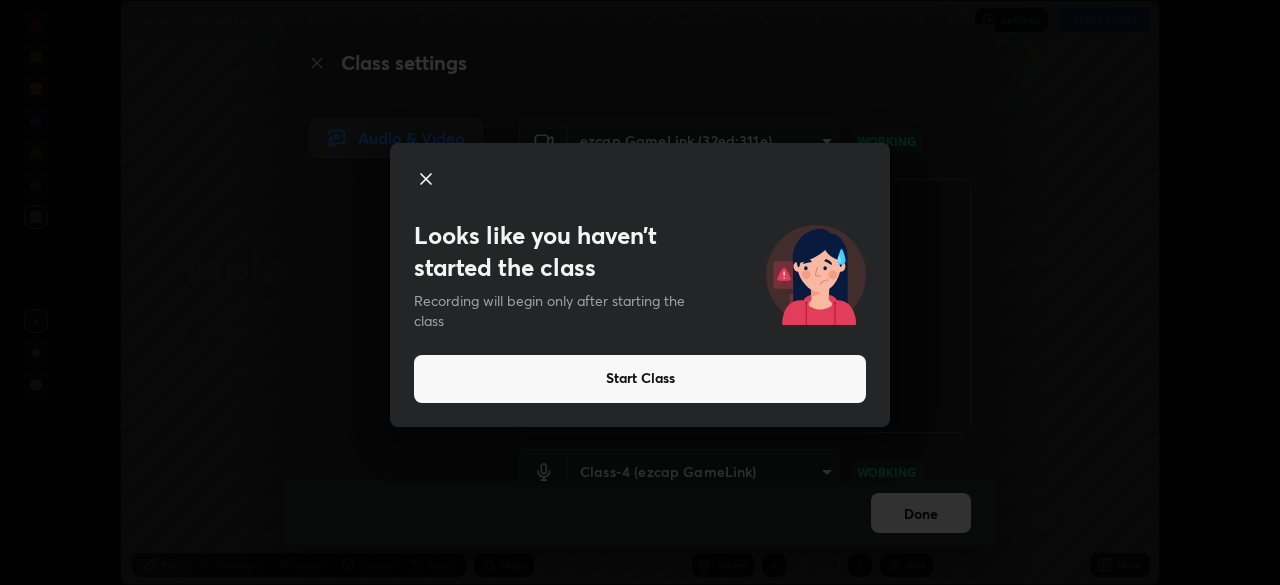 click 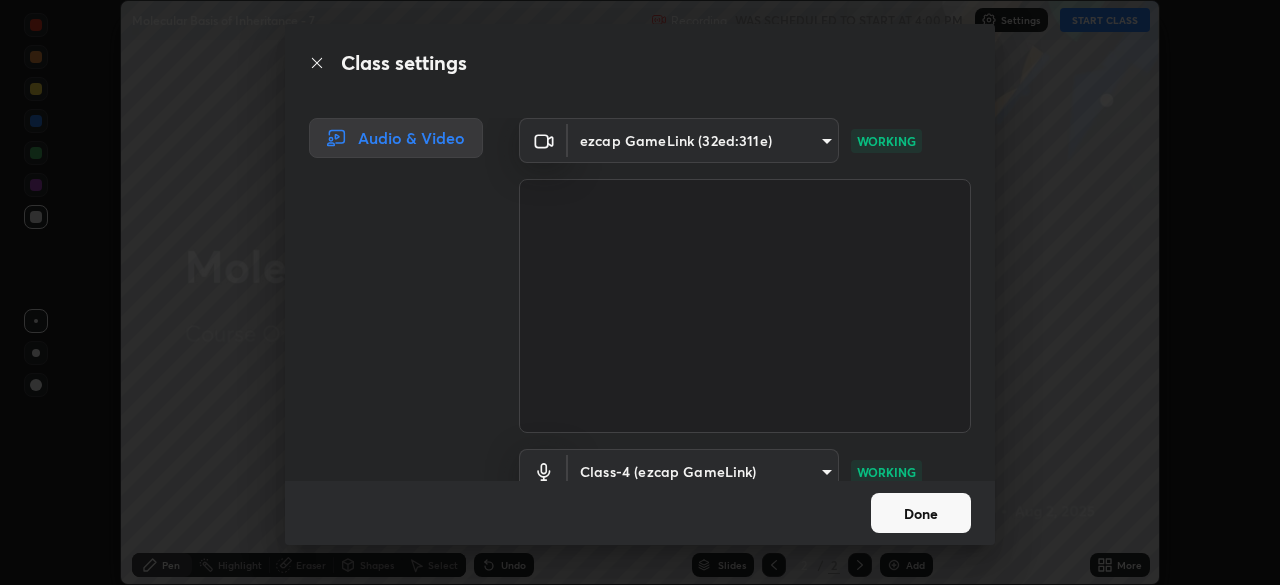 click on "Done" at bounding box center (921, 513) 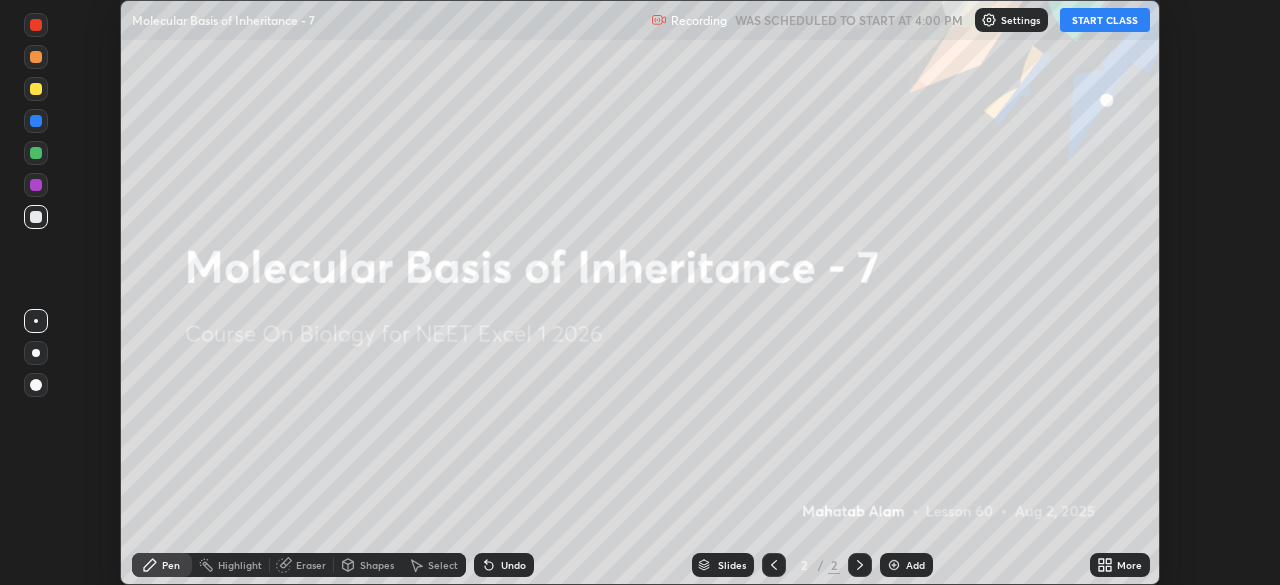 click on "START CLASS" at bounding box center (1105, 20) 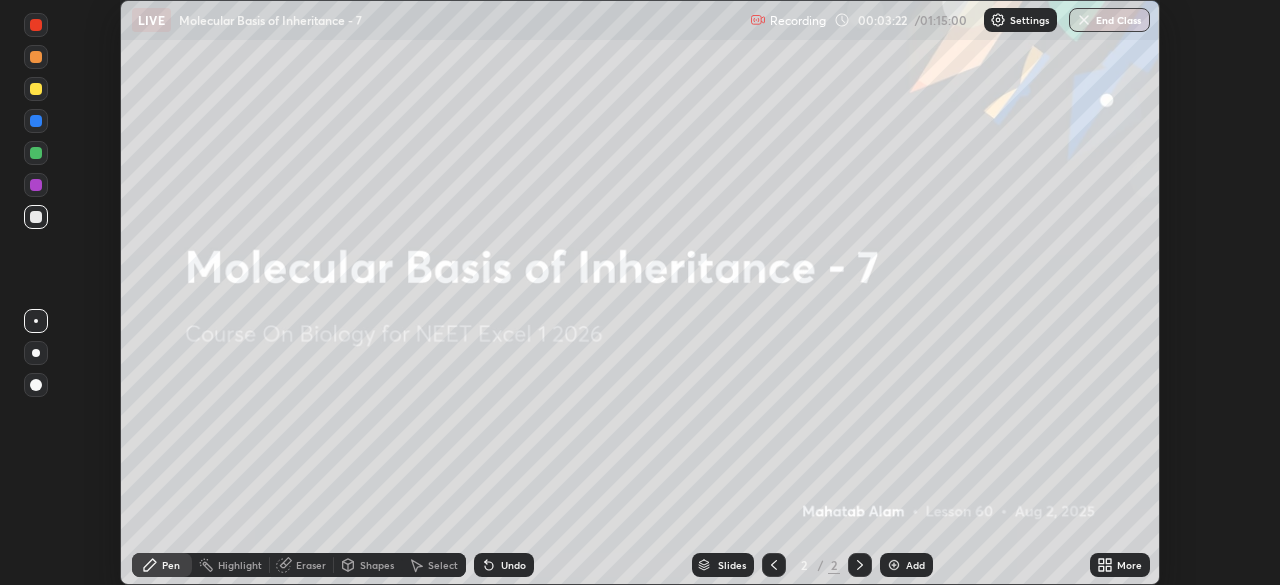 click 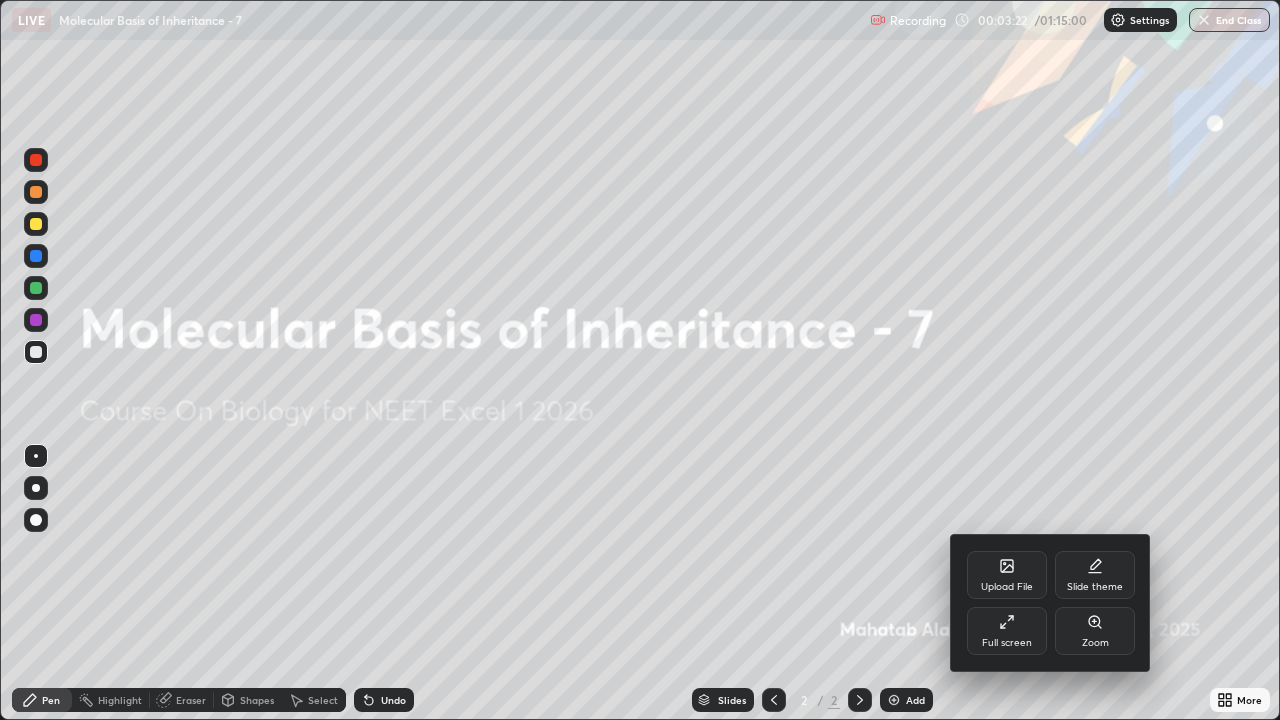 scroll, scrollTop: 99280, scrollLeft: 98720, axis: both 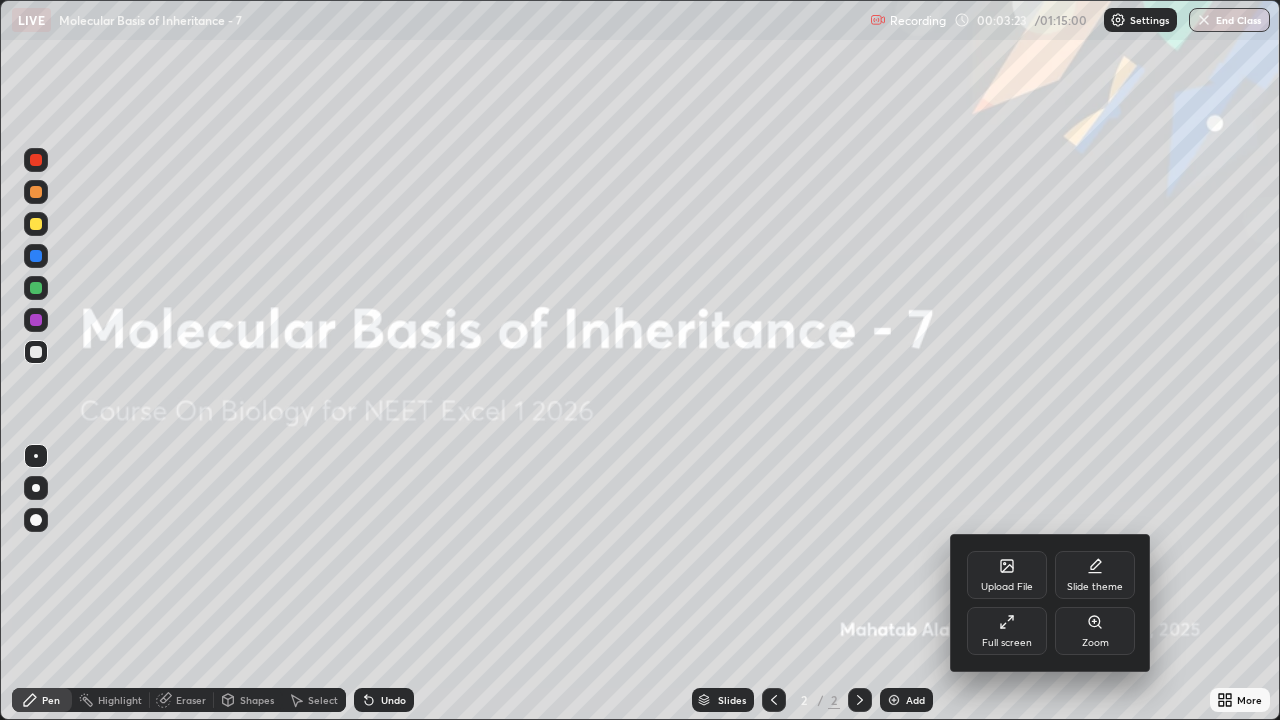 click on "Upload File" at bounding box center (1007, 587) 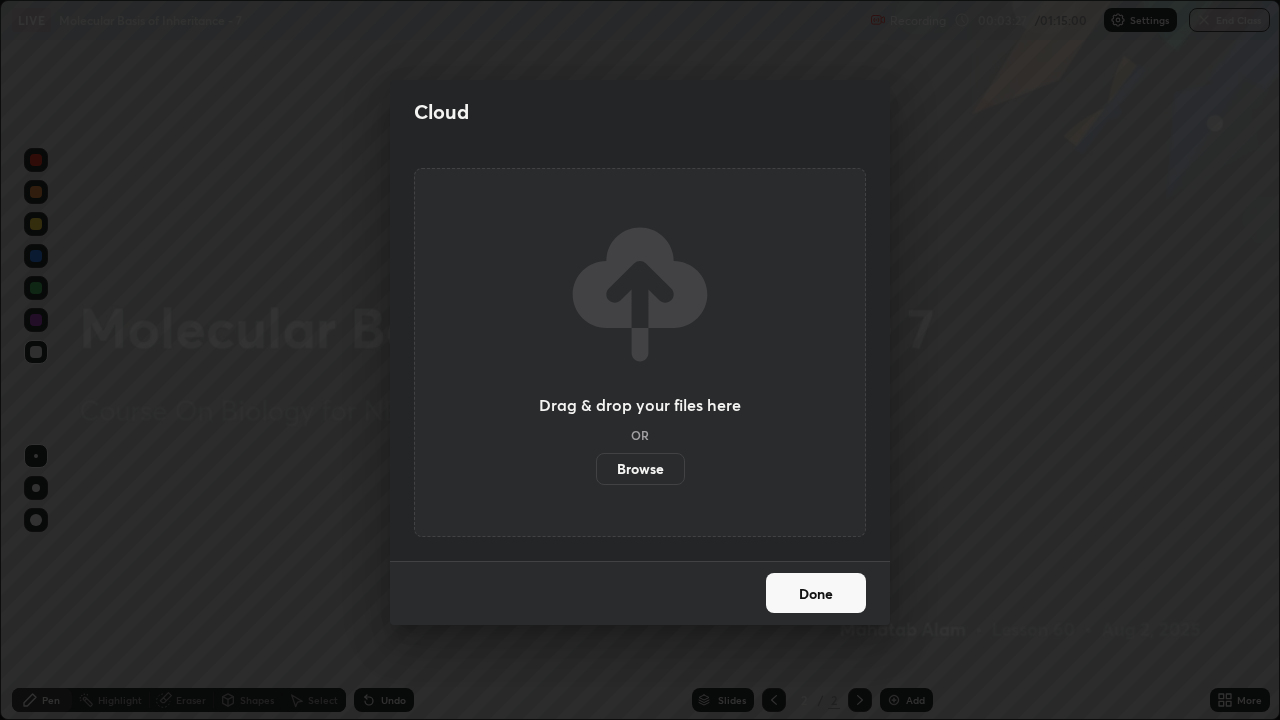 click on "Browse" at bounding box center [640, 469] 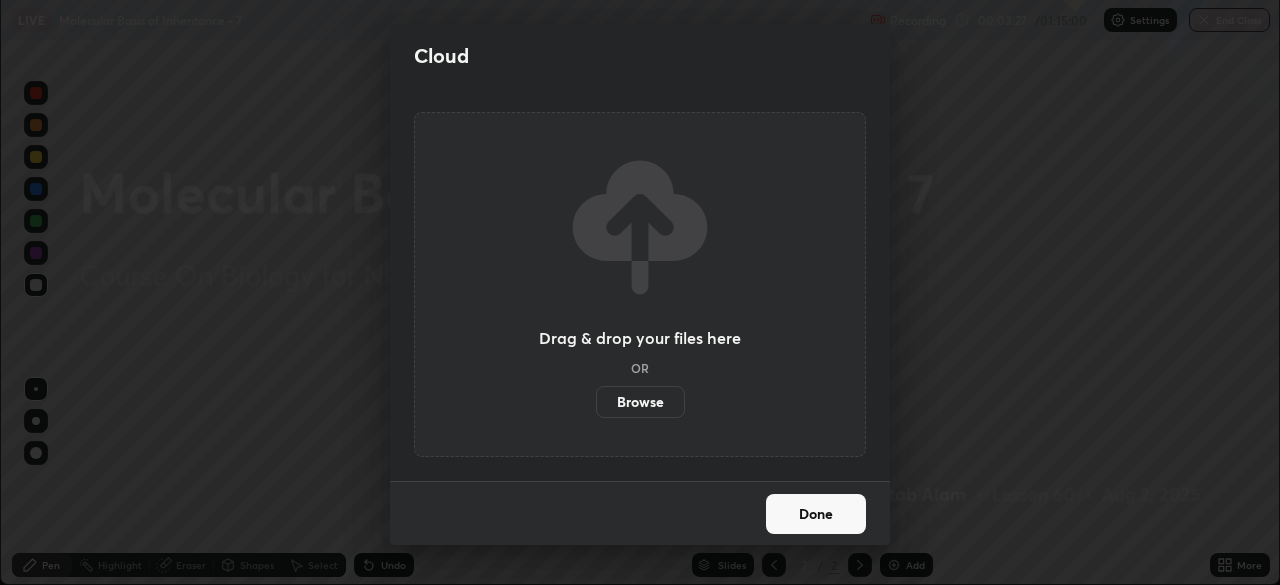 scroll, scrollTop: 585, scrollLeft: 1280, axis: both 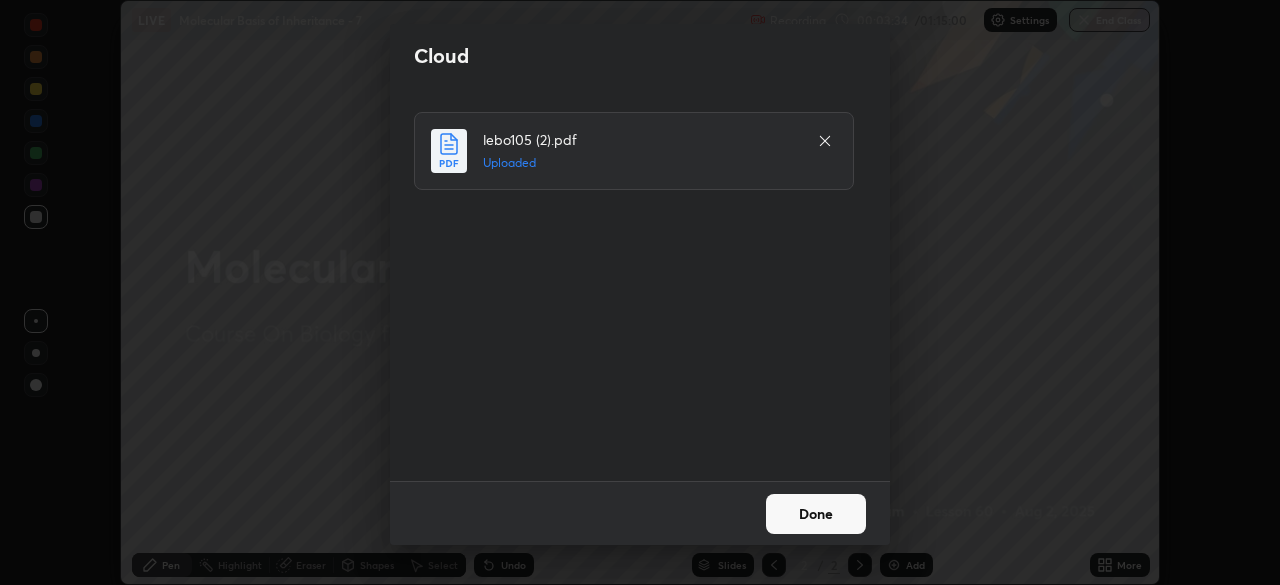 click on "Done" at bounding box center (816, 514) 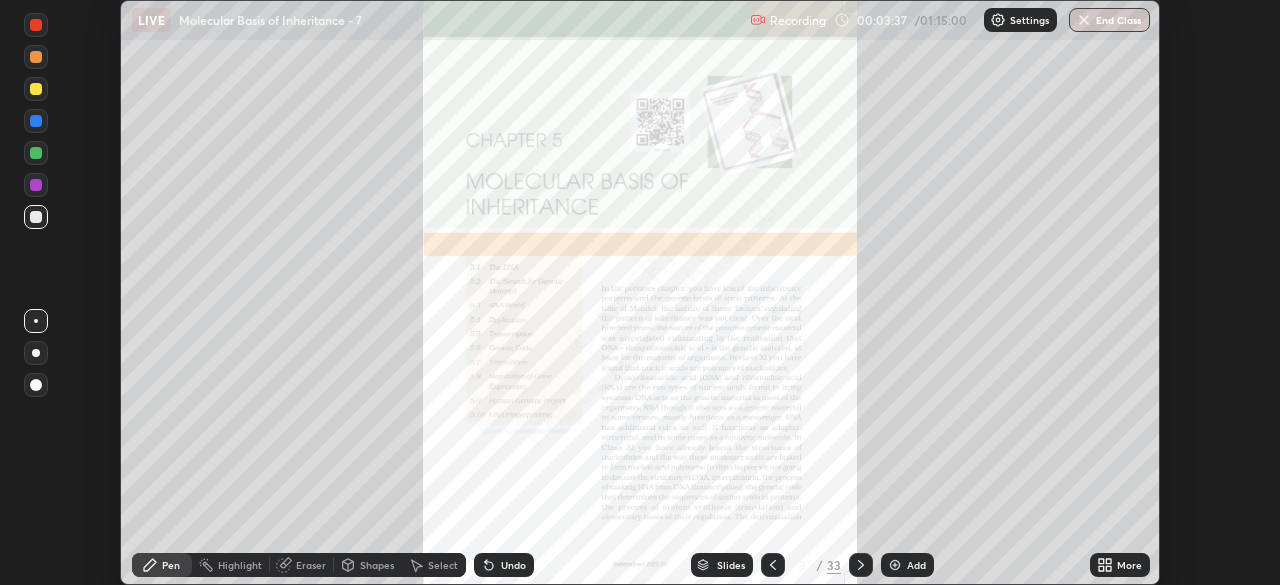 click 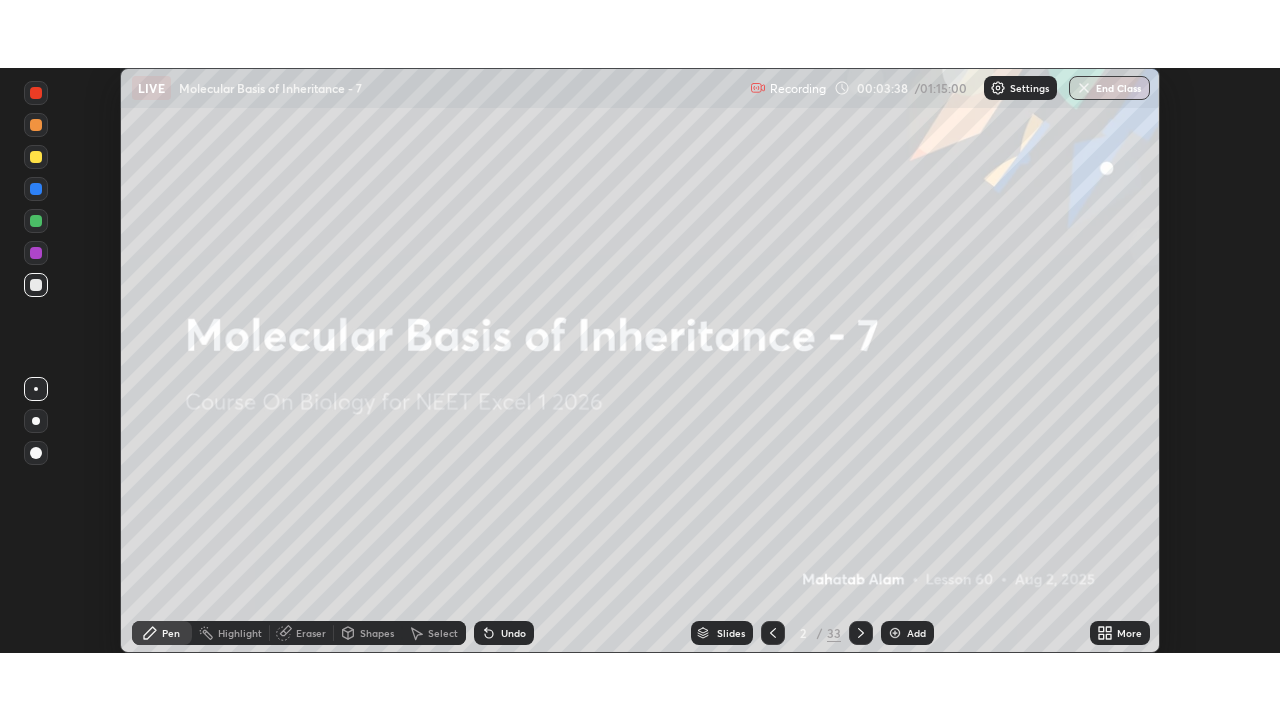 scroll, scrollTop: 99280, scrollLeft: 98720, axis: both 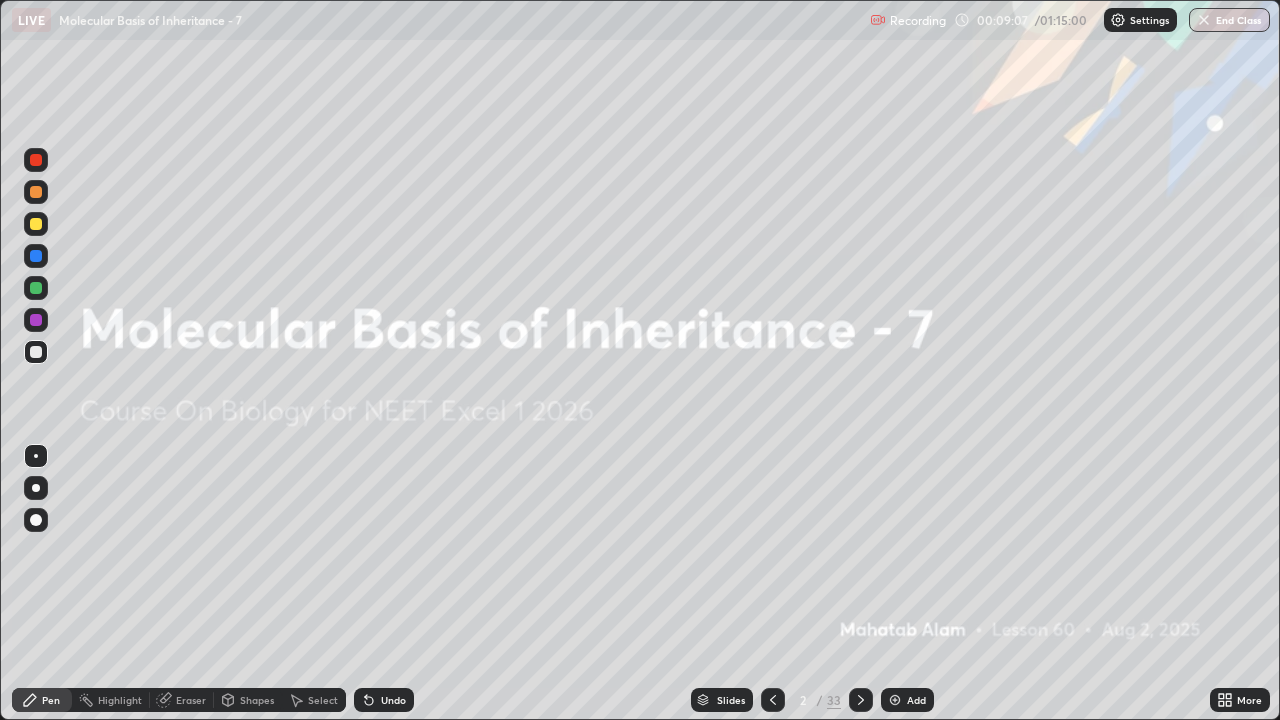 click at bounding box center (895, 700) 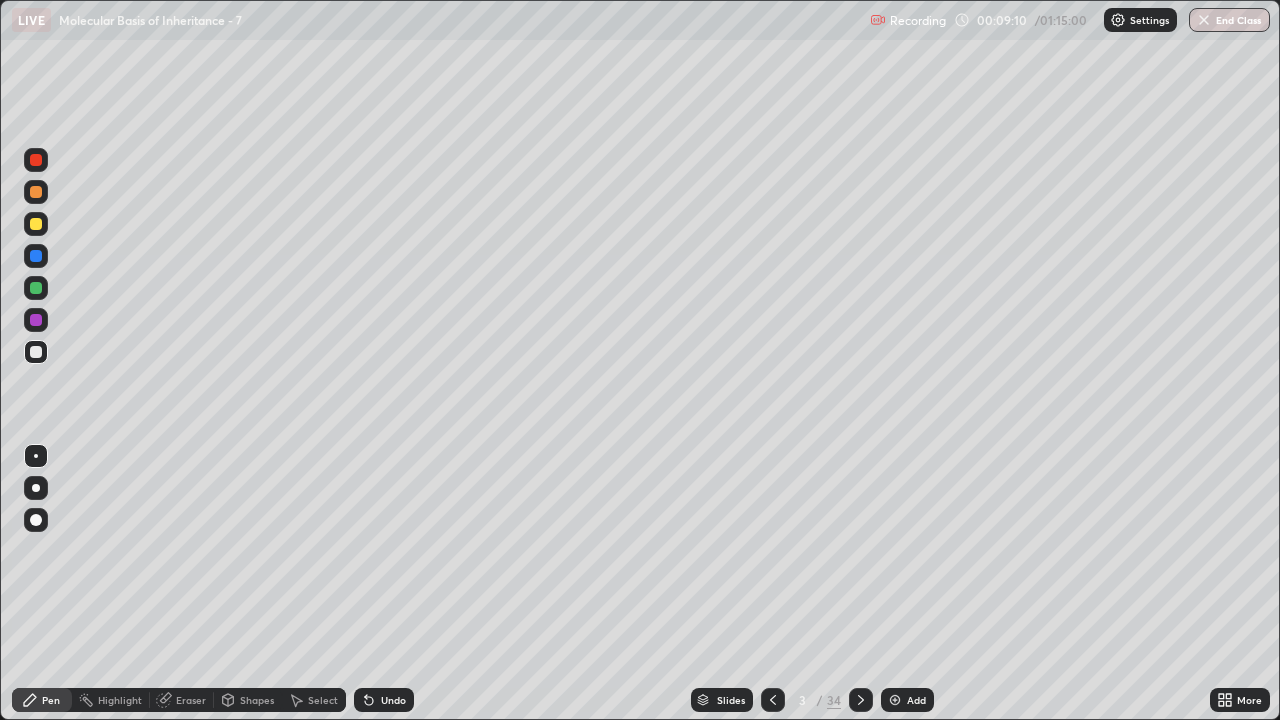 click at bounding box center [36, 488] 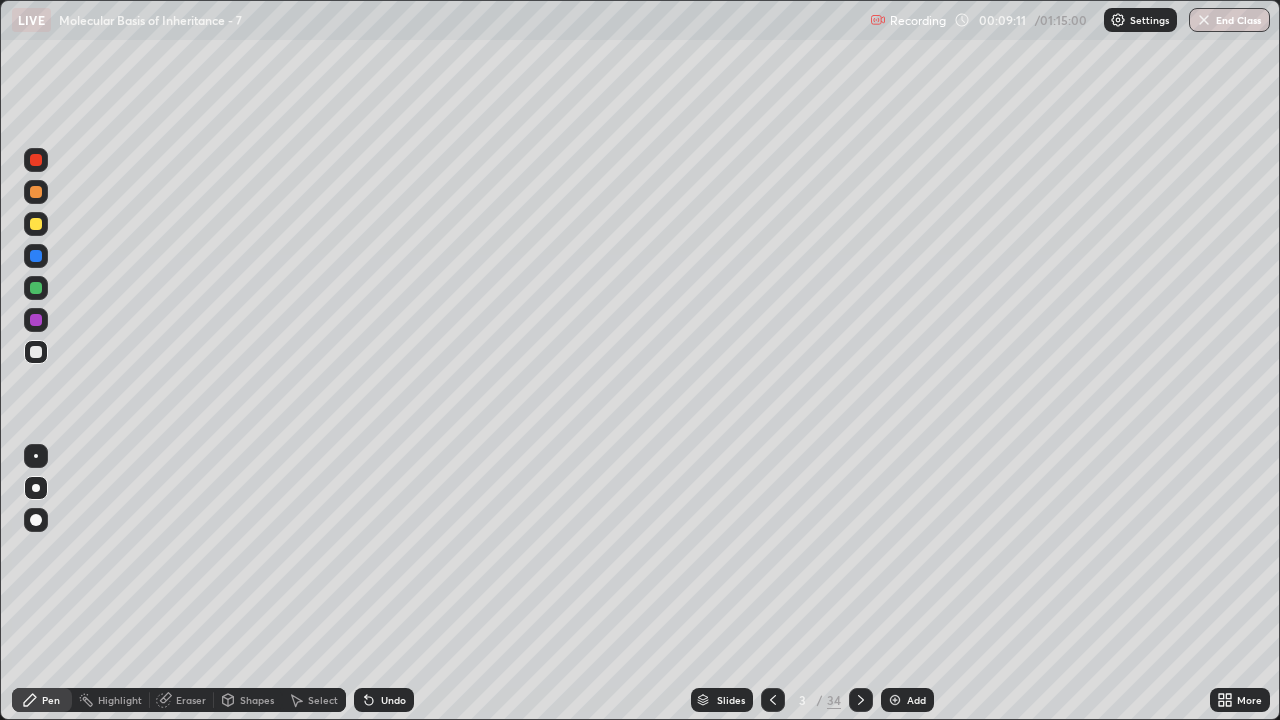 click at bounding box center [36, 160] 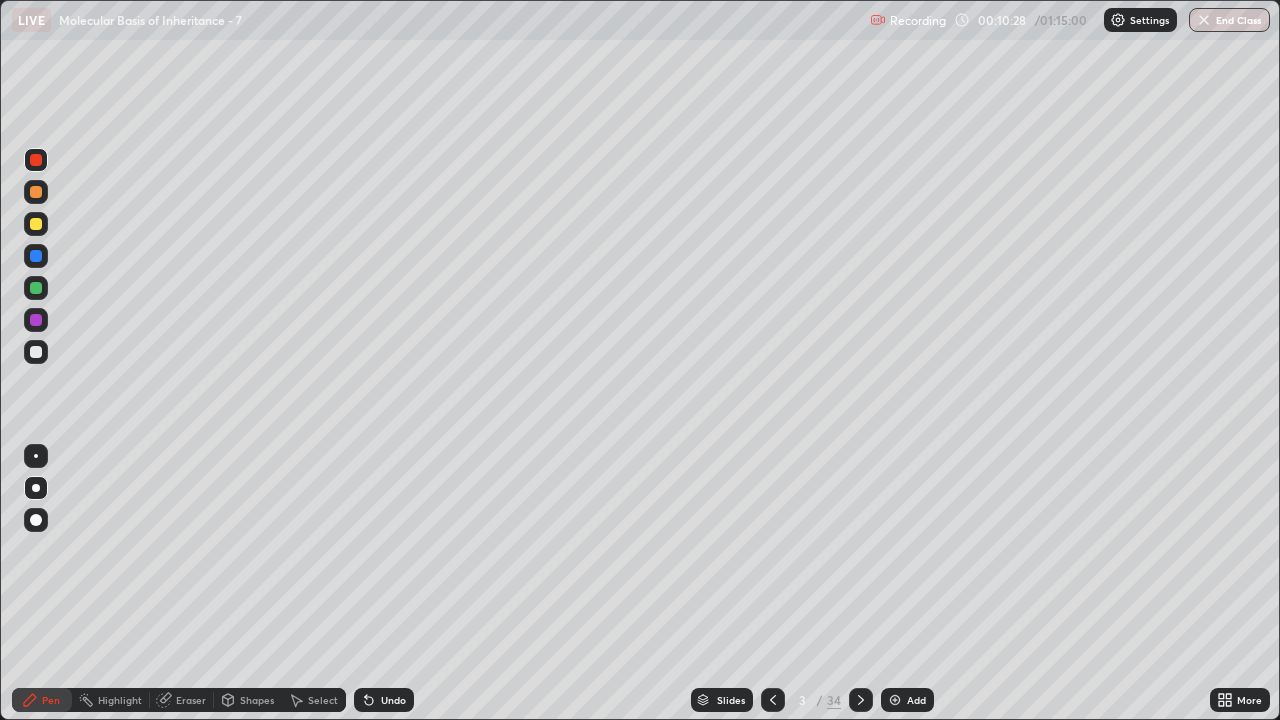 click at bounding box center [36, 224] 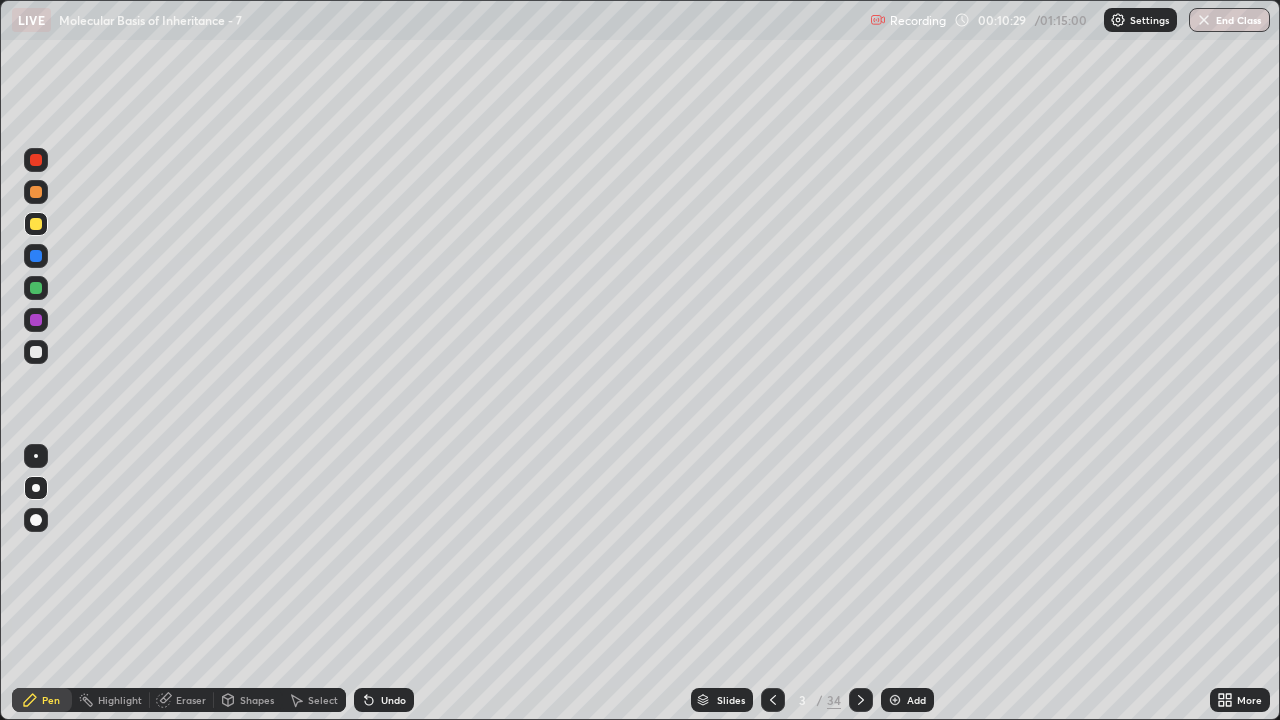 click at bounding box center [36, 192] 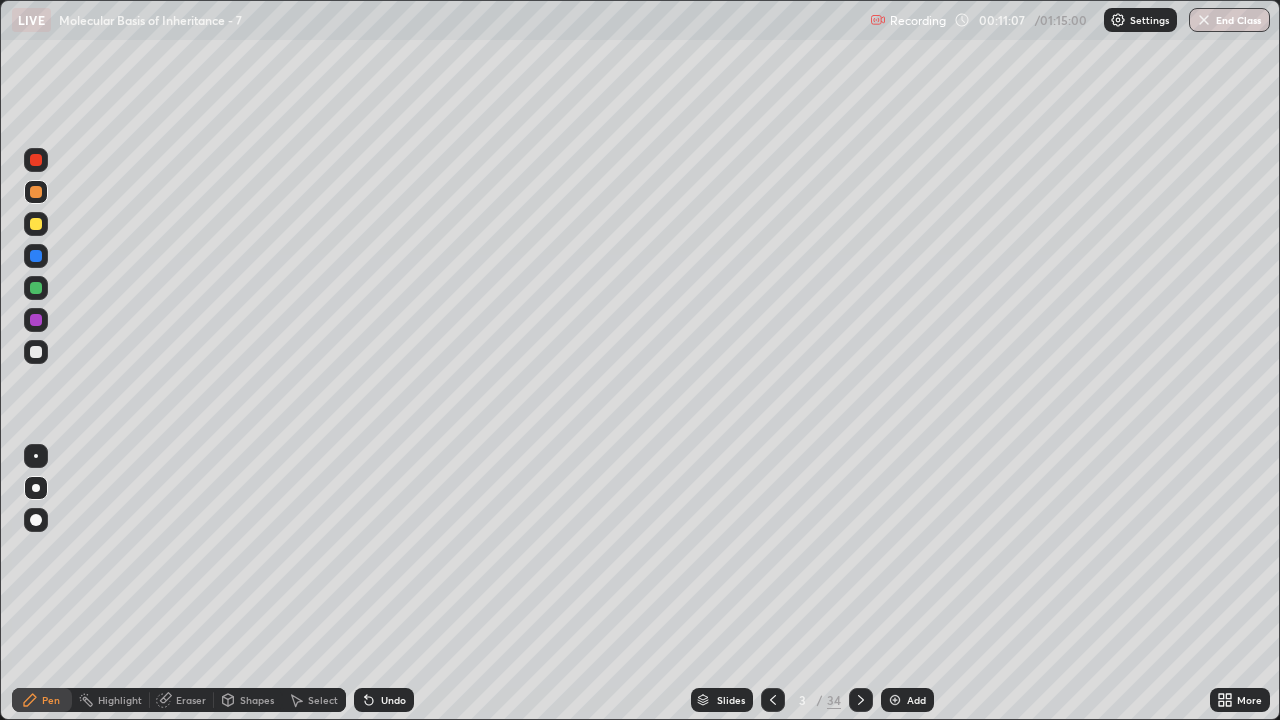 click on "Eraser" at bounding box center (191, 700) 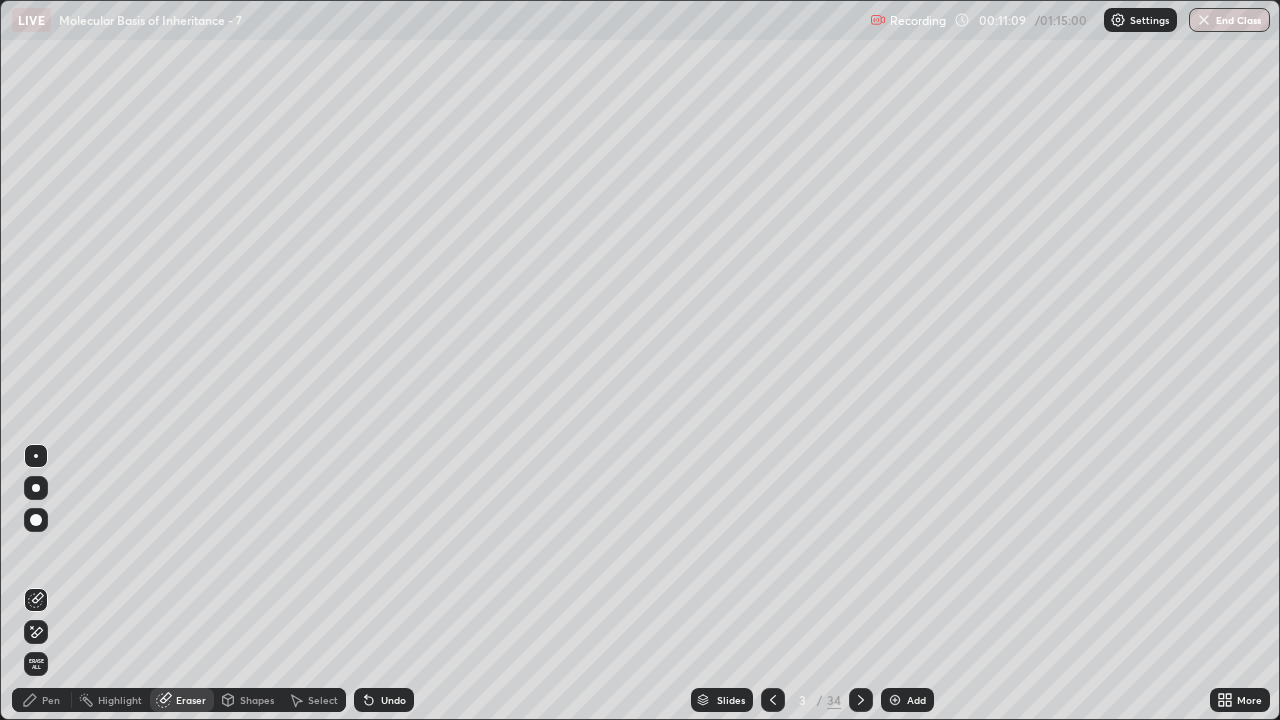 click on "Pen" at bounding box center [51, 700] 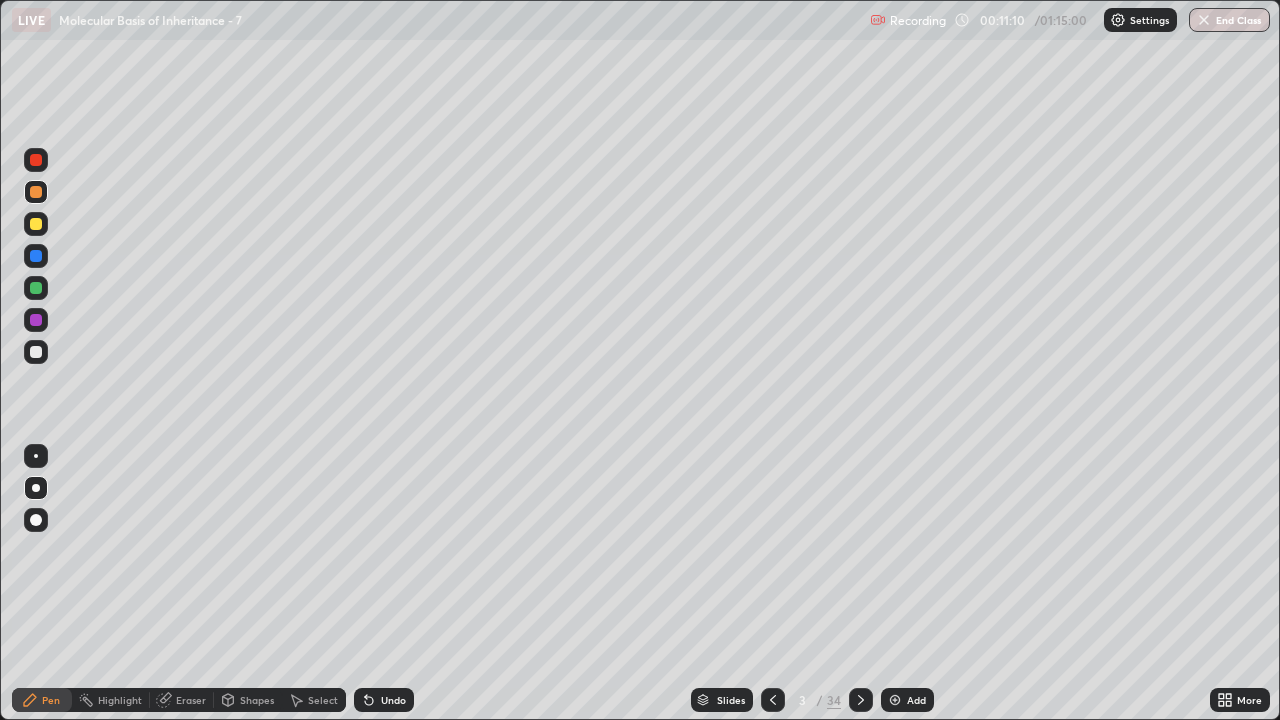 click at bounding box center [36, 456] 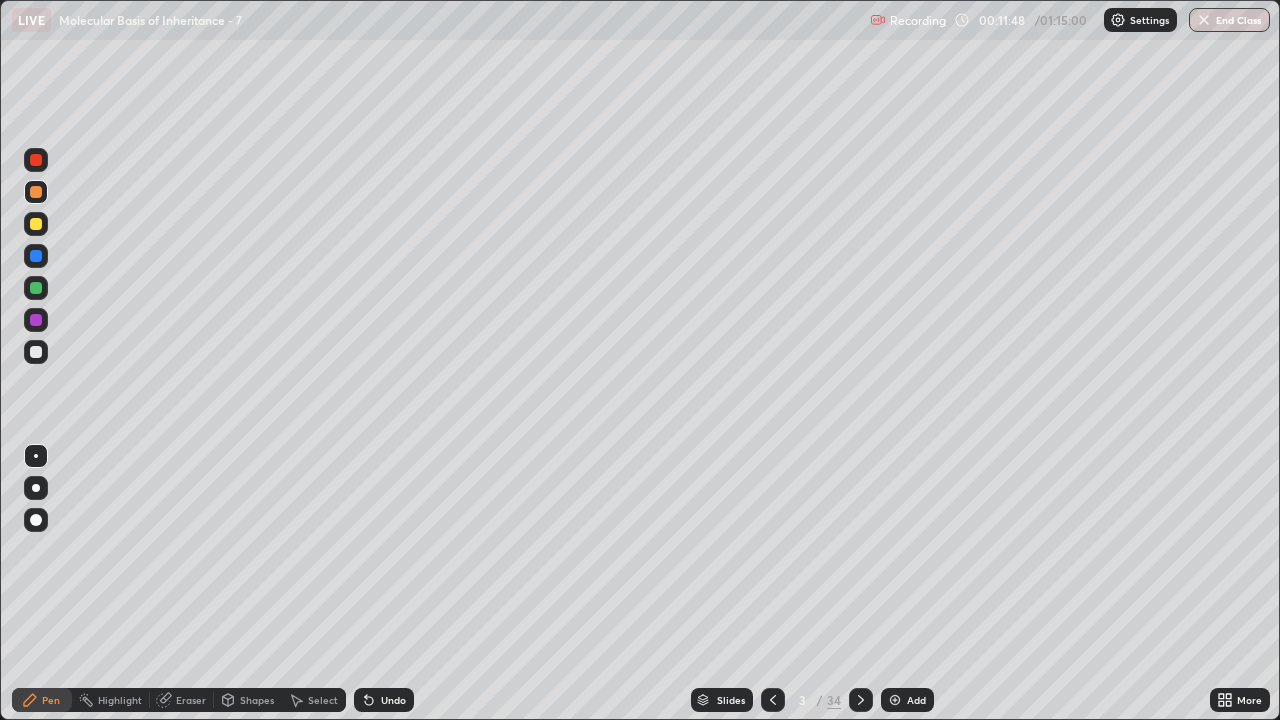 click at bounding box center [36, 320] 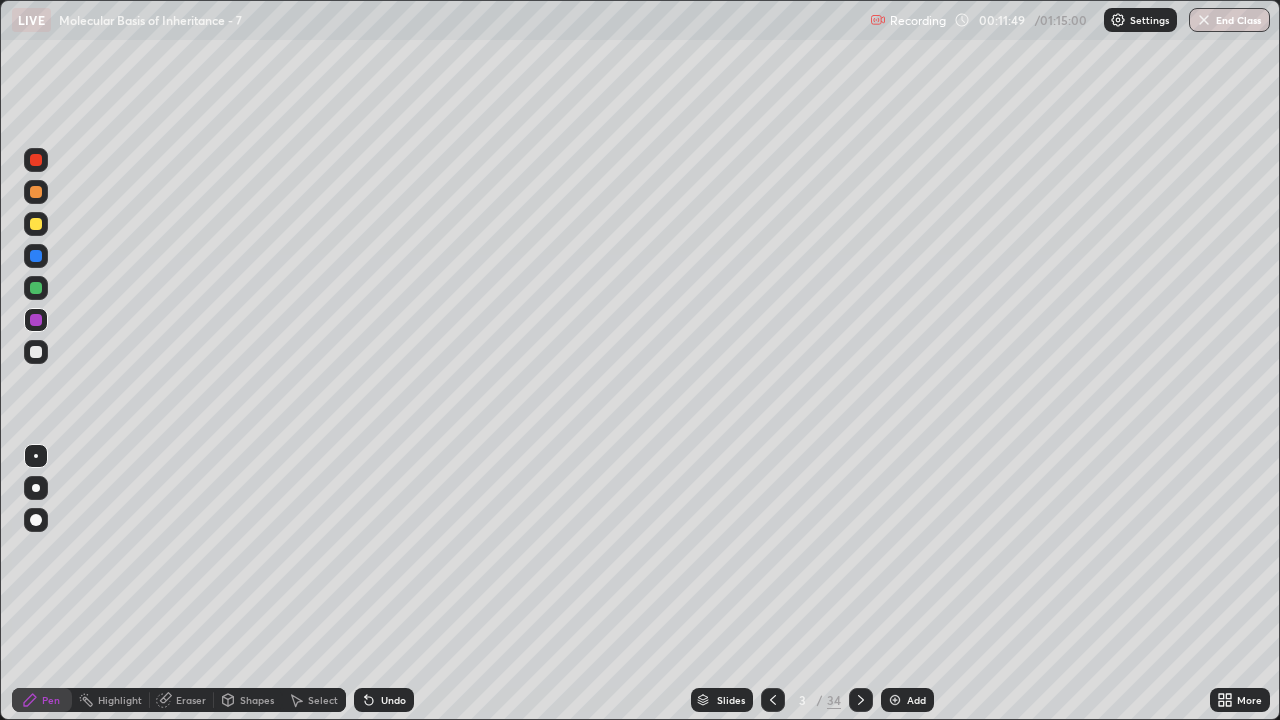 click at bounding box center (36, 488) 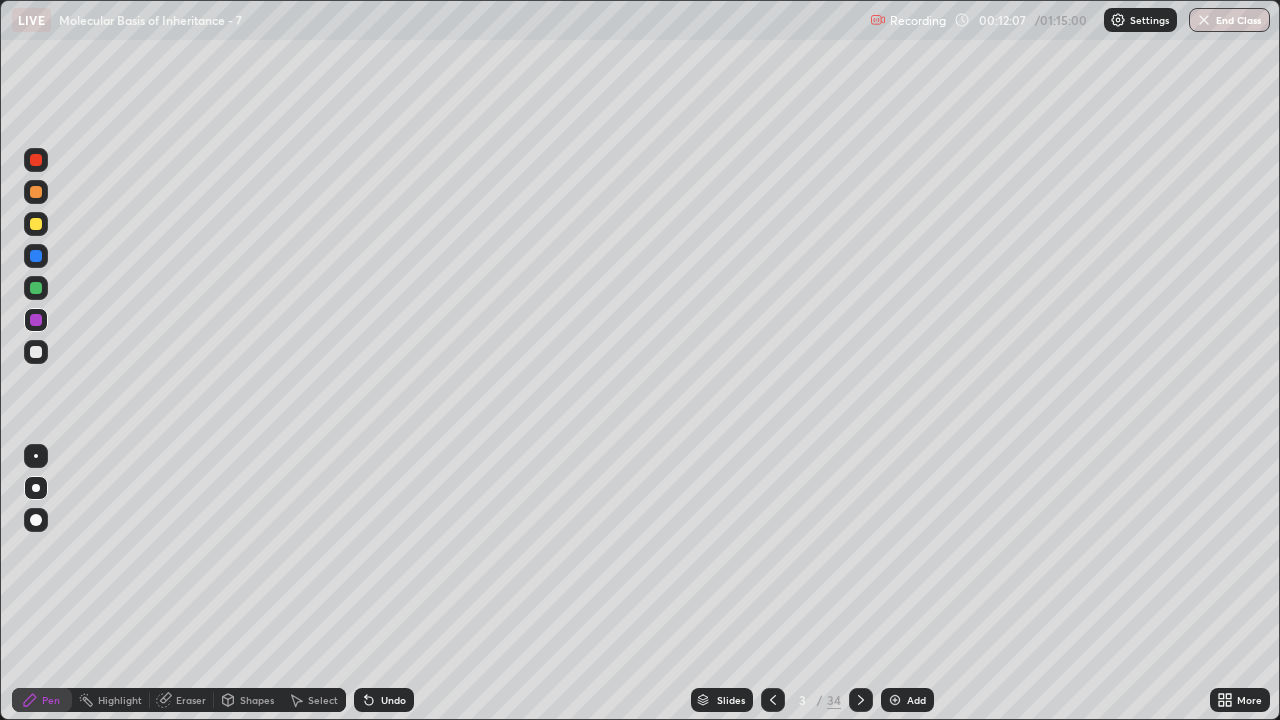 click at bounding box center [36, 352] 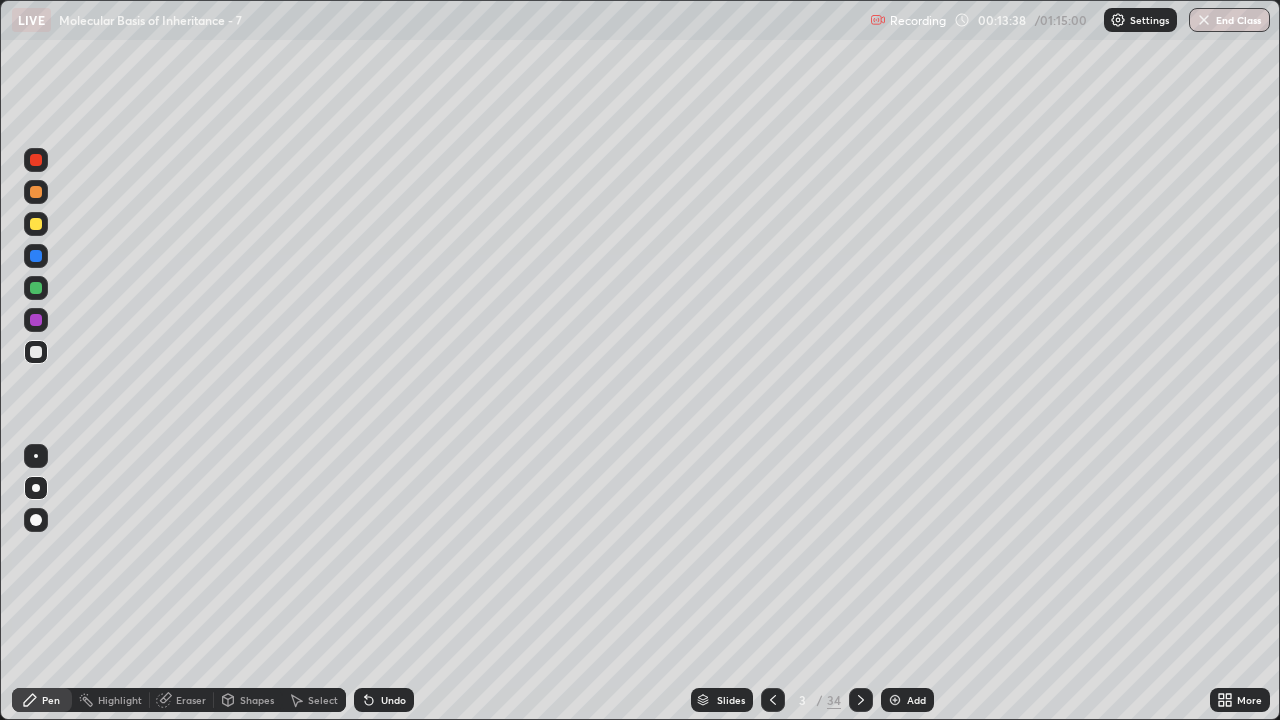 click at bounding box center [895, 700] 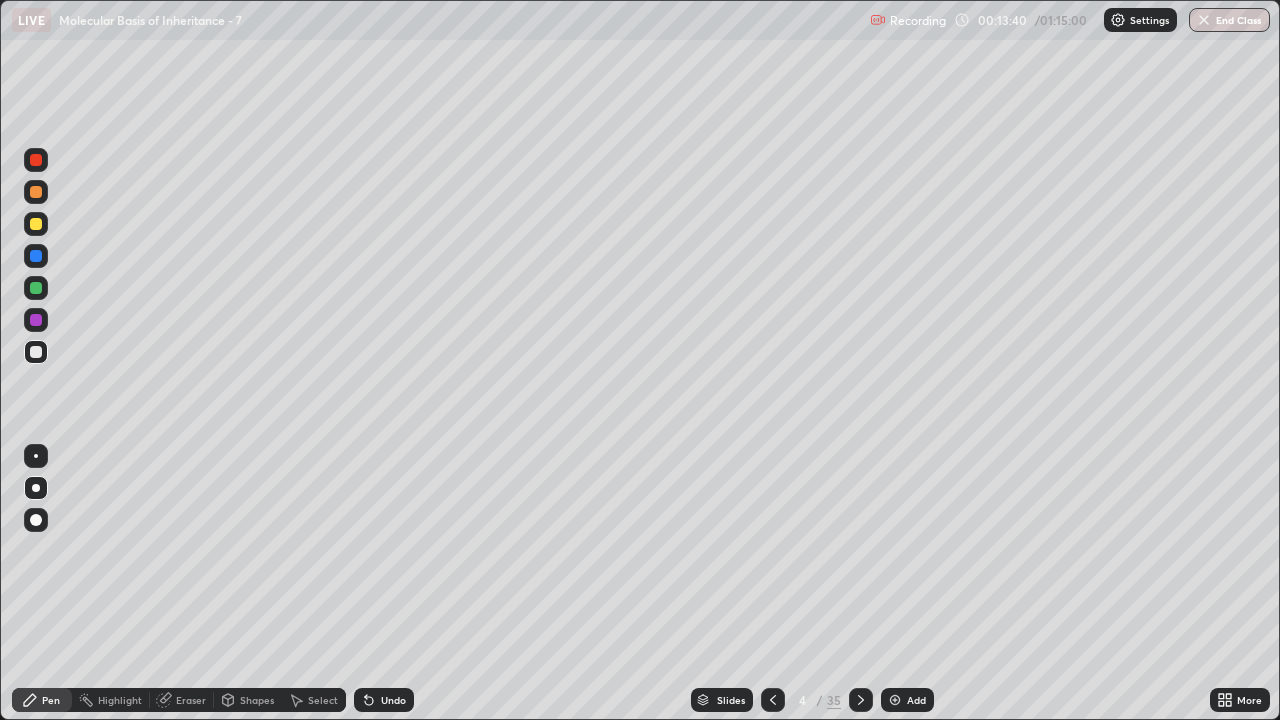click at bounding box center (36, 160) 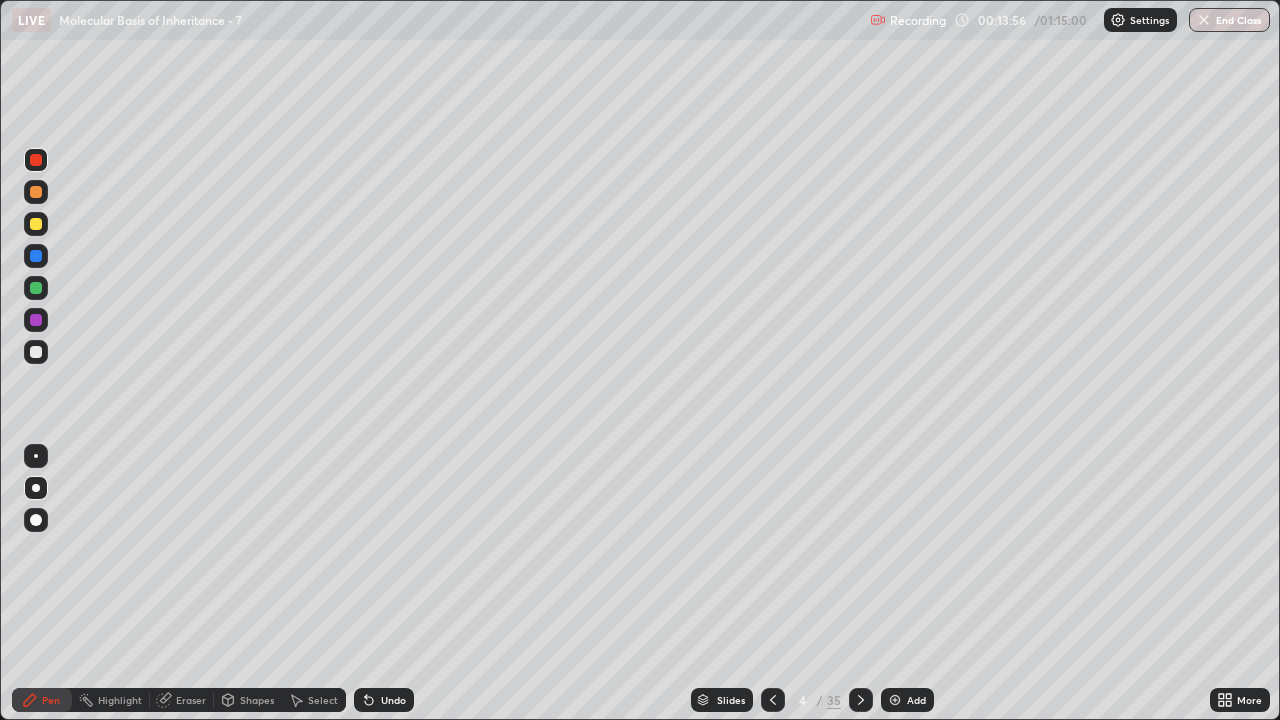 click on "Select" at bounding box center (314, 700) 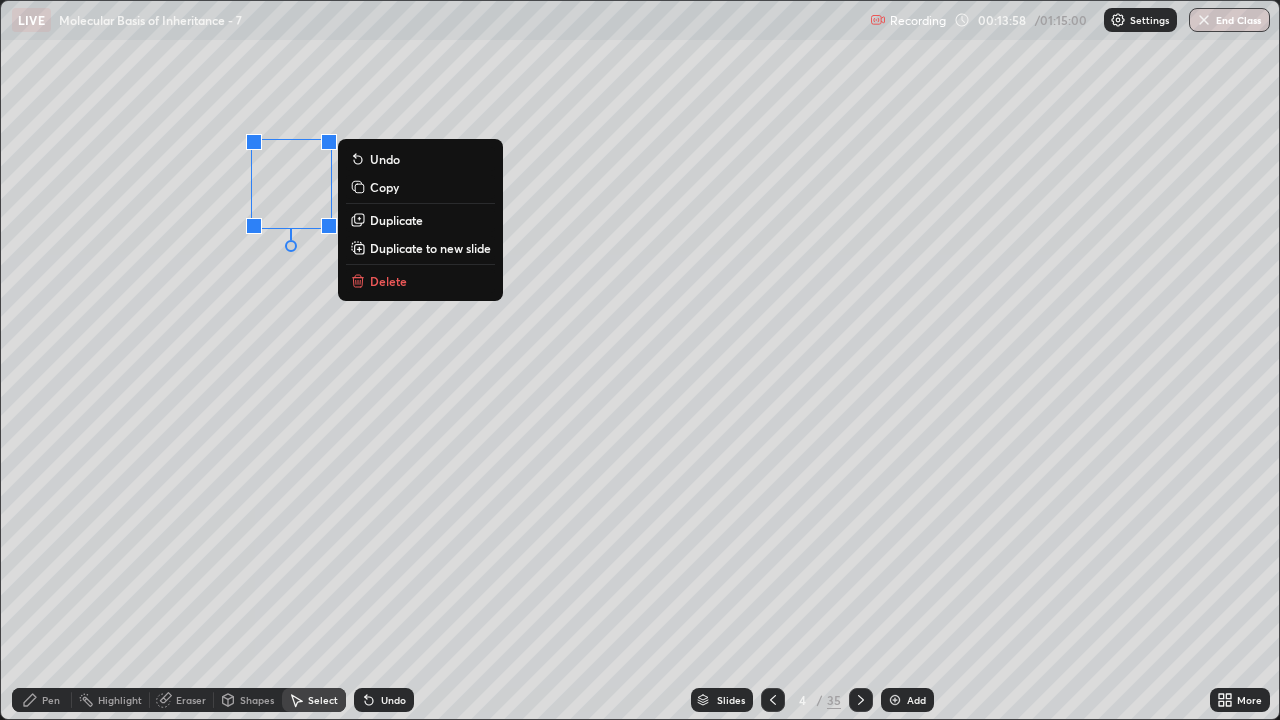 click on "Copy" at bounding box center [384, 187] 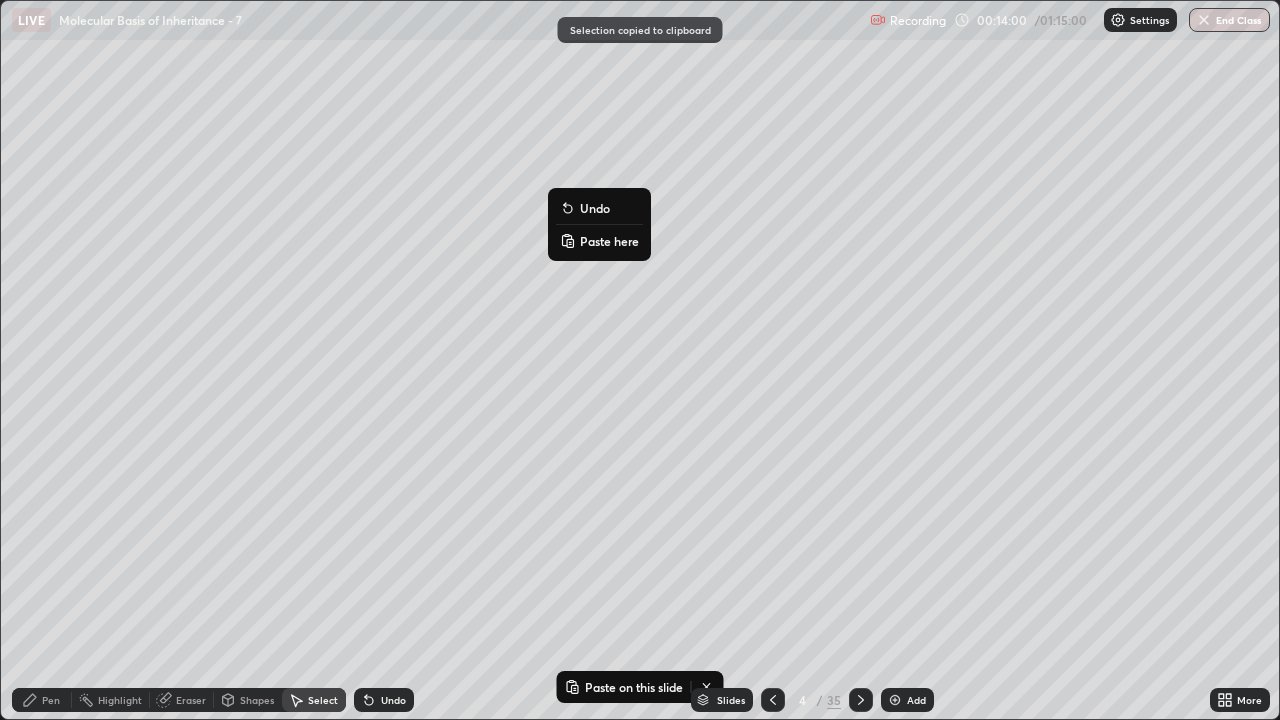 click on "Paste here" at bounding box center (609, 241) 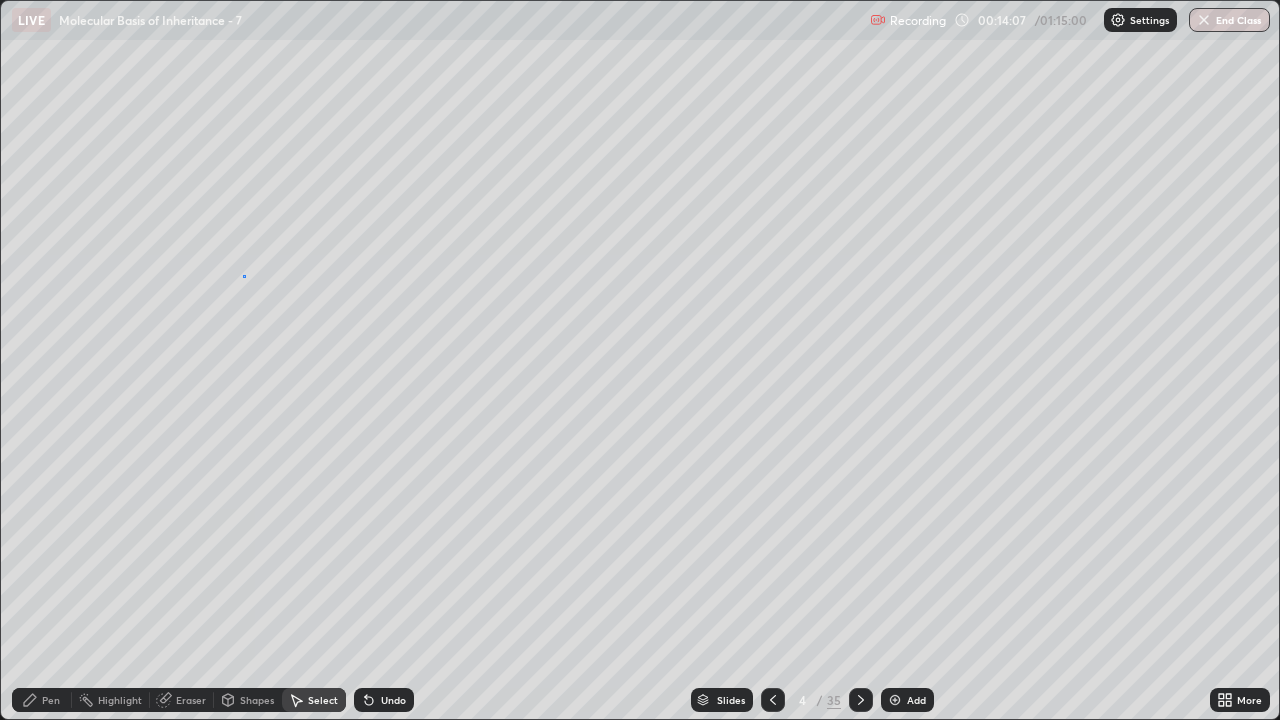 click on "0 ° Undo Copy Paste here Duplicate Duplicate to new slide Delete" at bounding box center [640, 360] 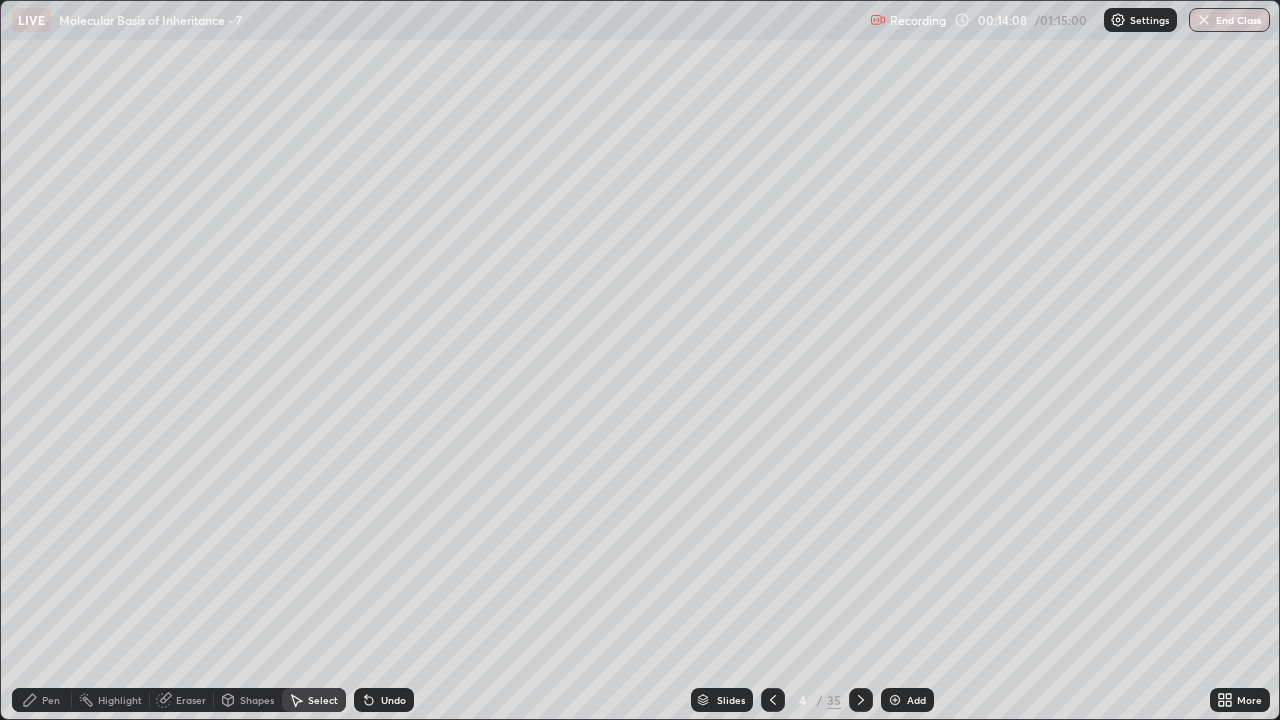 click on "Pen" at bounding box center [42, 700] 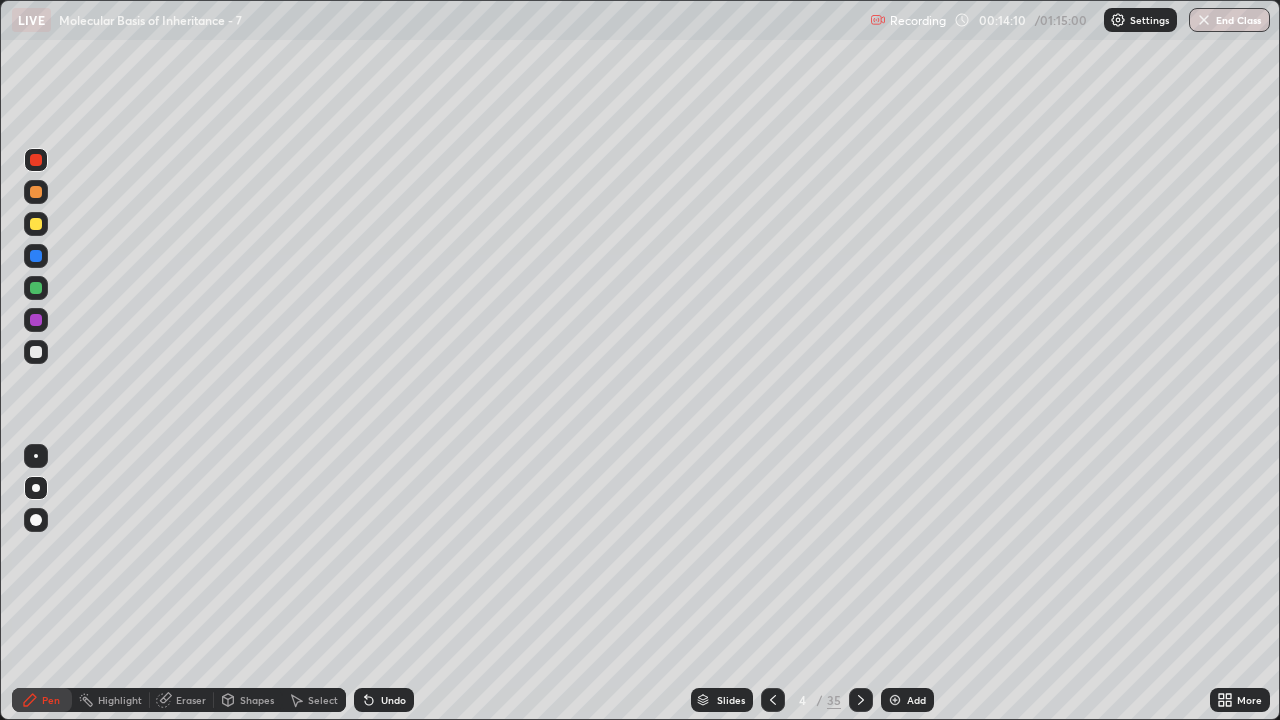 click at bounding box center [36, 288] 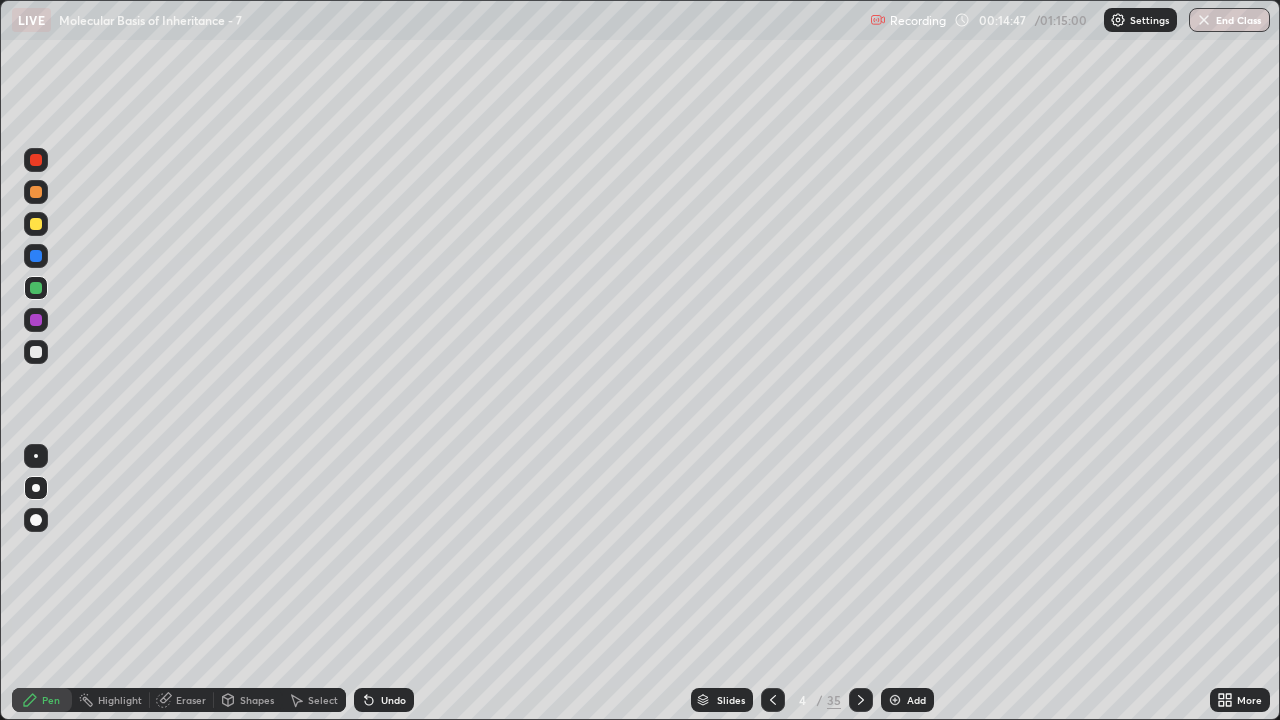click at bounding box center [36, 224] 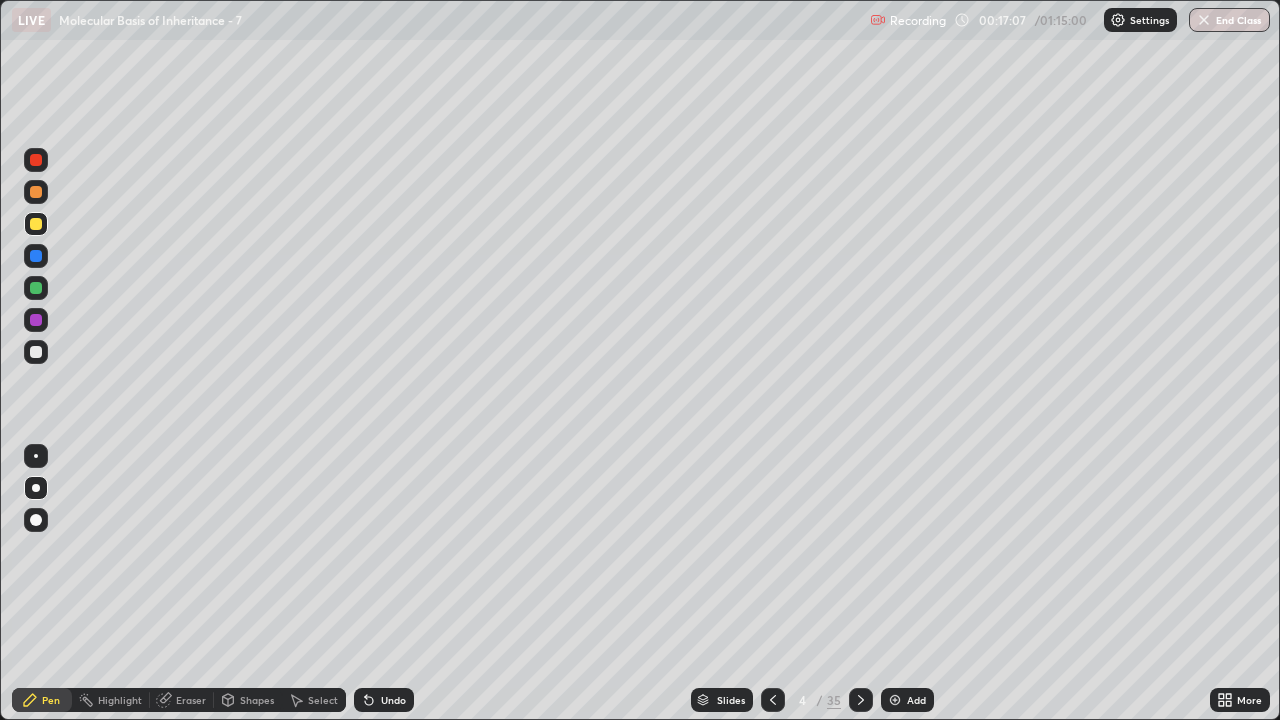 click at bounding box center (36, 352) 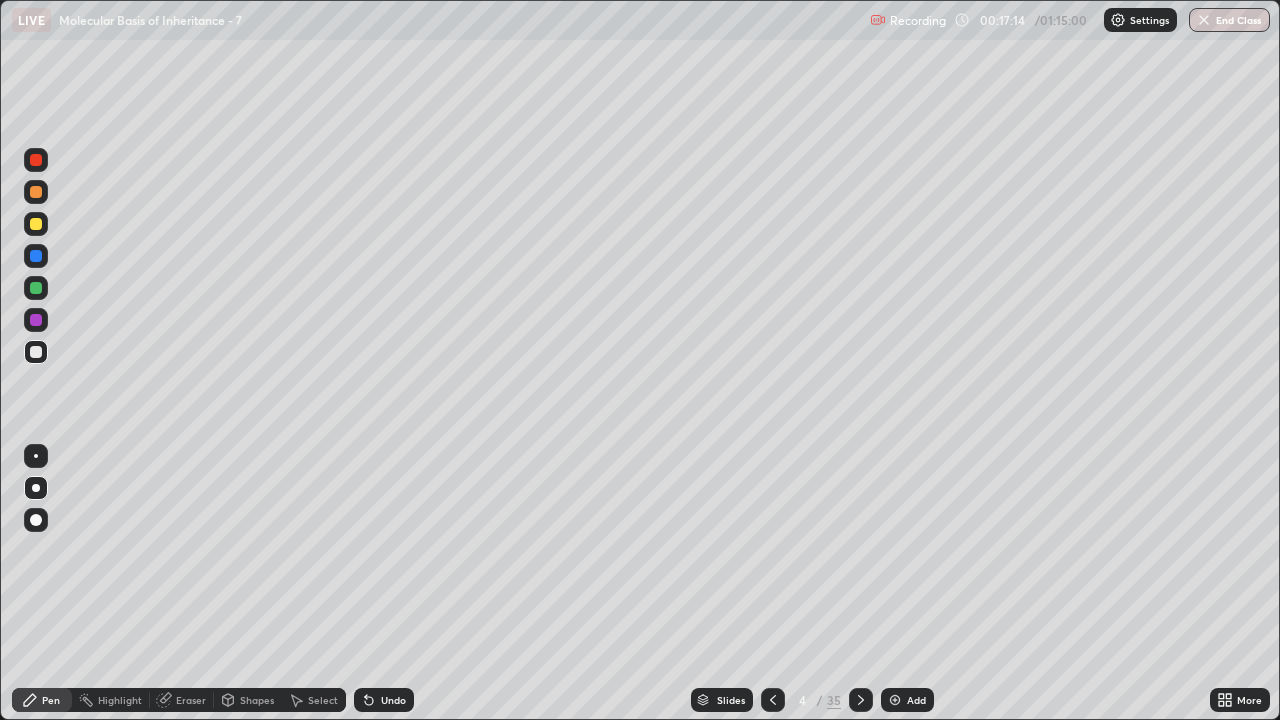 click on "Select" at bounding box center (314, 700) 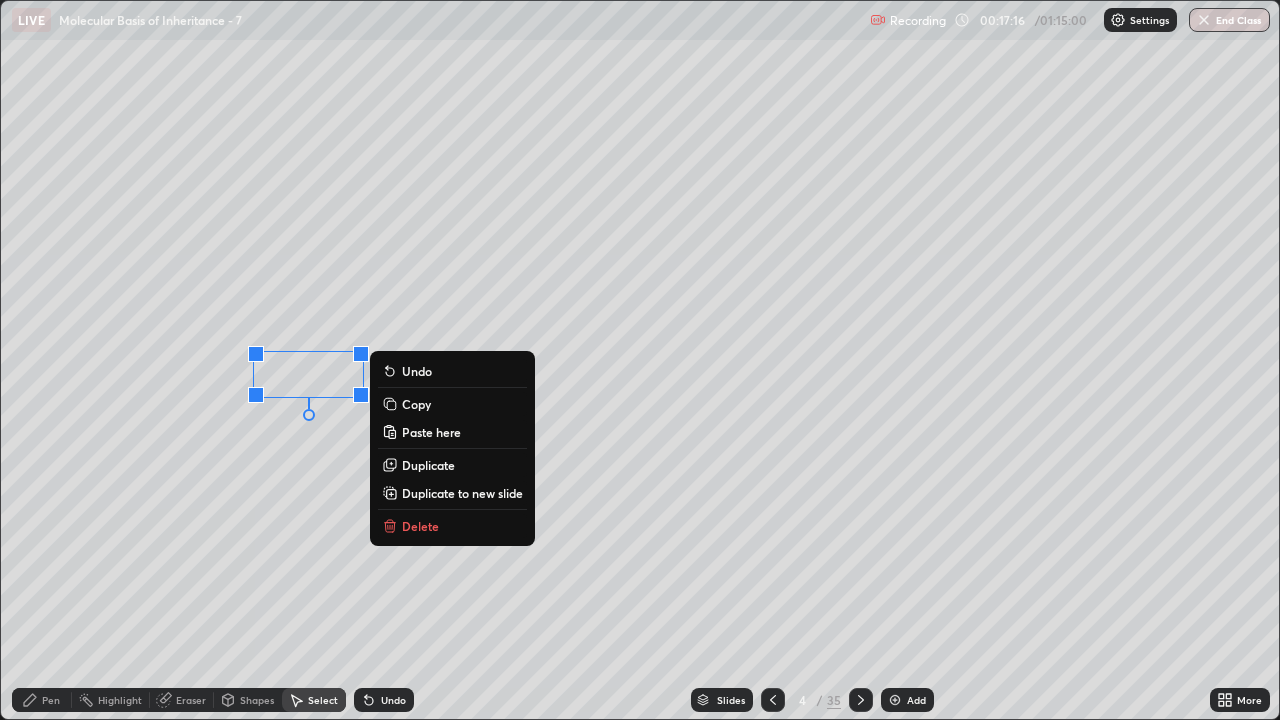 click on "Copy" at bounding box center (416, 404) 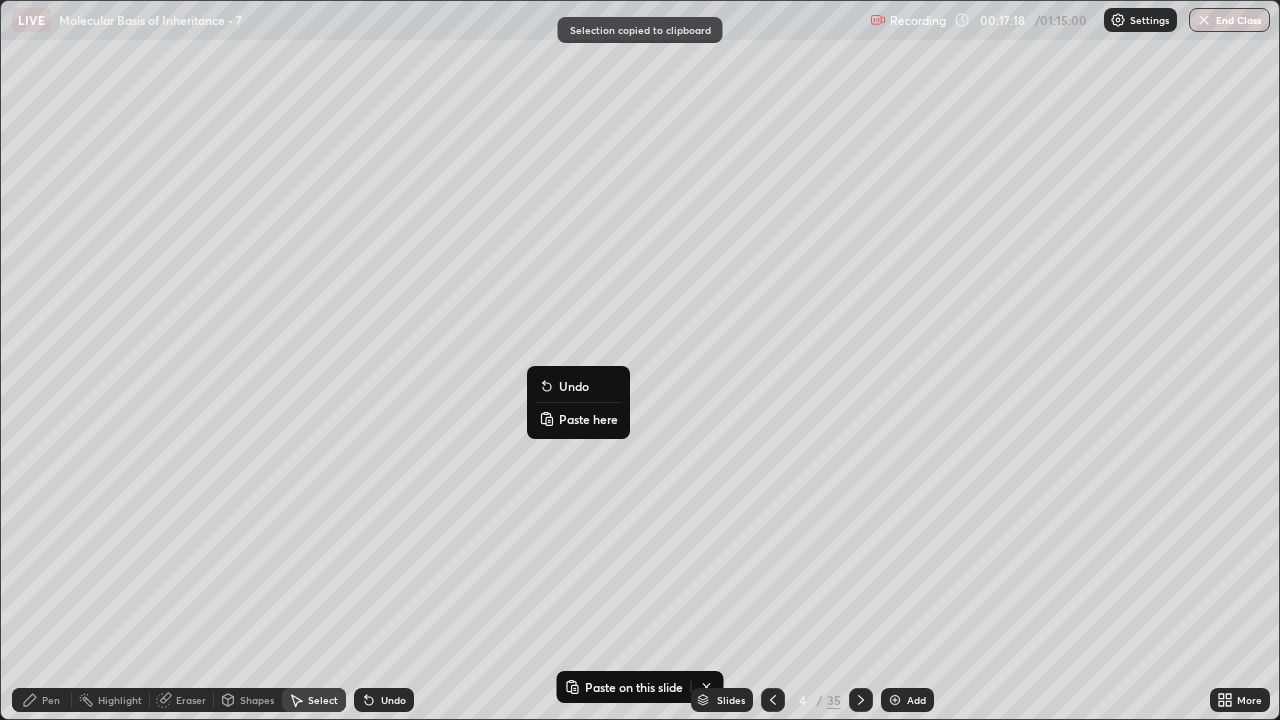 click on "Paste here" at bounding box center [588, 419] 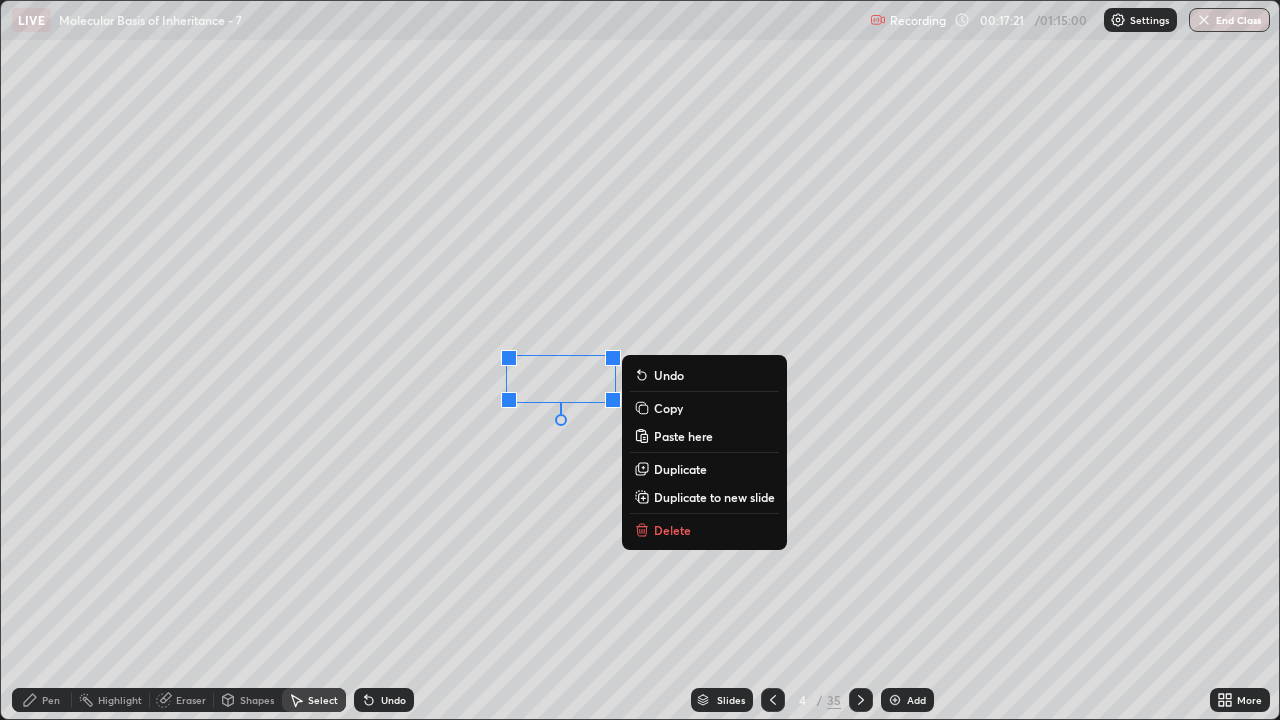 click on "0 ° Undo Copy Paste here Duplicate Duplicate to new slide Delete" at bounding box center (640, 360) 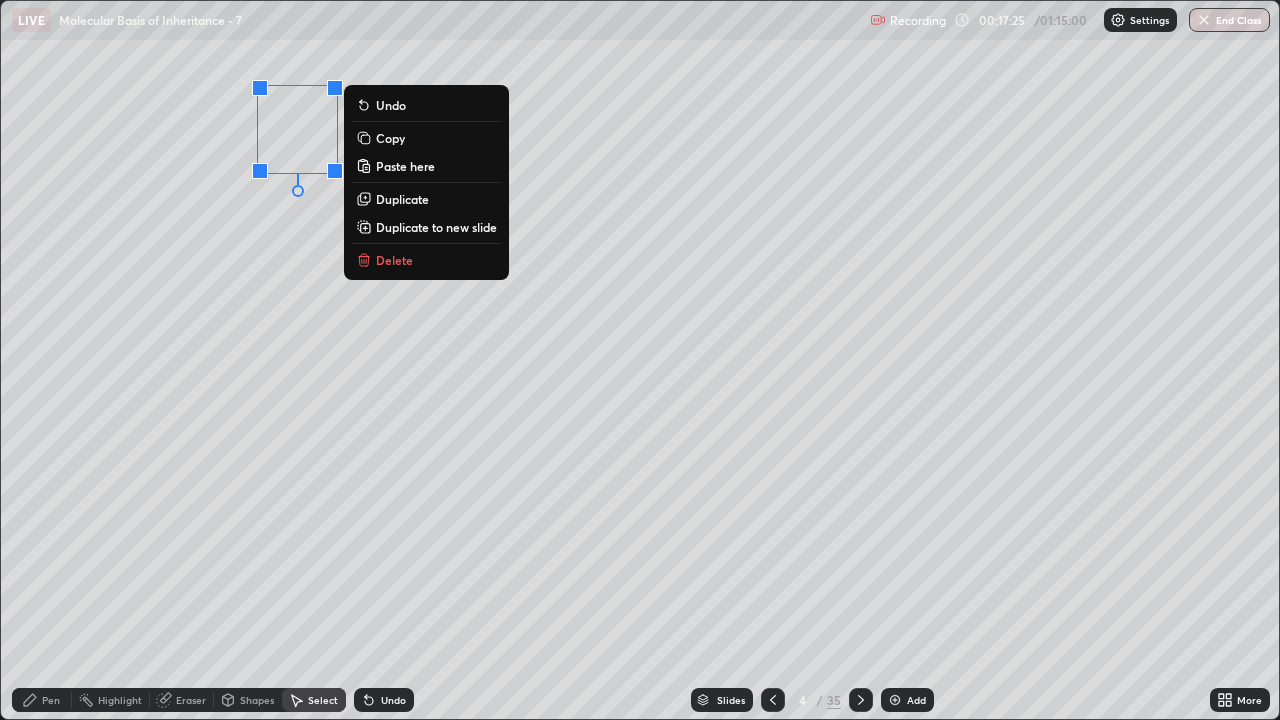 click on "Copy" at bounding box center (390, 138) 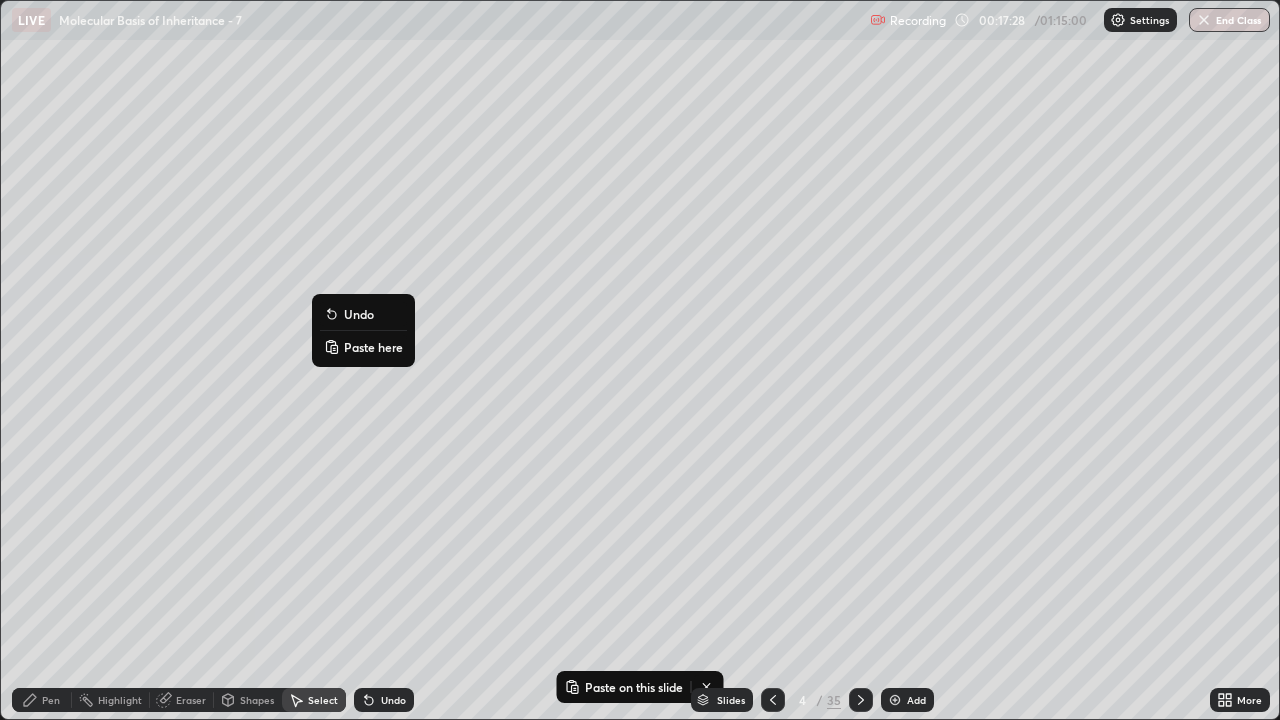 click on "Paste here" at bounding box center (373, 347) 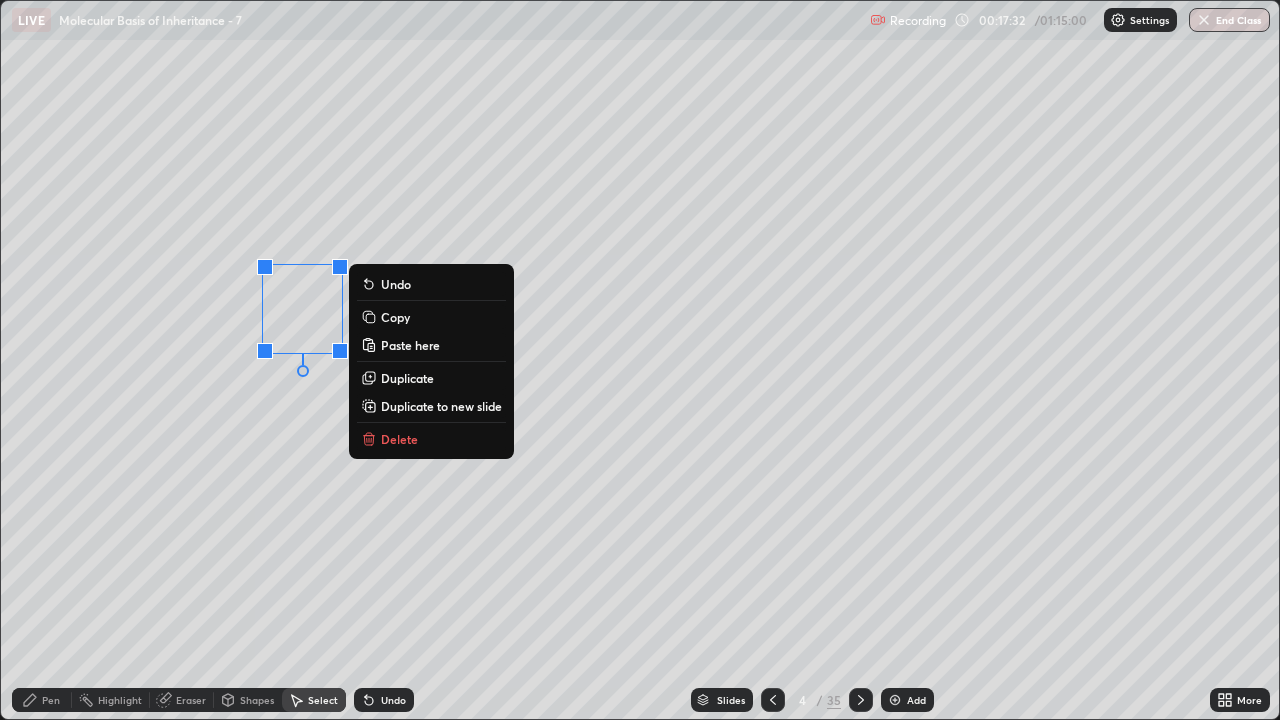 click on "Copy" at bounding box center [431, 317] 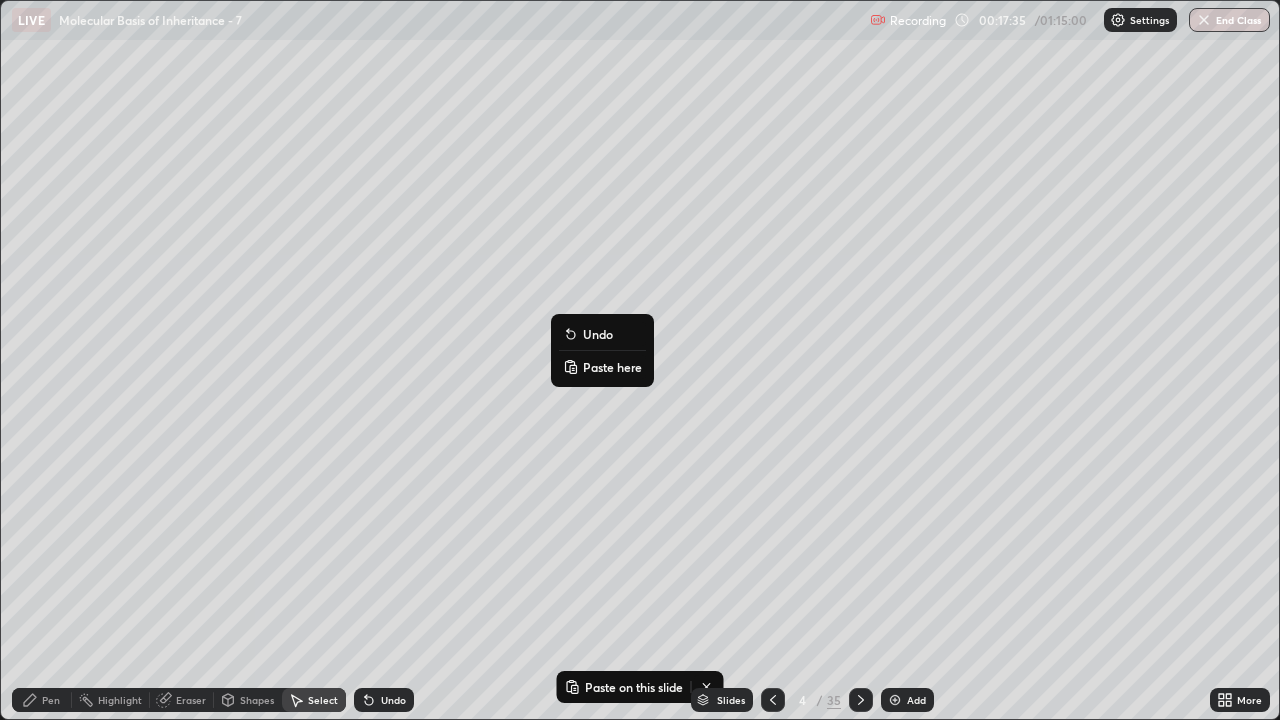 click on "Paste here" at bounding box center [612, 367] 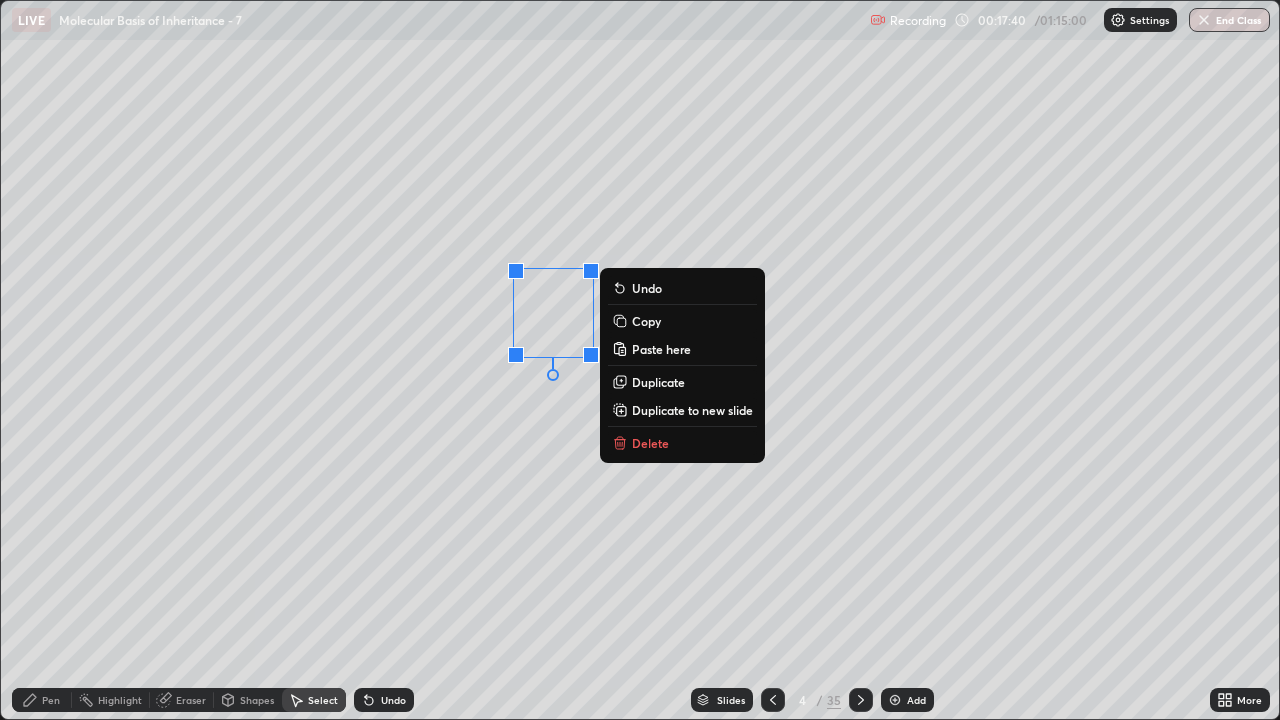 click on "0 ° Undo Copy Paste here Duplicate Duplicate to new slide Delete" at bounding box center (640, 360) 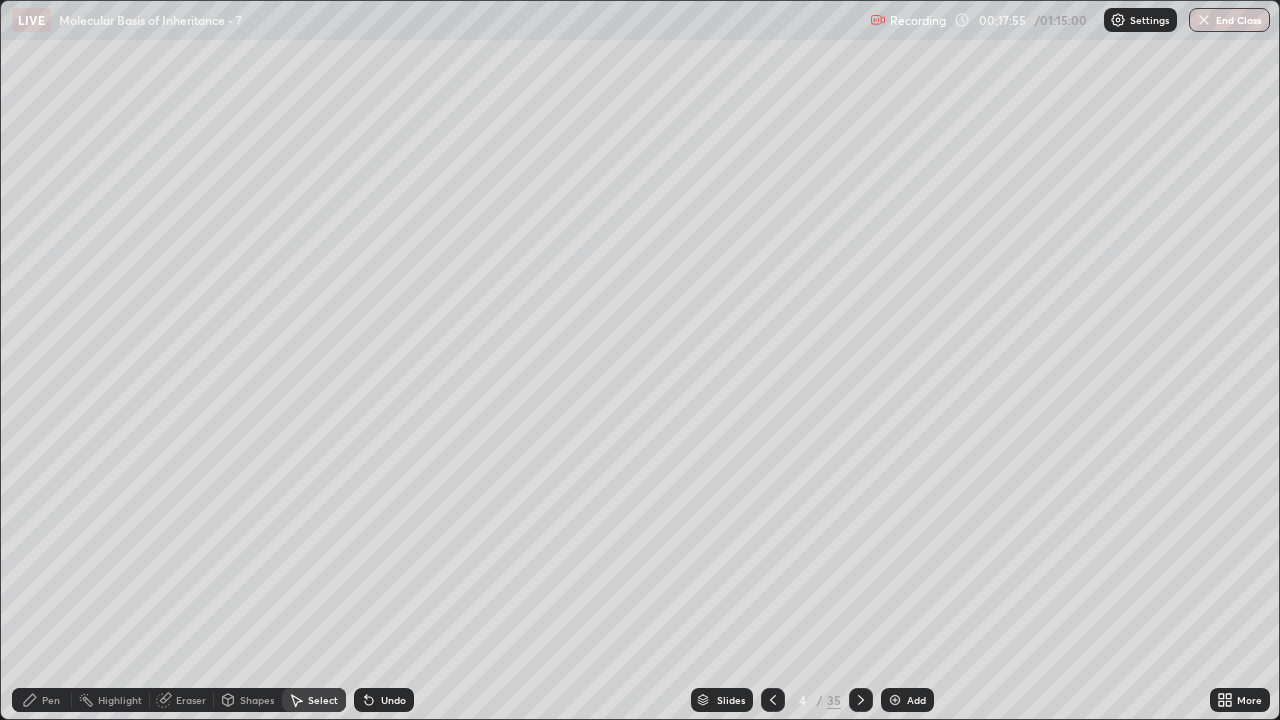 click on "Pen" at bounding box center (42, 700) 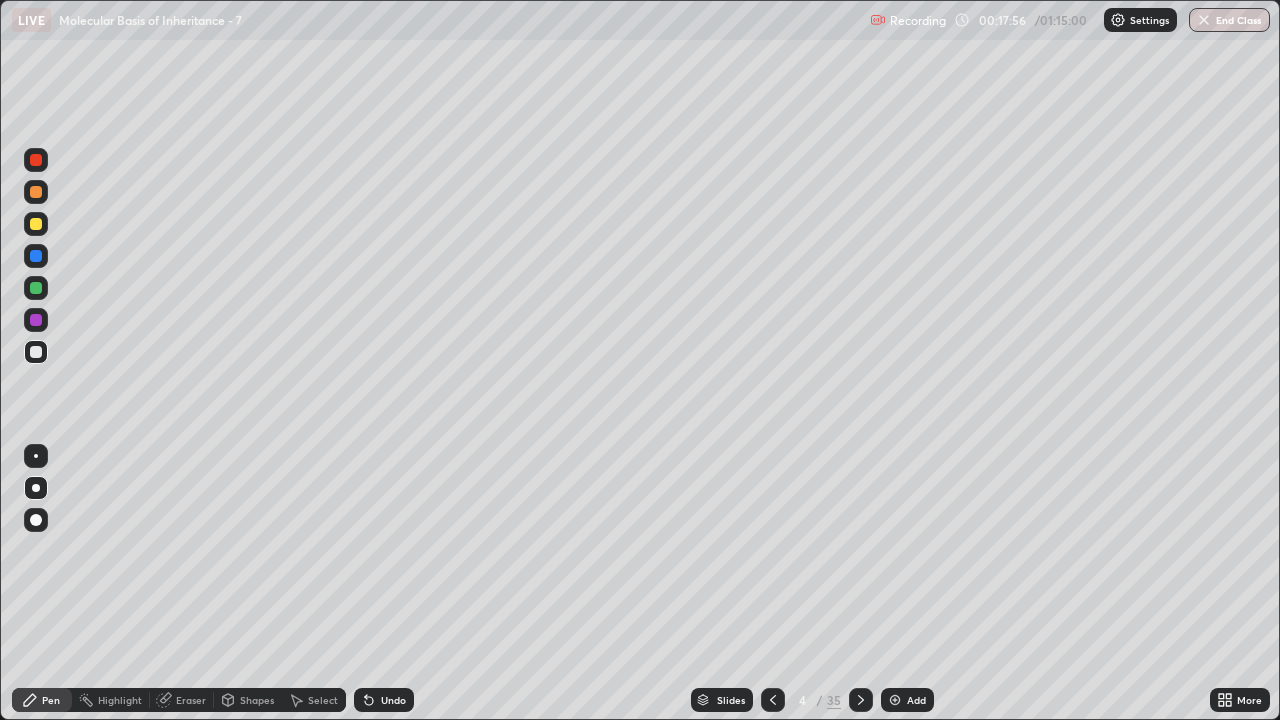 click at bounding box center (36, 320) 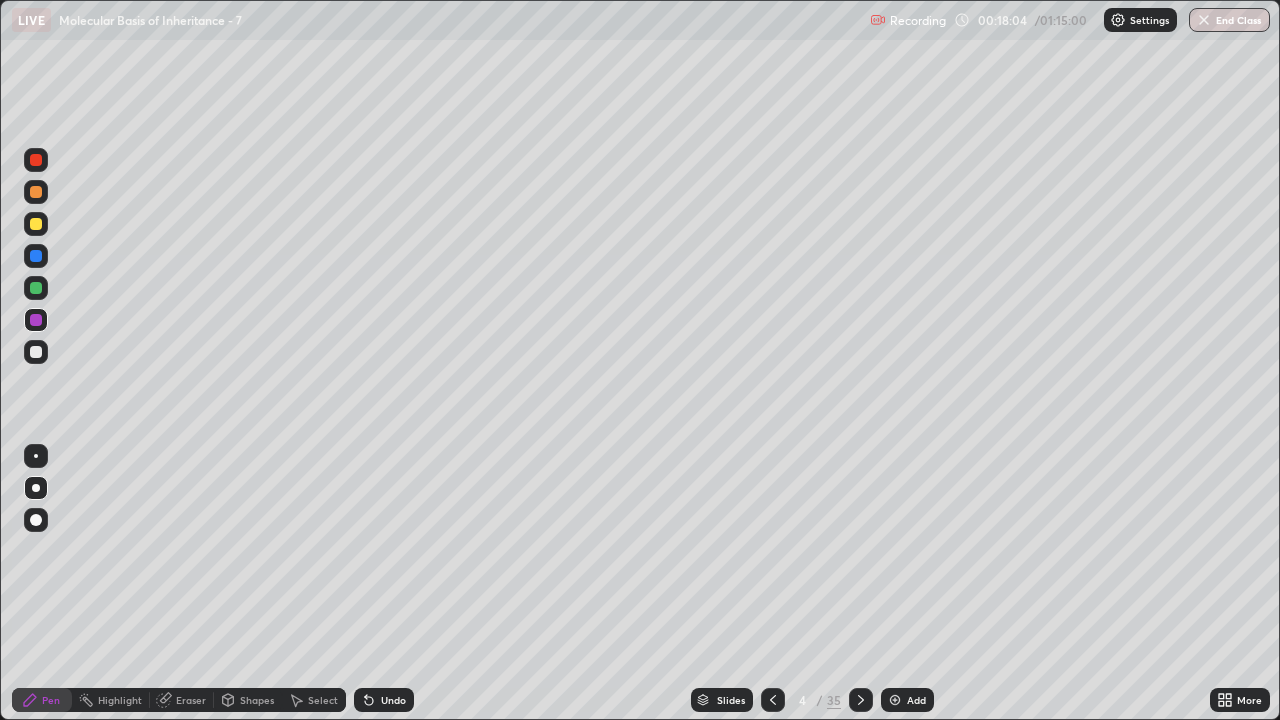 click on "Select" at bounding box center [314, 700] 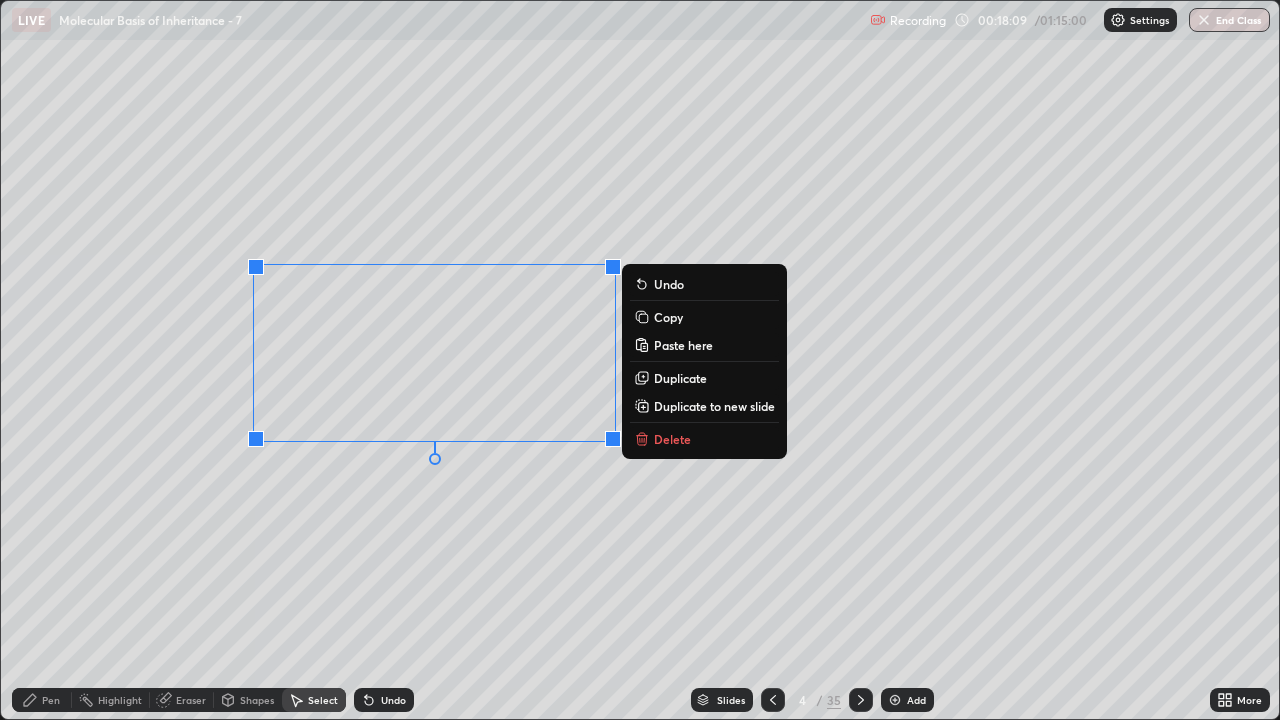 click on "Copy" at bounding box center [668, 317] 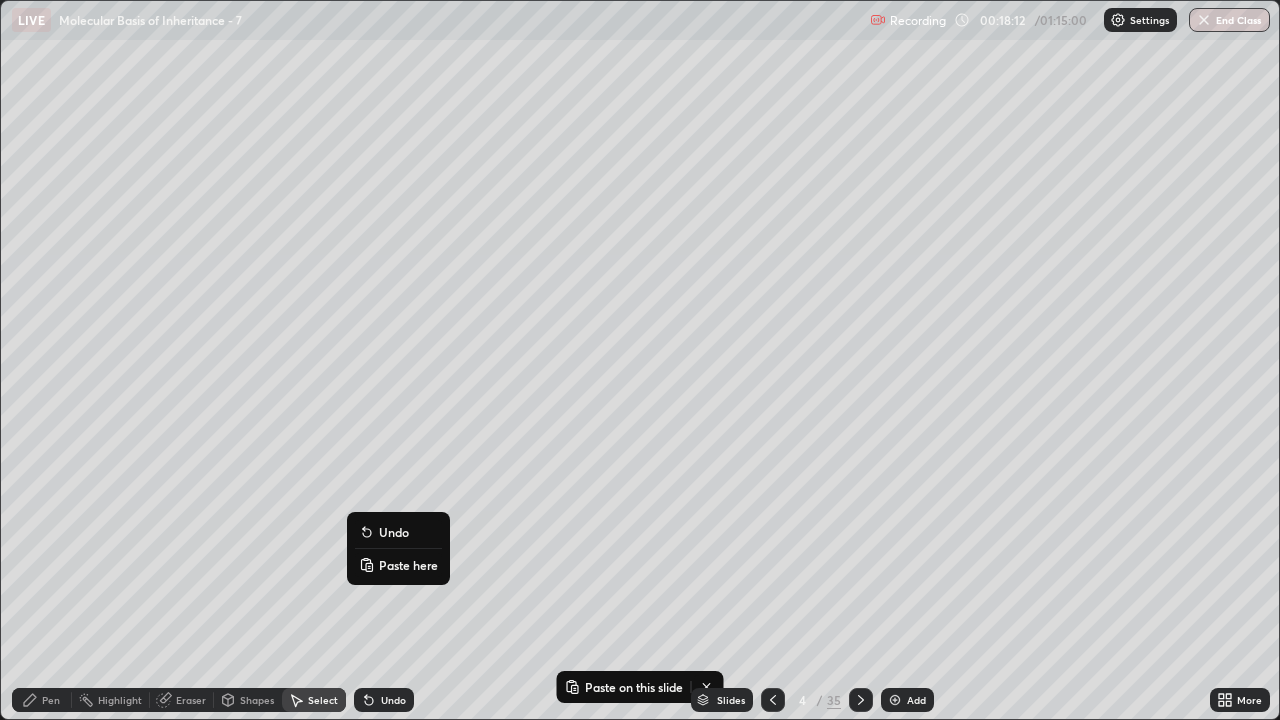 click on "Paste here" at bounding box center [408, 565] 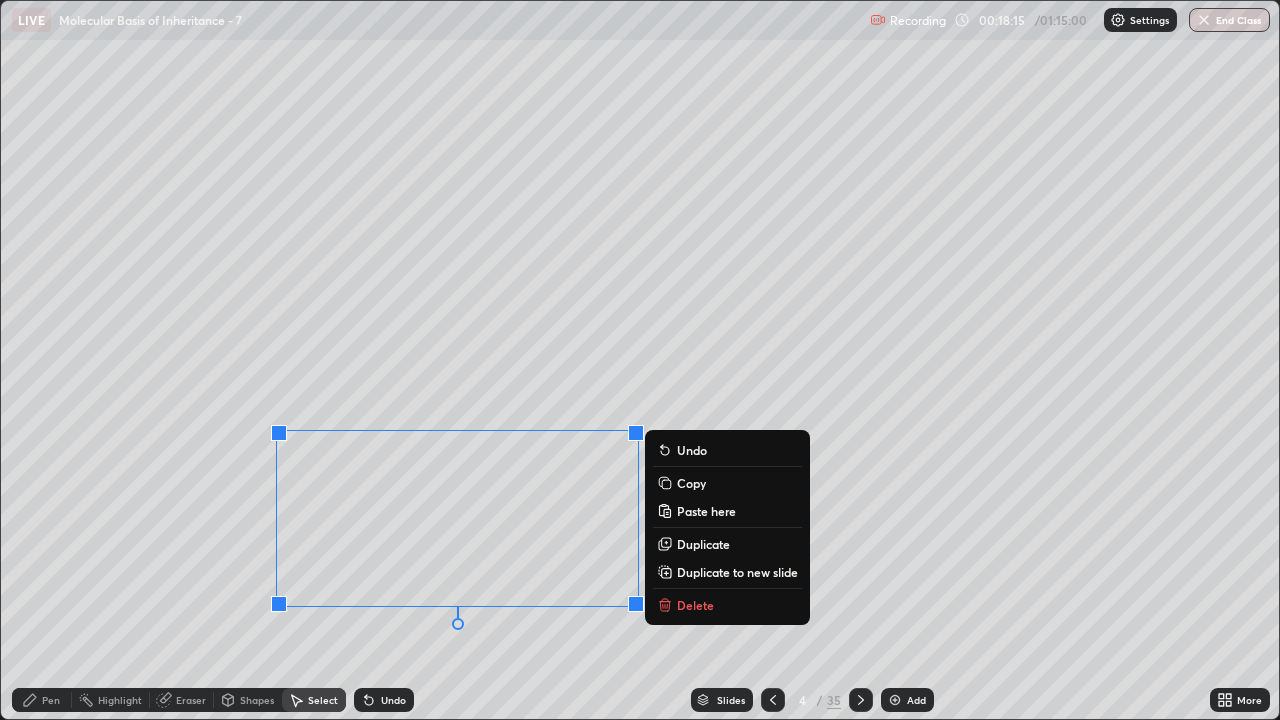click on "0 ° Undo Copy Paste here Duplicate Duplicate to new slide Delete" at bounding box center (640, 360) 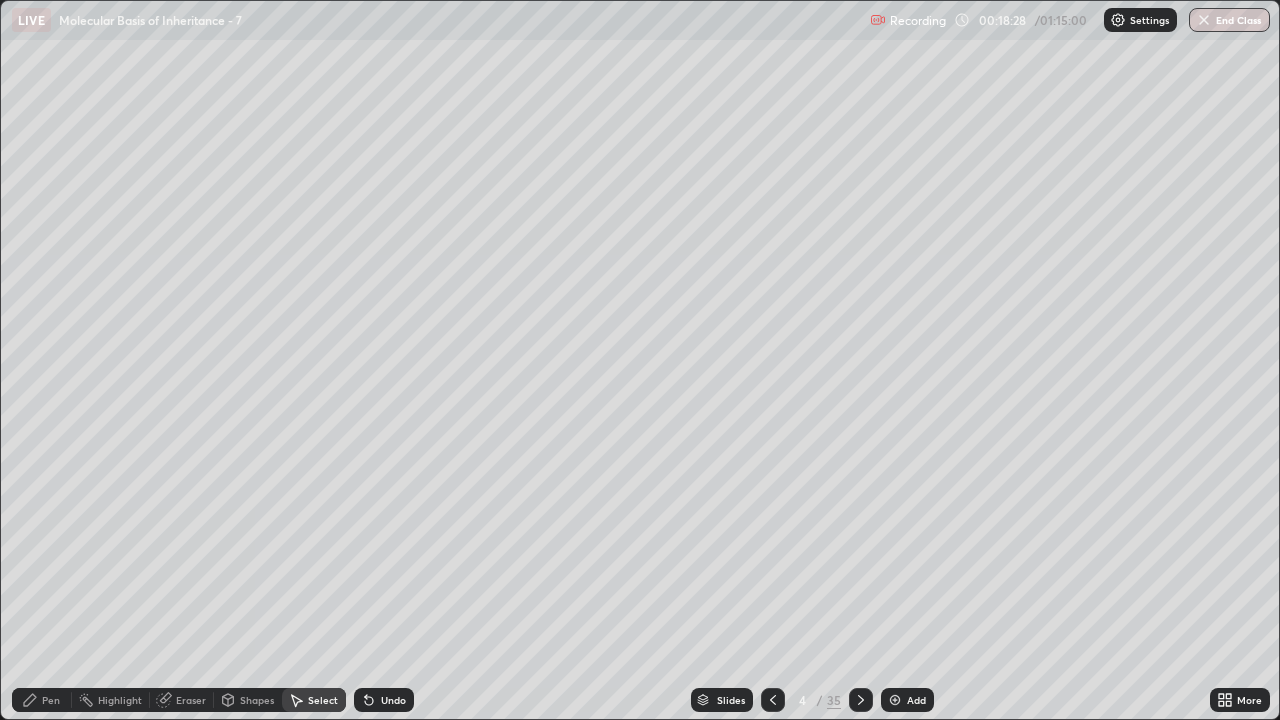 click on "Pen" at bounding box center (51, 700) 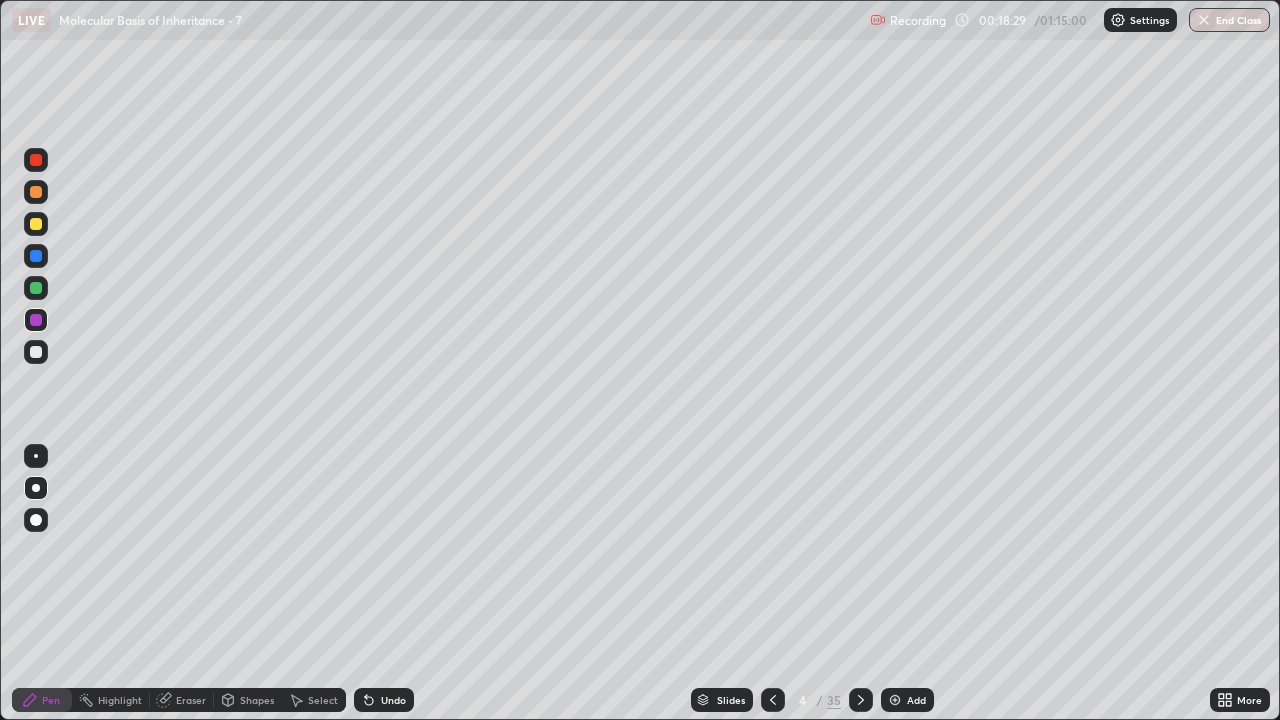 click at bounding box center [36, 352] 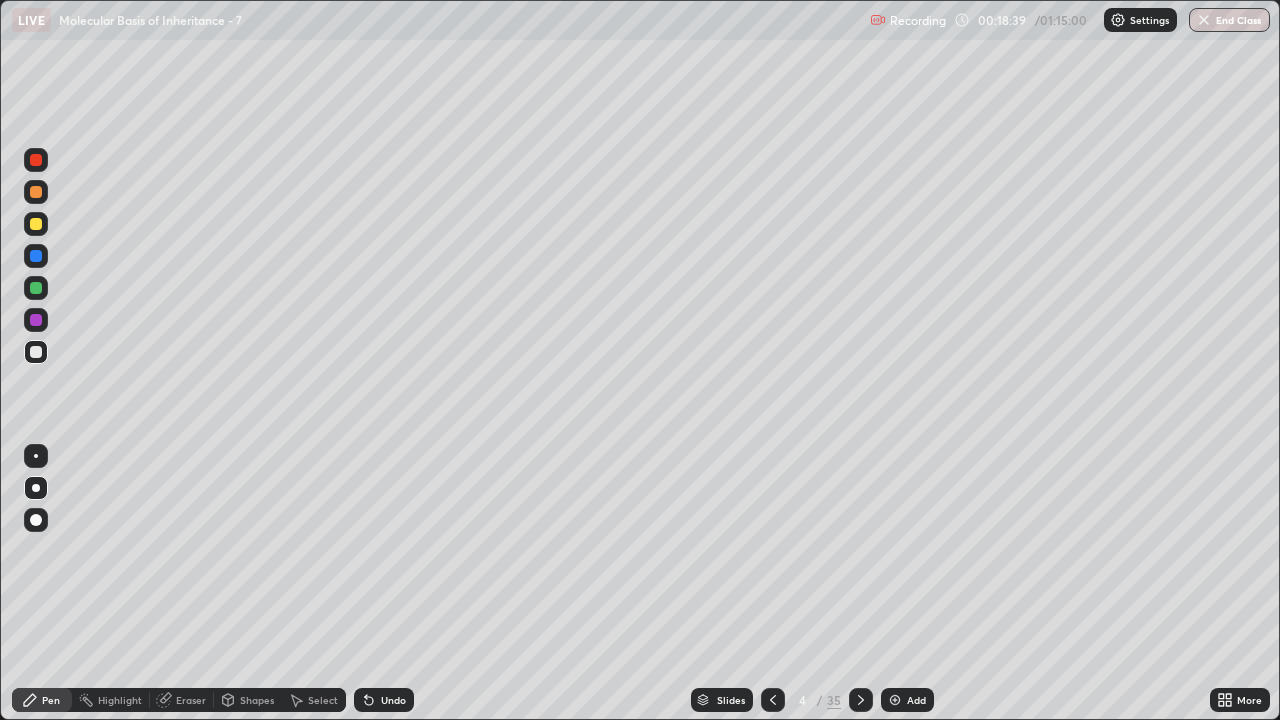 click on "Select" at bounding box center (314, 700) 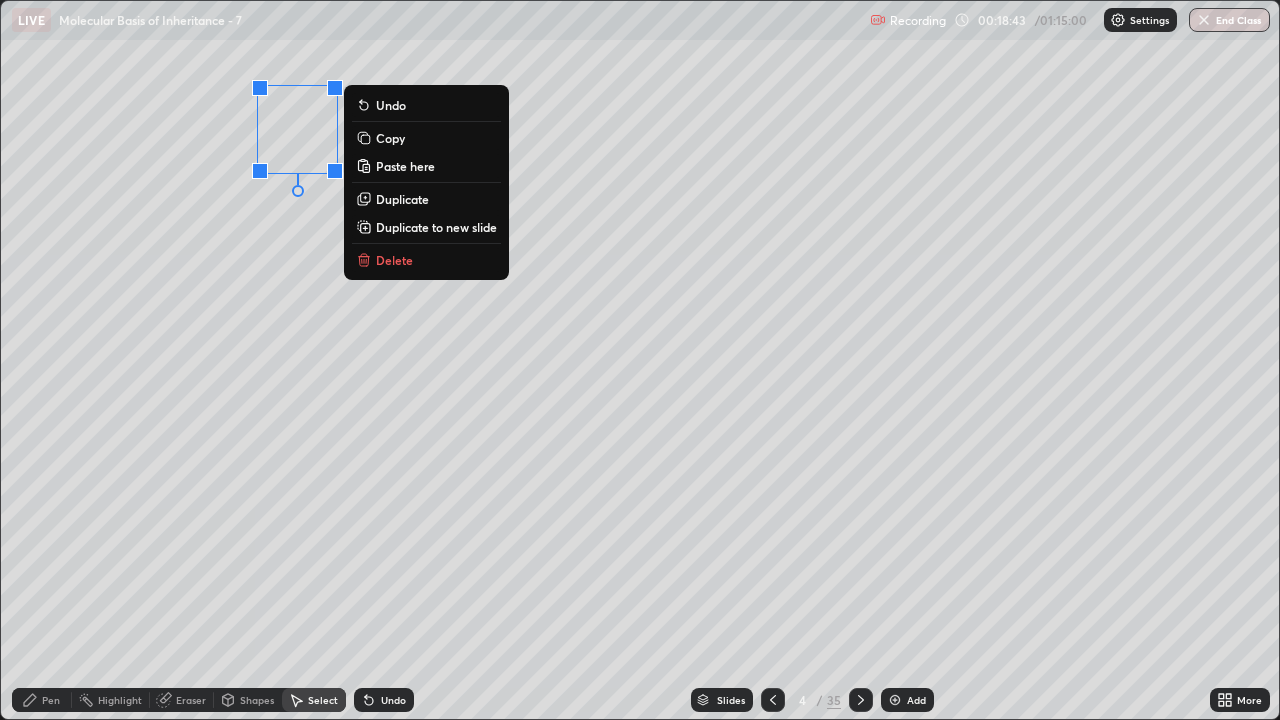 click on "Copy" at bounding box center (390, 138) 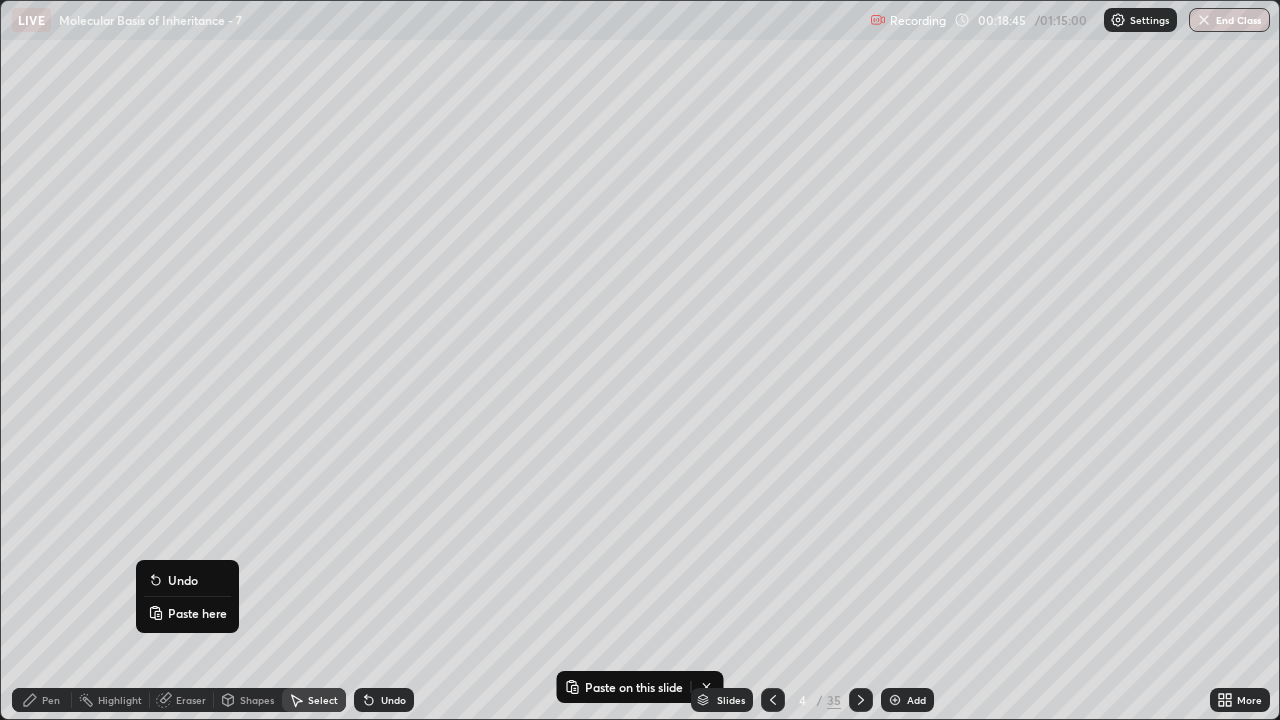 click on "Paste here" at bounding box center [197, 613] 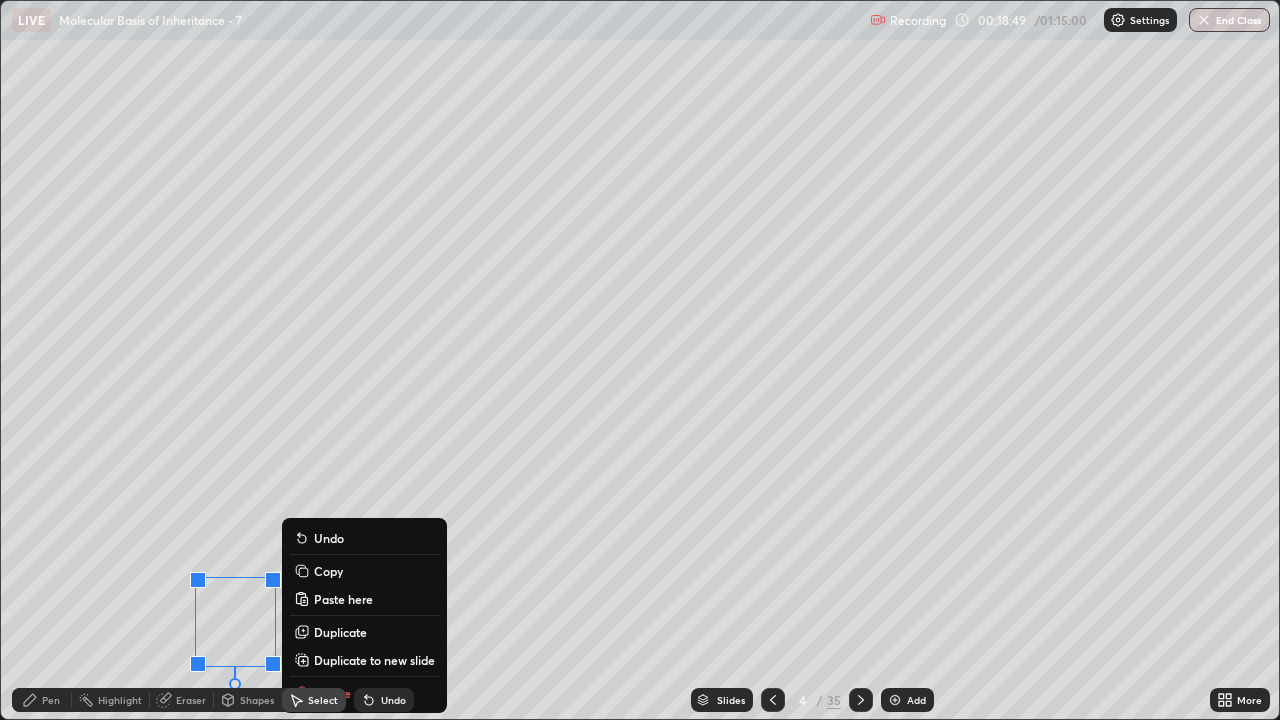 click on "Copy" at bounding box center (364, 571) 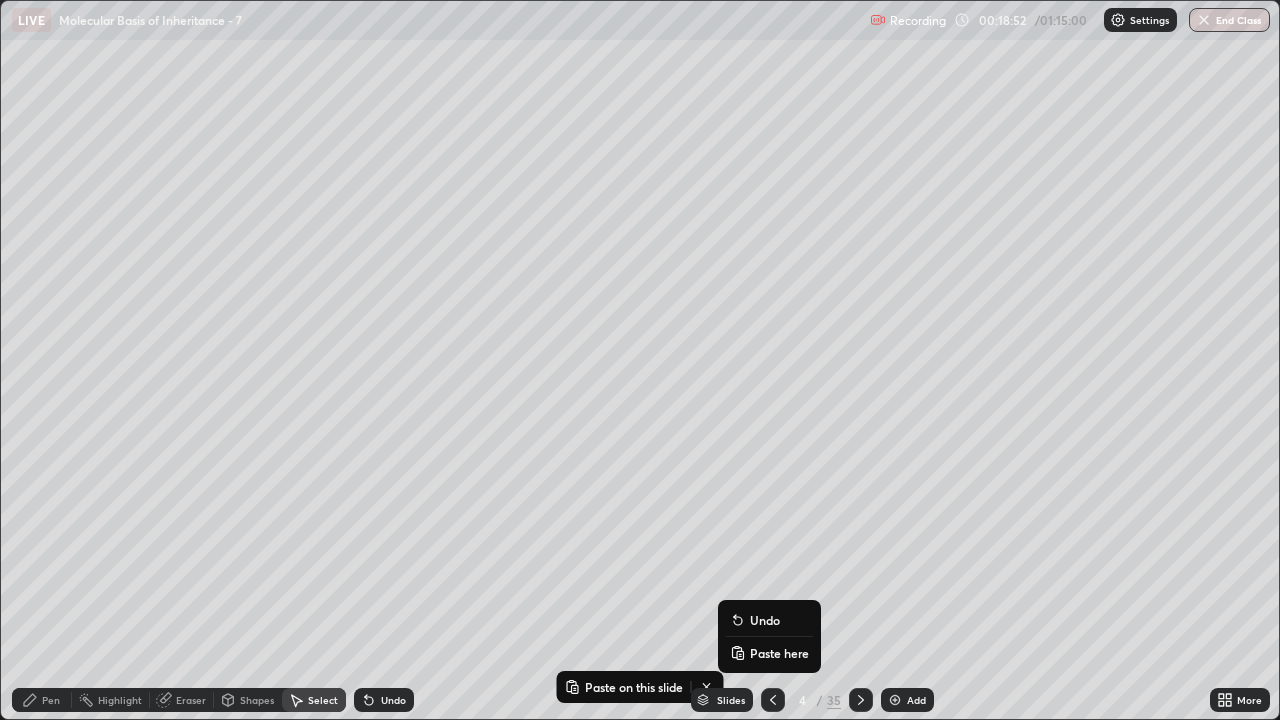 click on "Paste here" at bounding box center (779, 653) 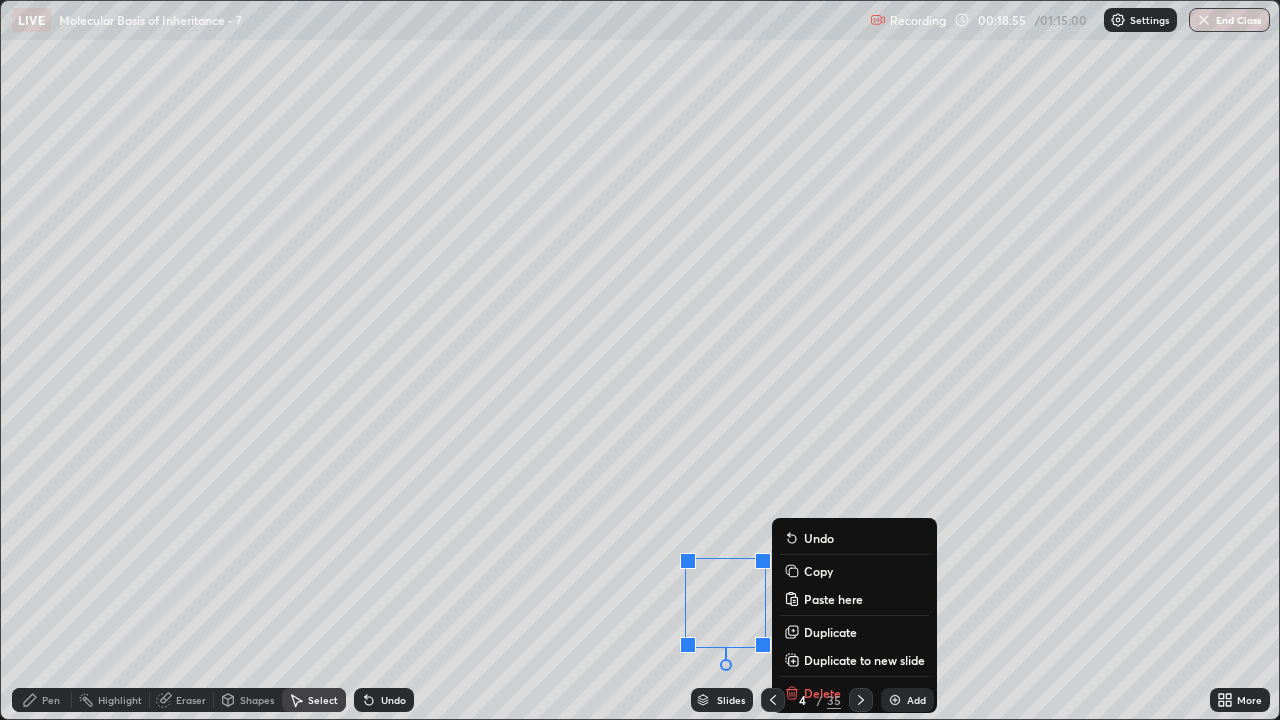 click on "0 ° Undo Copy Paste here Duplicate Duplicate to new slide Delete" at bounding box center [640, 360] 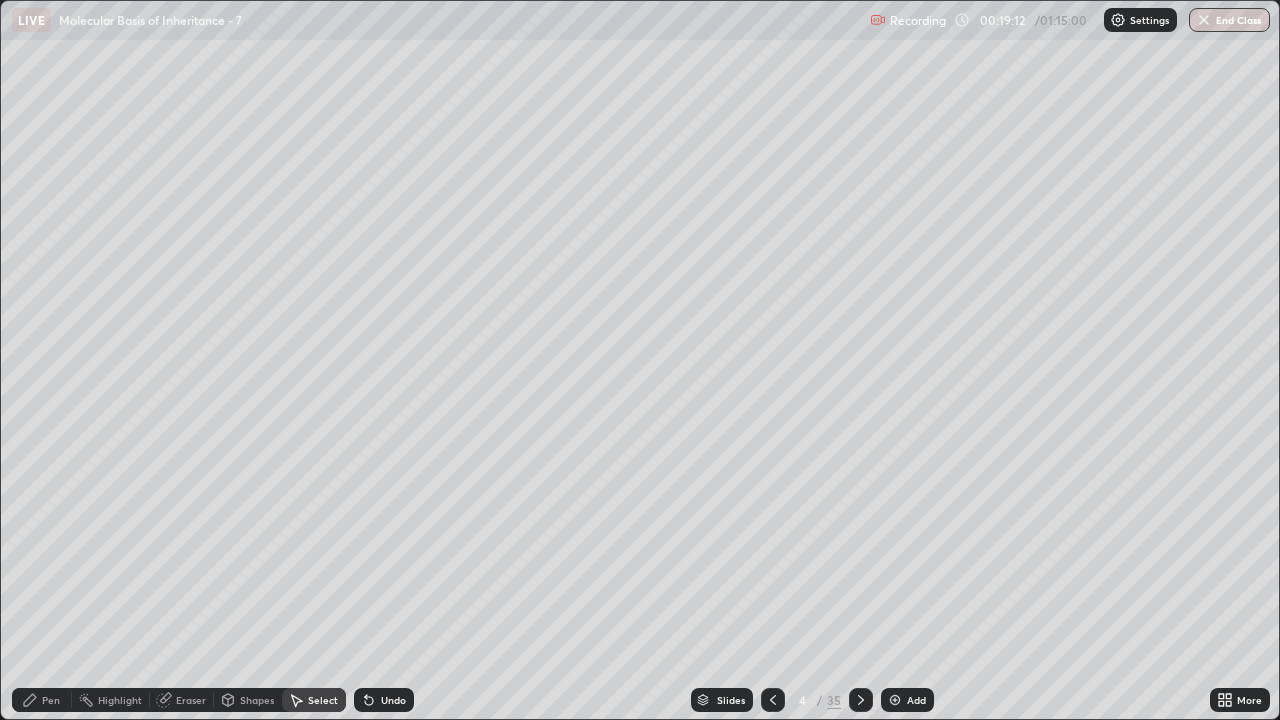 click on "Pen" at bounding box center (51, 700) 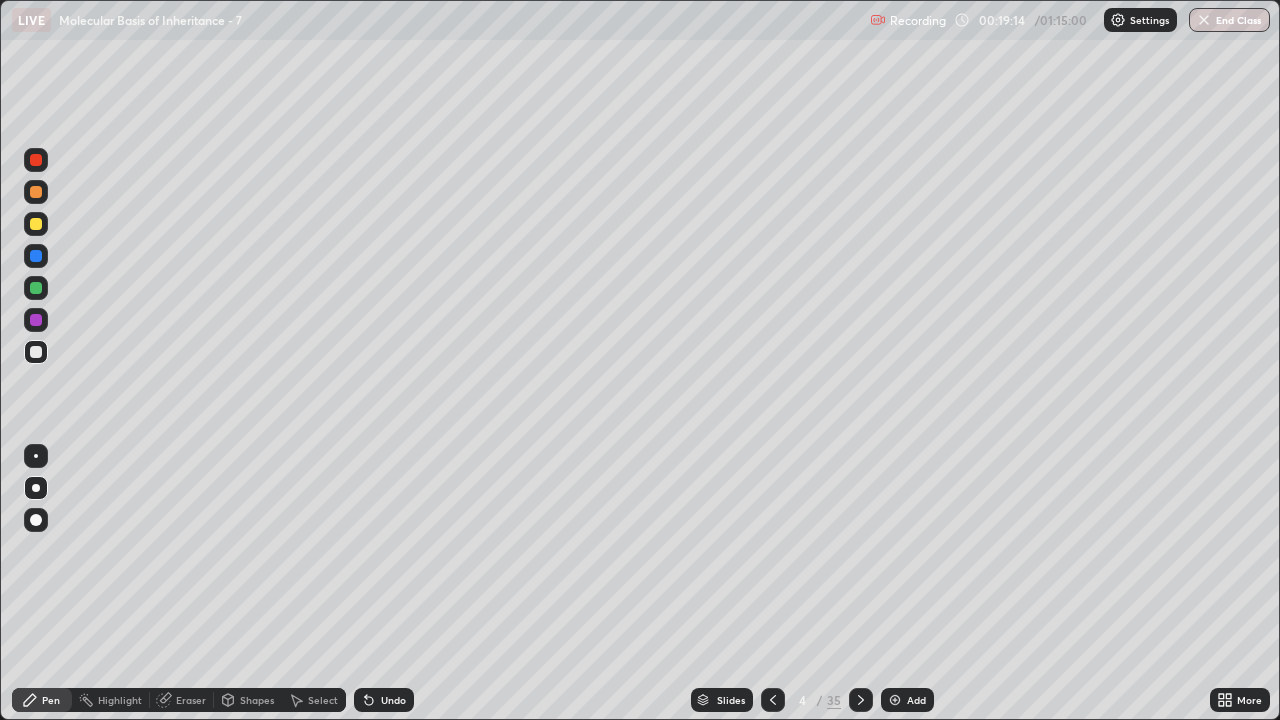click at bounding box center (36, 160) 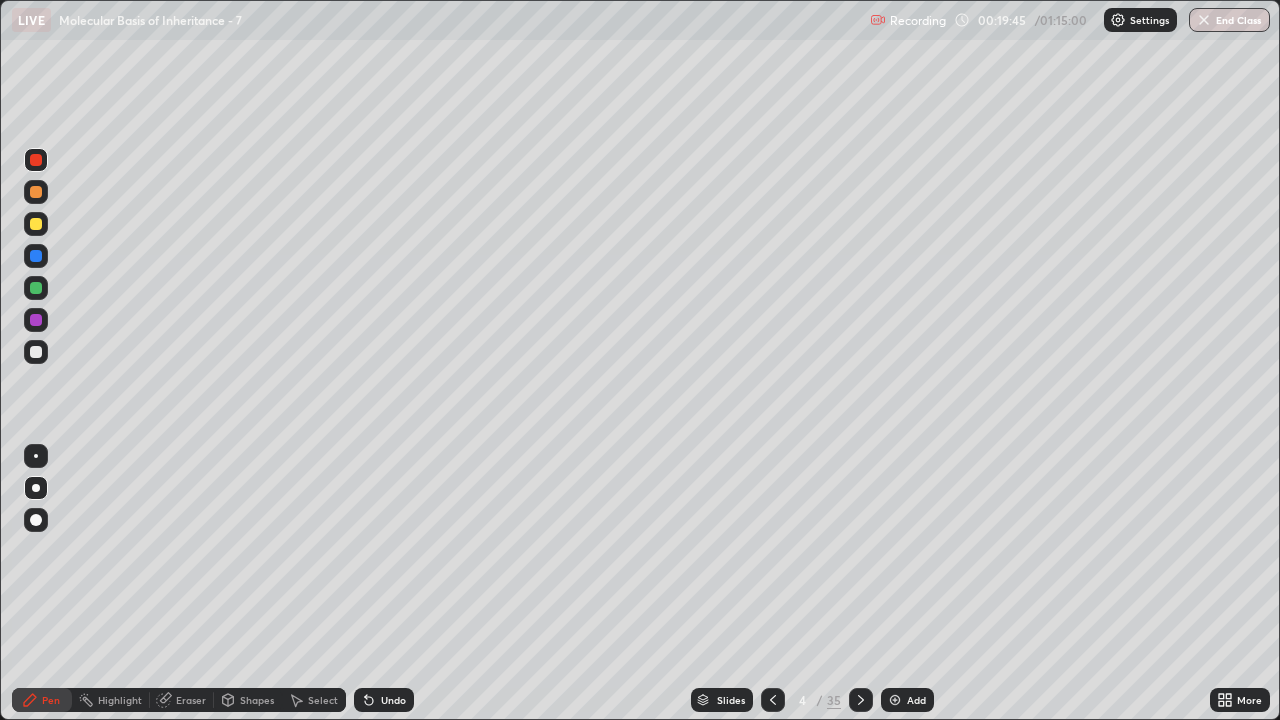click at bounding box center (36, 192) 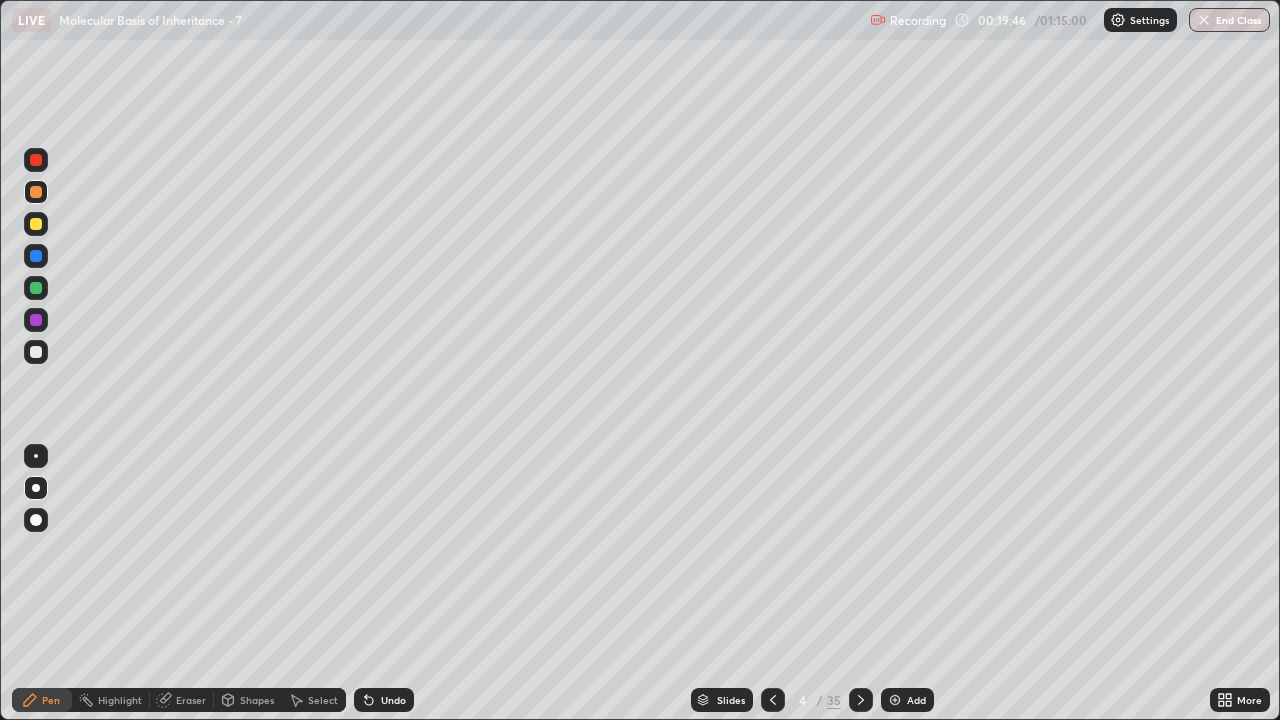 click at bounding box center [36, 456] 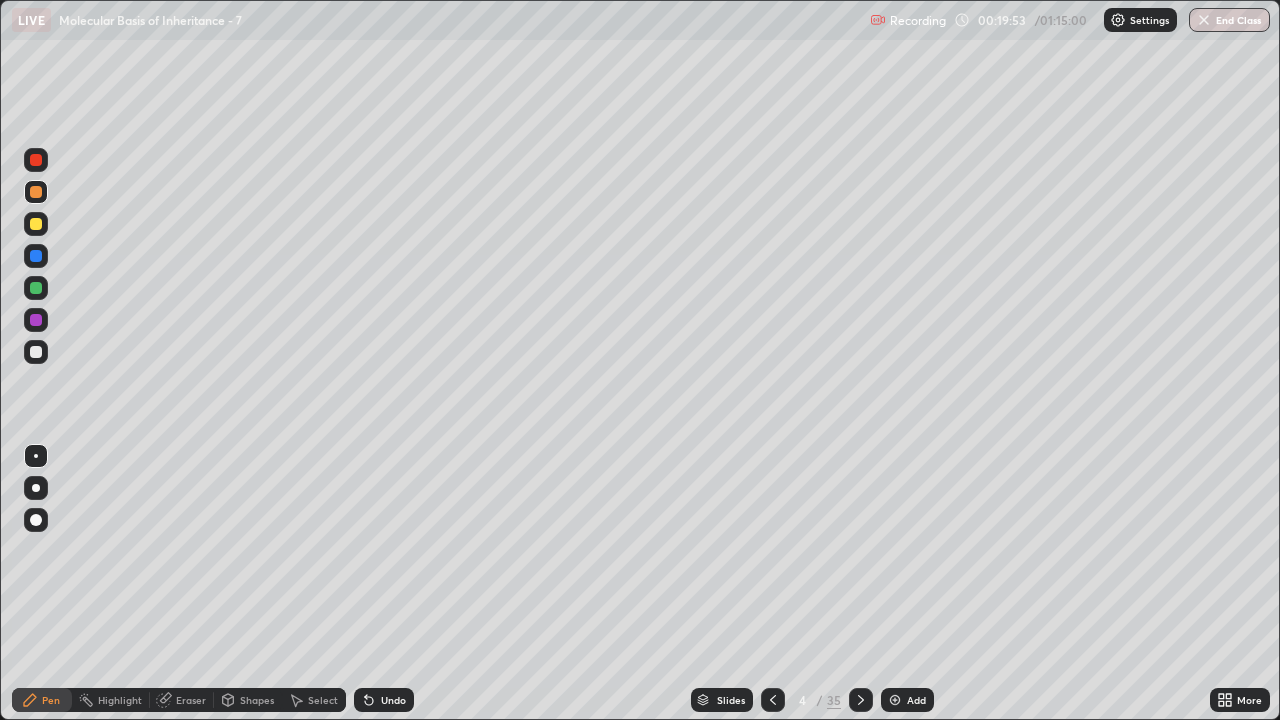 click on "Slides 4 / 35 Add" at bounding box center (812, 700) 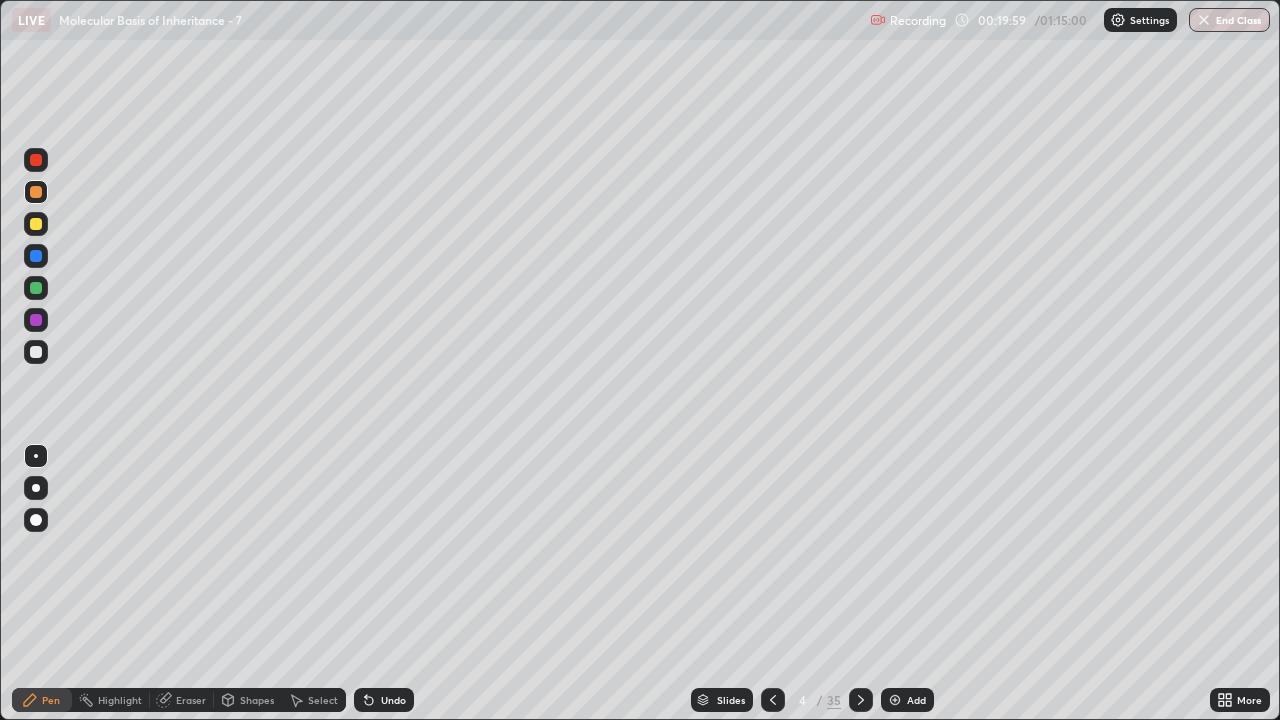 click on "Slides 4 / 35 Add" at bounding box center [812, 700] 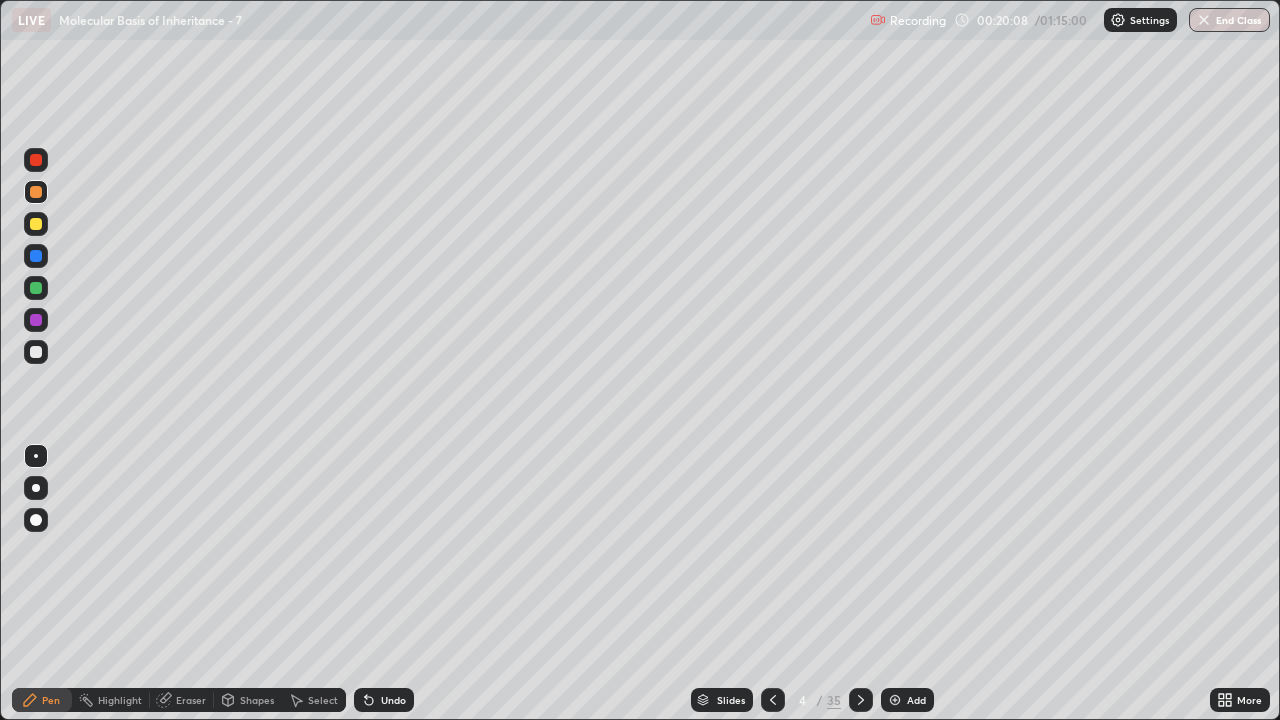 click on "Select" at bounding box center (323, 700) 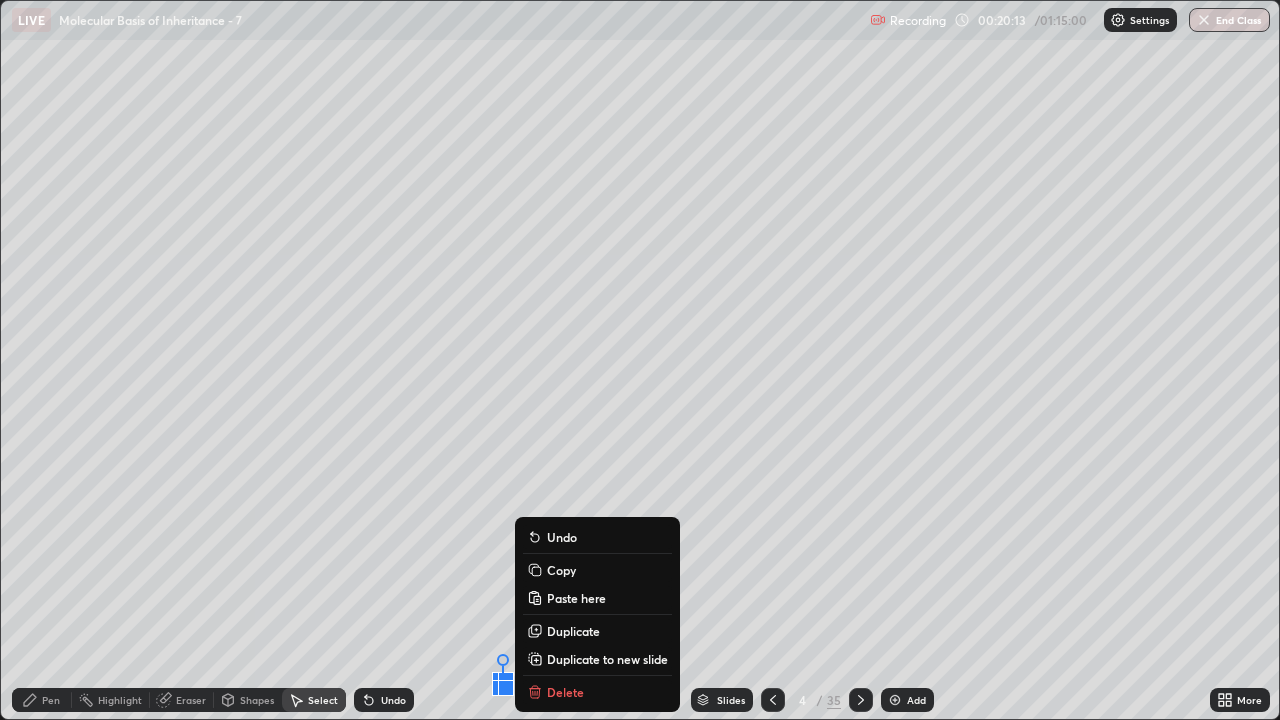 click on "0 ° Undo Copy Paste here Duplicate Duplicate to new slide Delete" at bounding box center (640, 360) 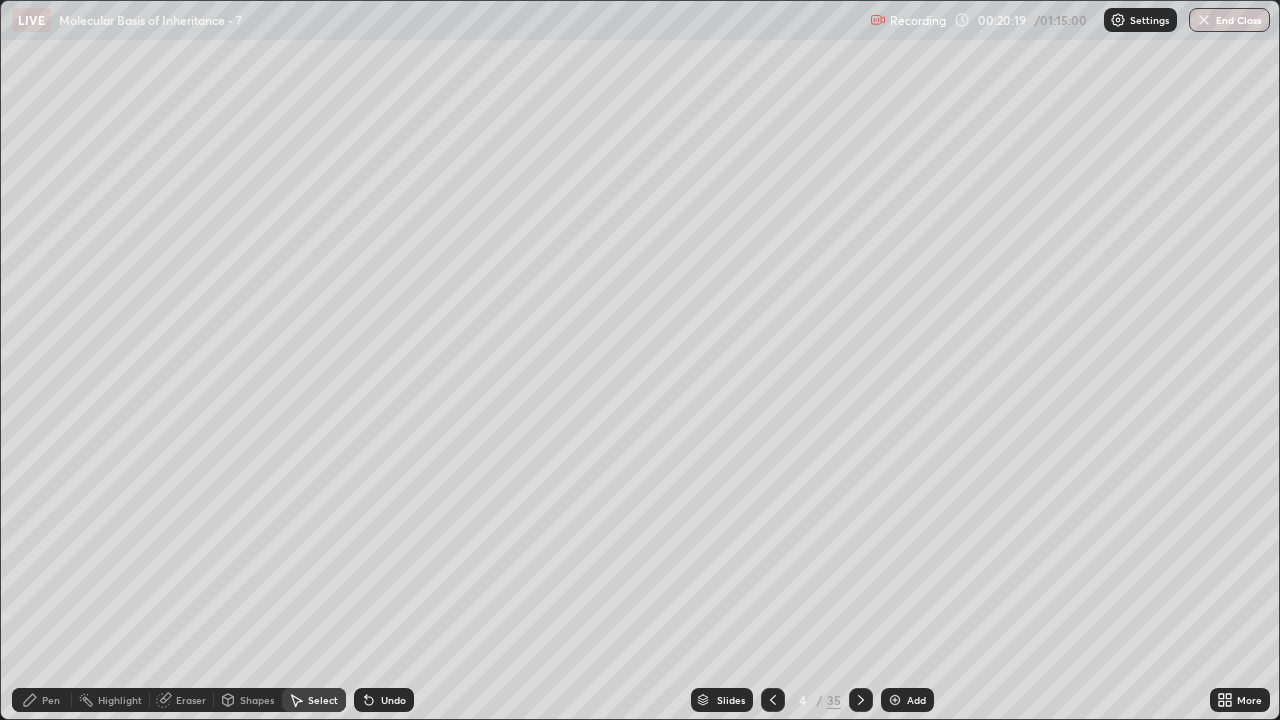 click on "Pen" at bounding box center [42, 700] 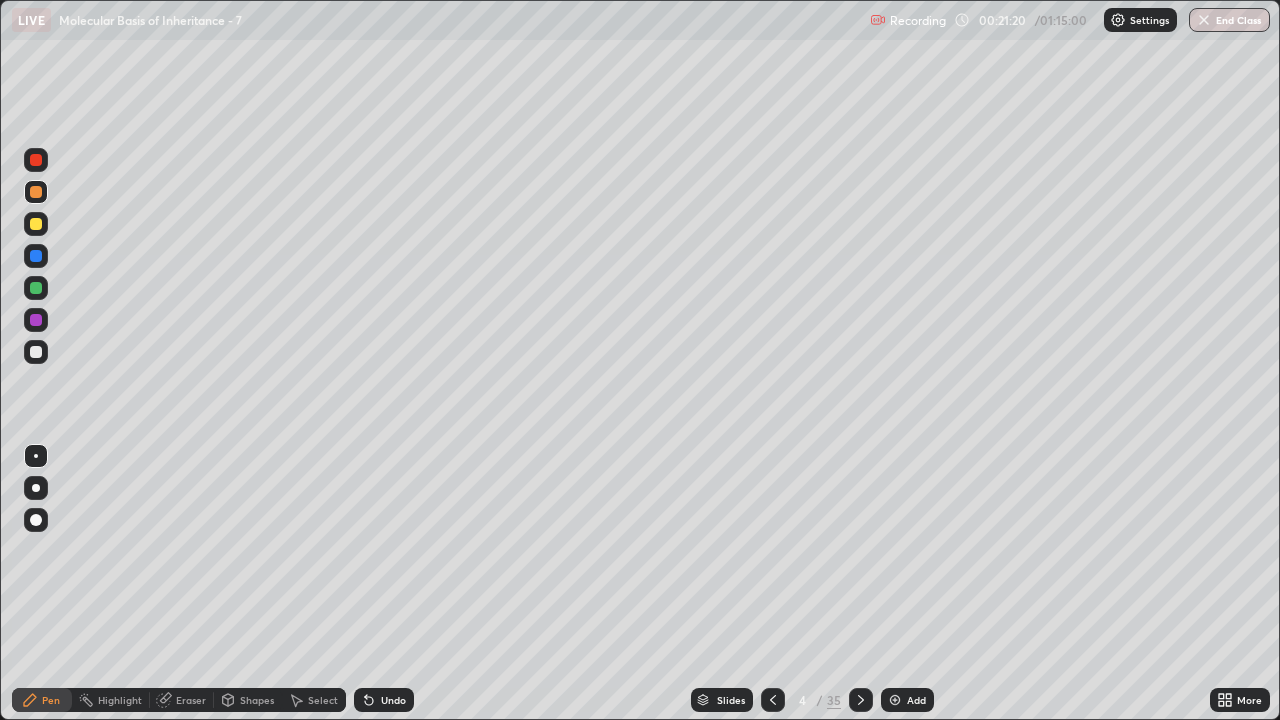 click on "Eraser" at bounding box center (191, 700) 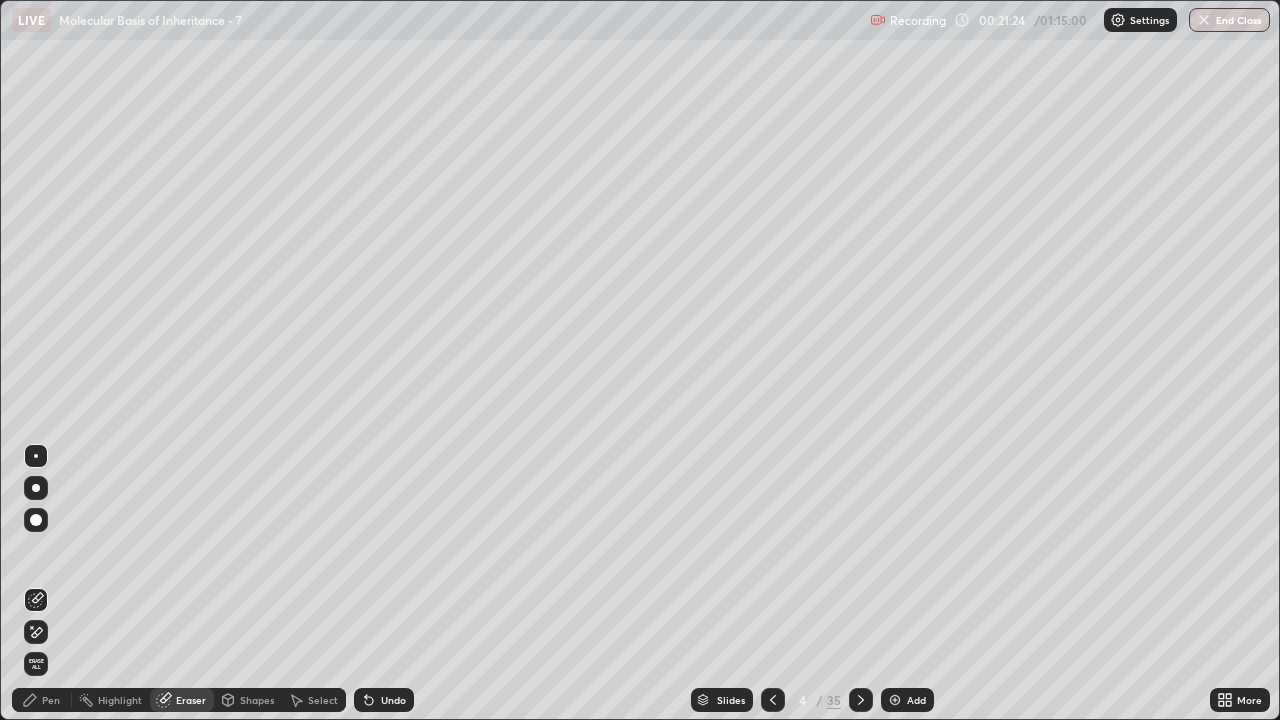 click on "Pen" at bounding box center [51, 700] 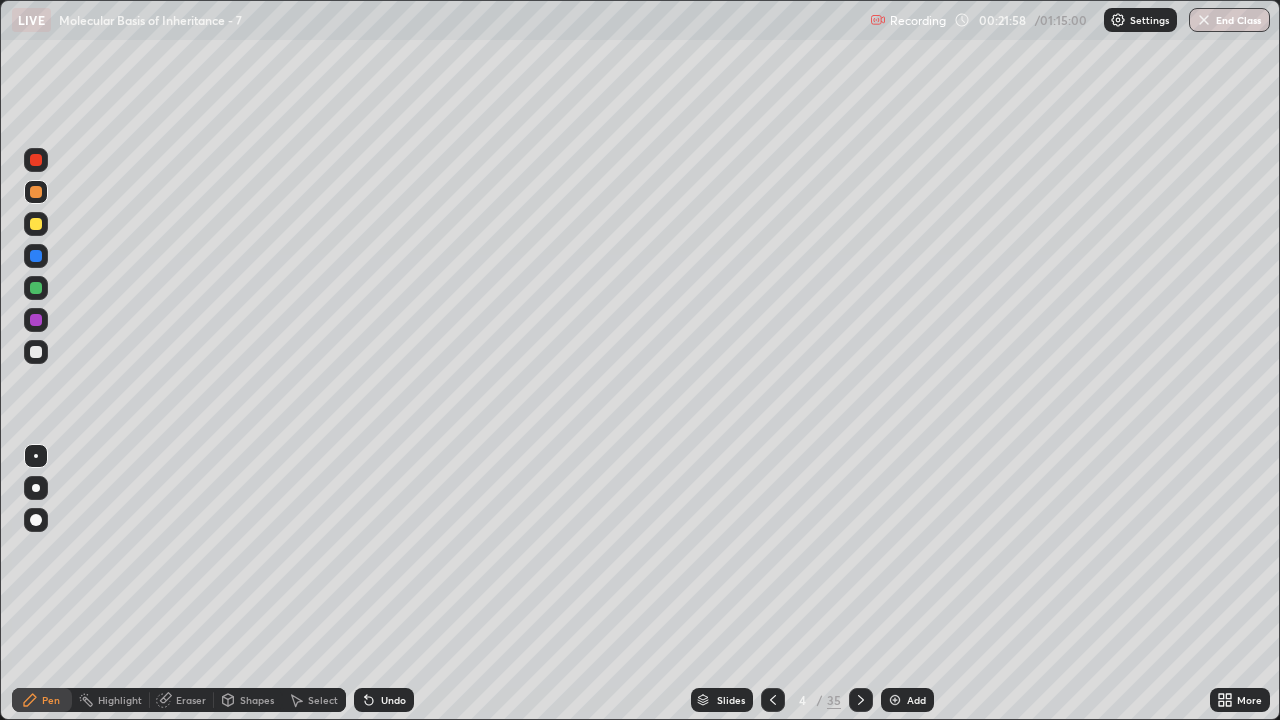 click at bounding box center (773, 700) 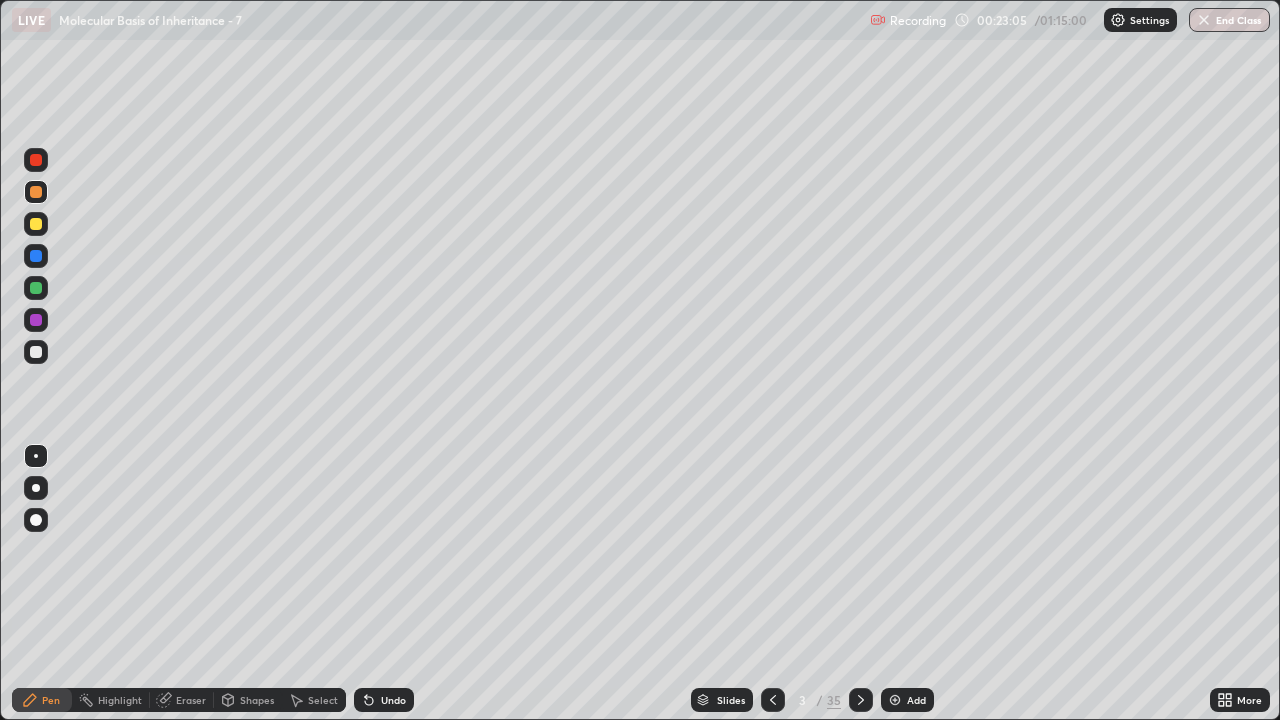click on "3 / 35" at bounding box center [817, 700] 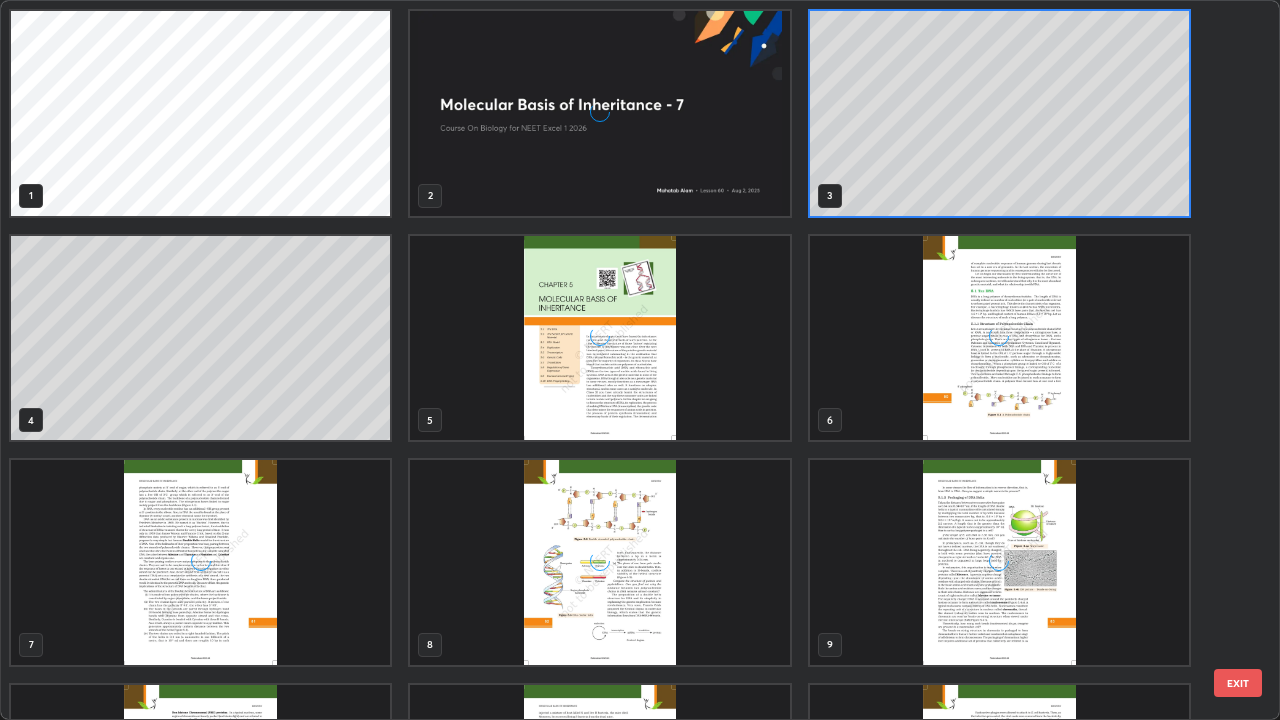 scroll, scrollTop: 7, scrollLeft: 11, axis: both 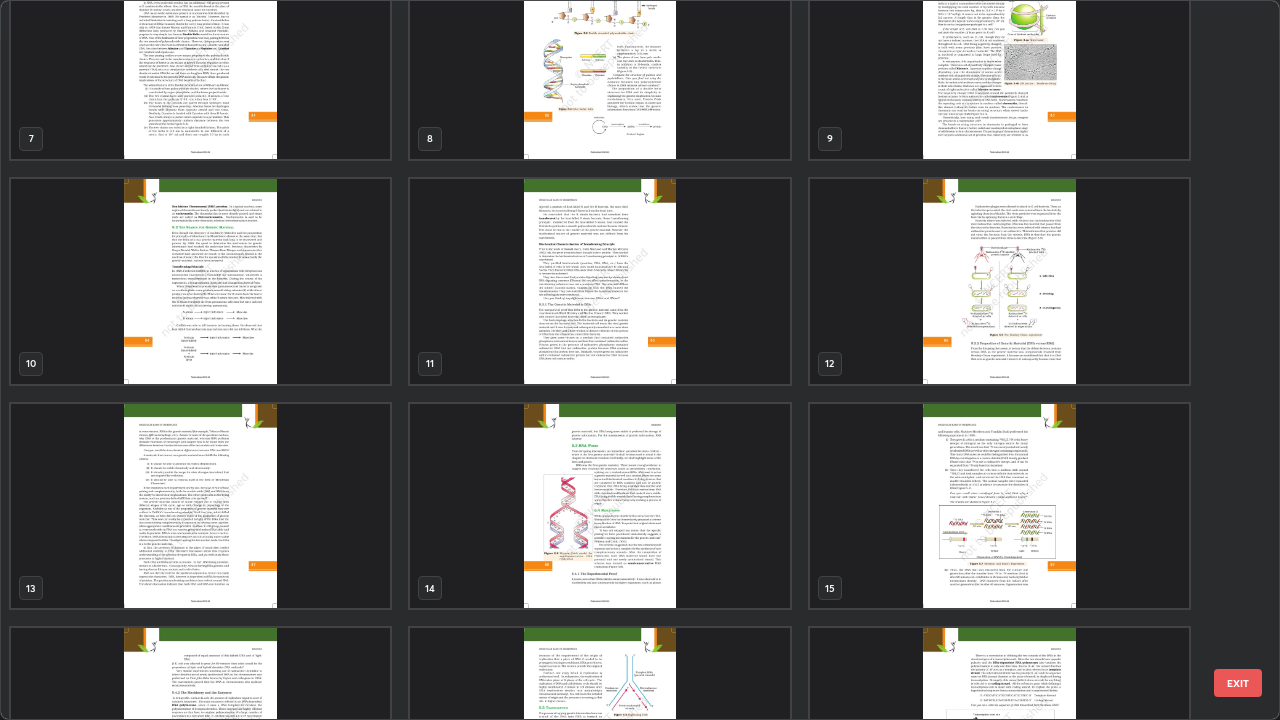 click at bounding box center (999, 281) 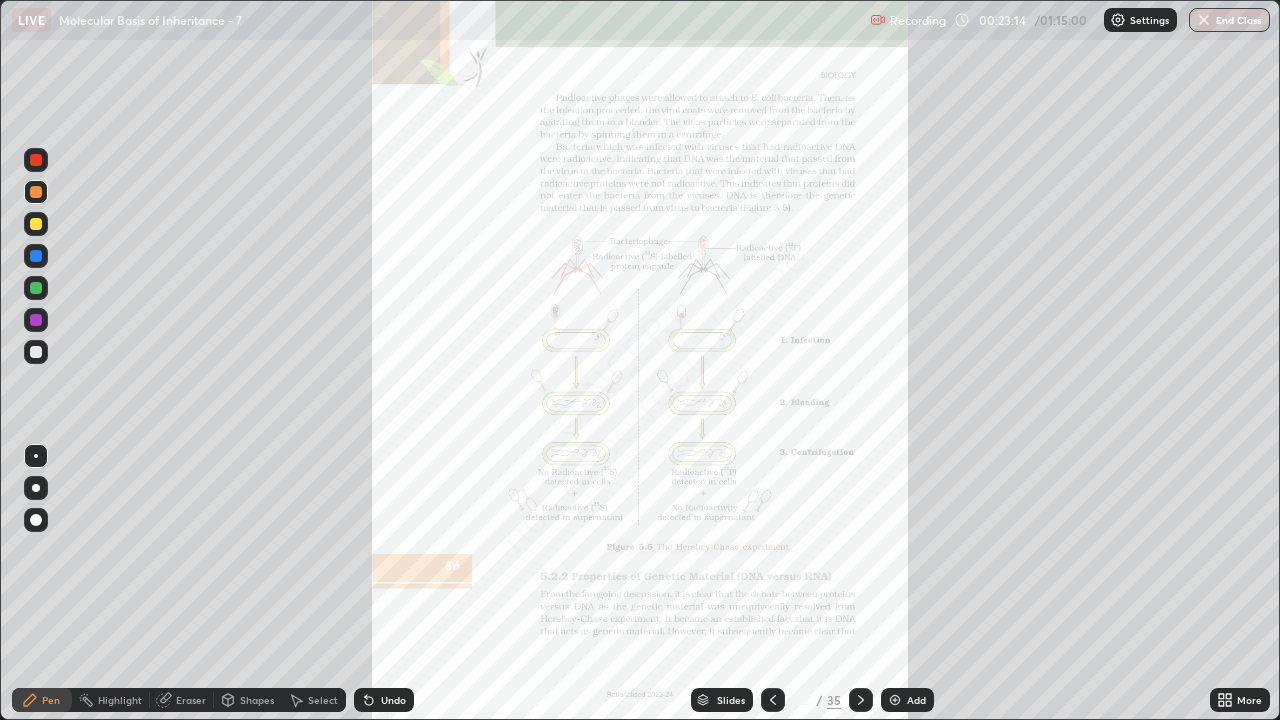 click 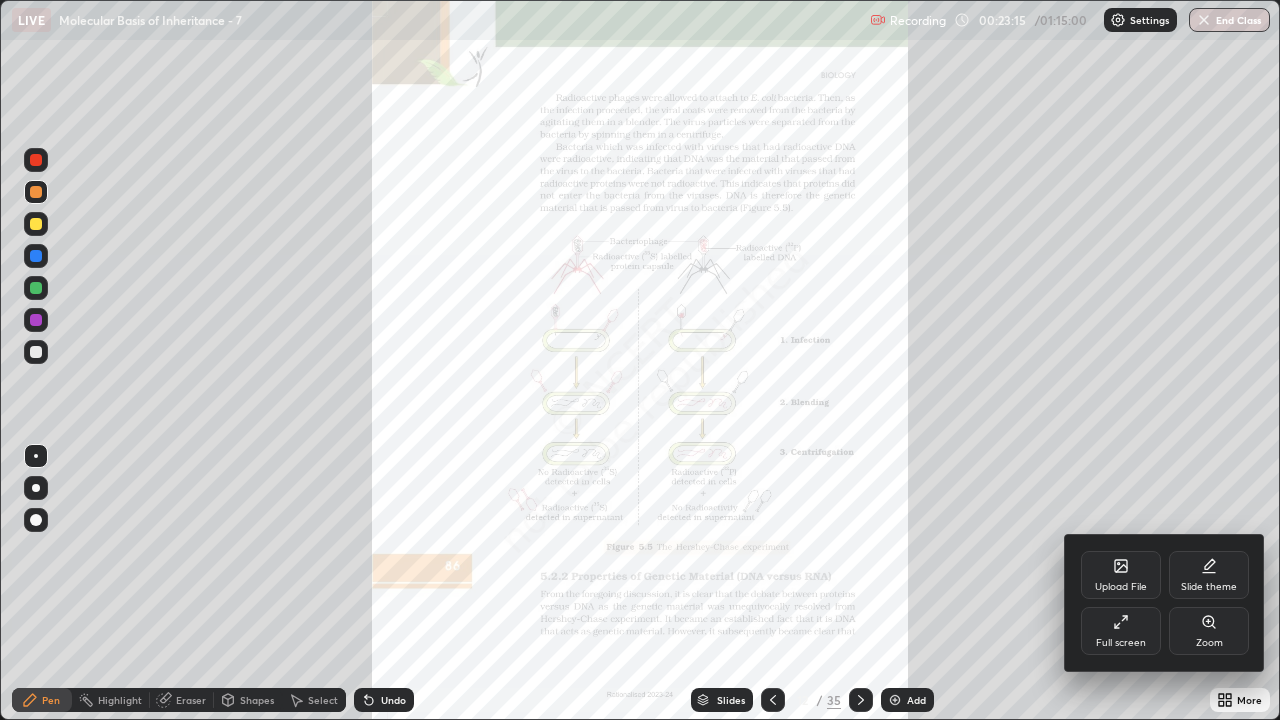 click on "Zoom" at bounding box center [1209, 643] 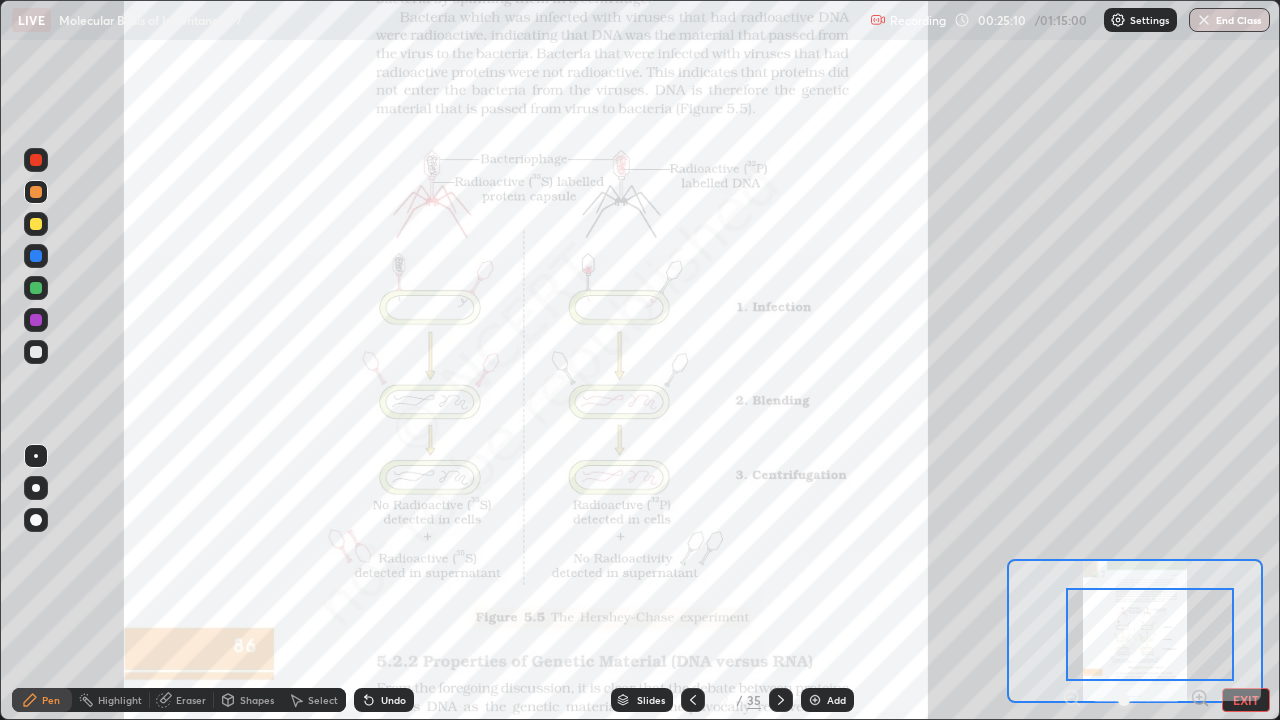 click 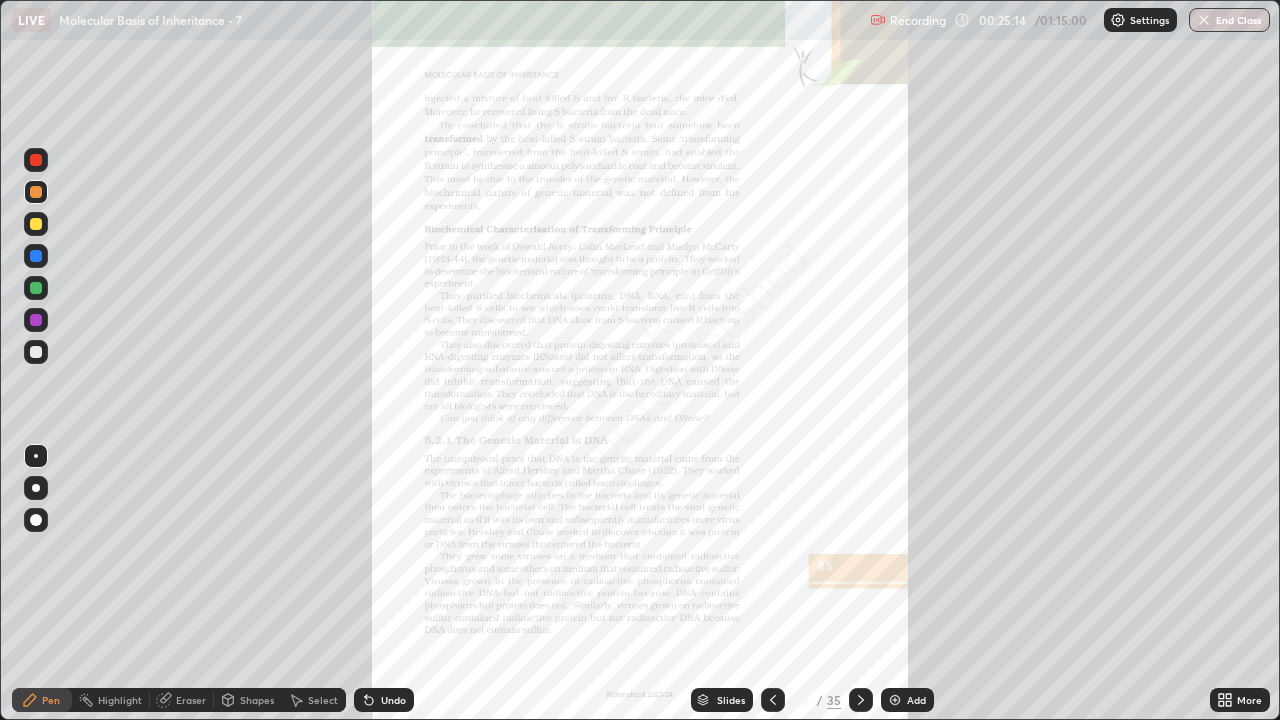 click 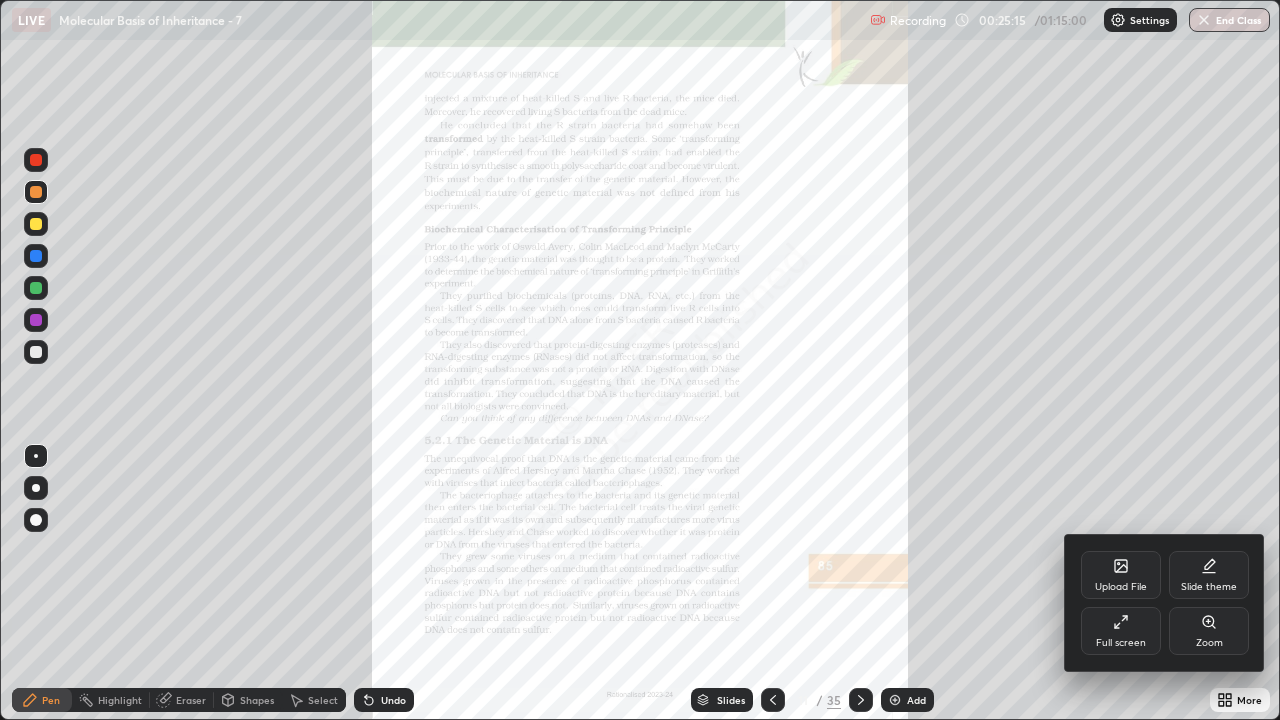 click on "Zoom" at bounding box center [1209, 643] 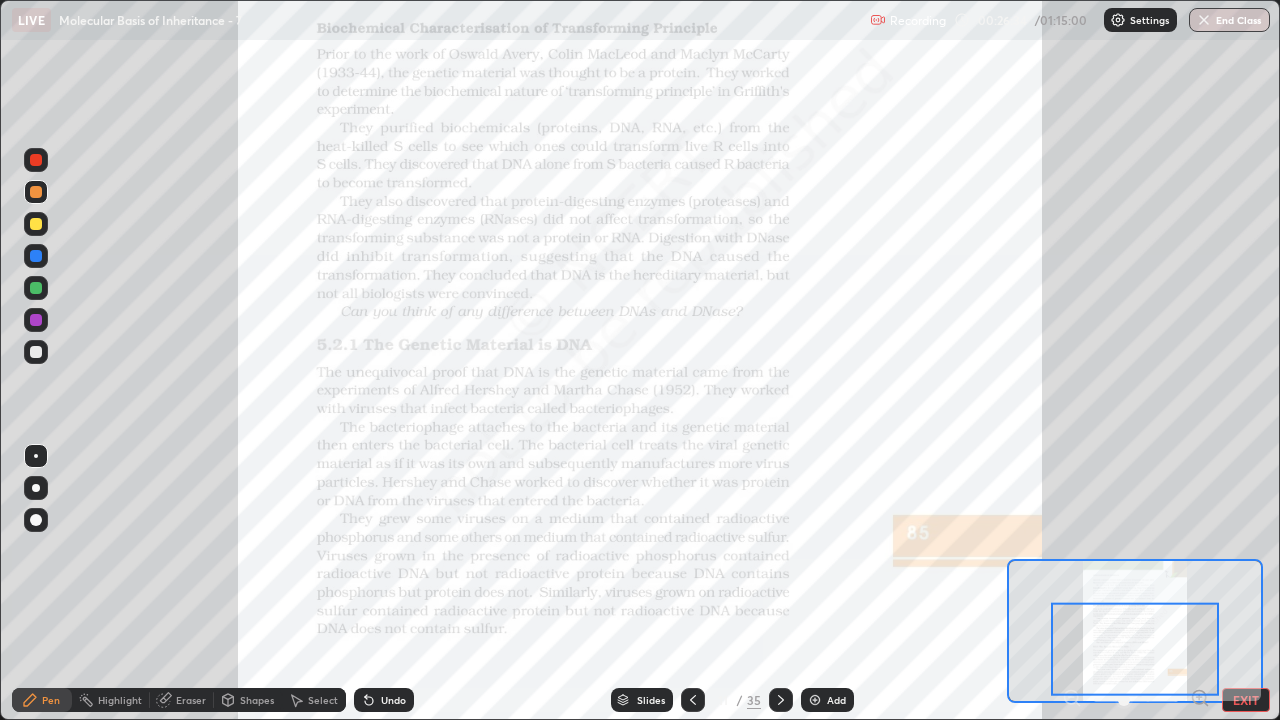click at bounding box center (36, 320) 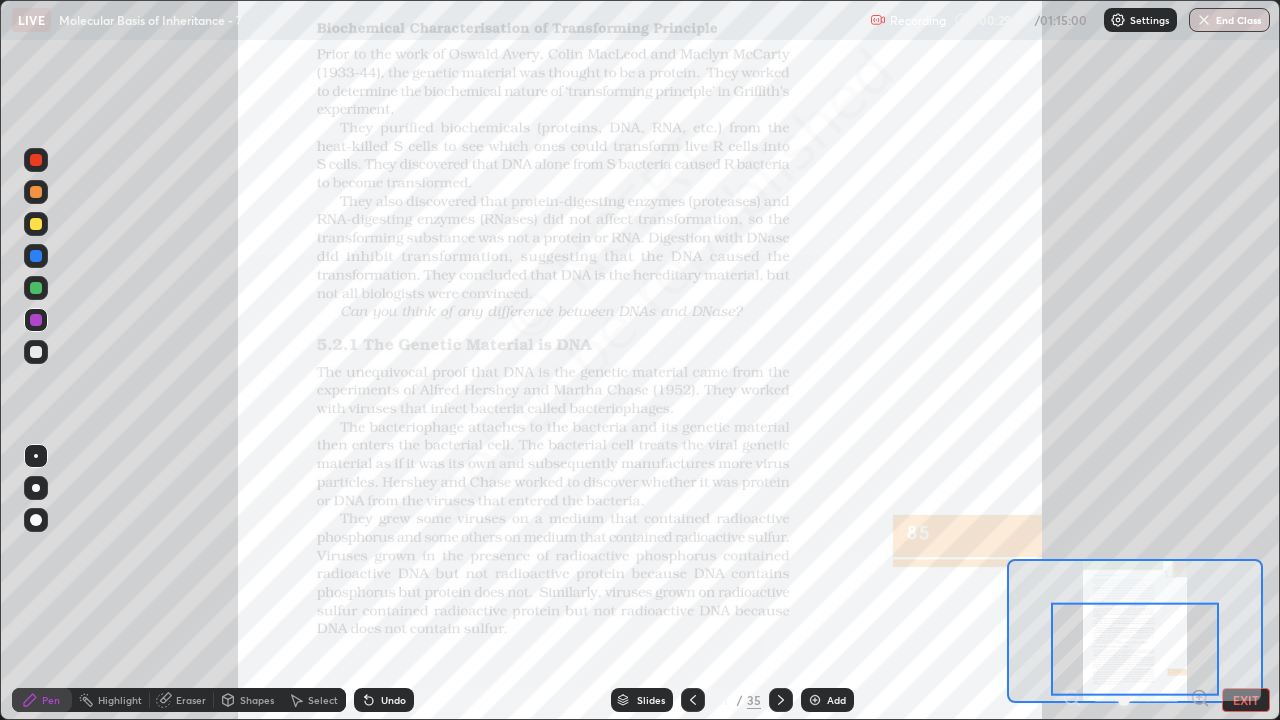 click 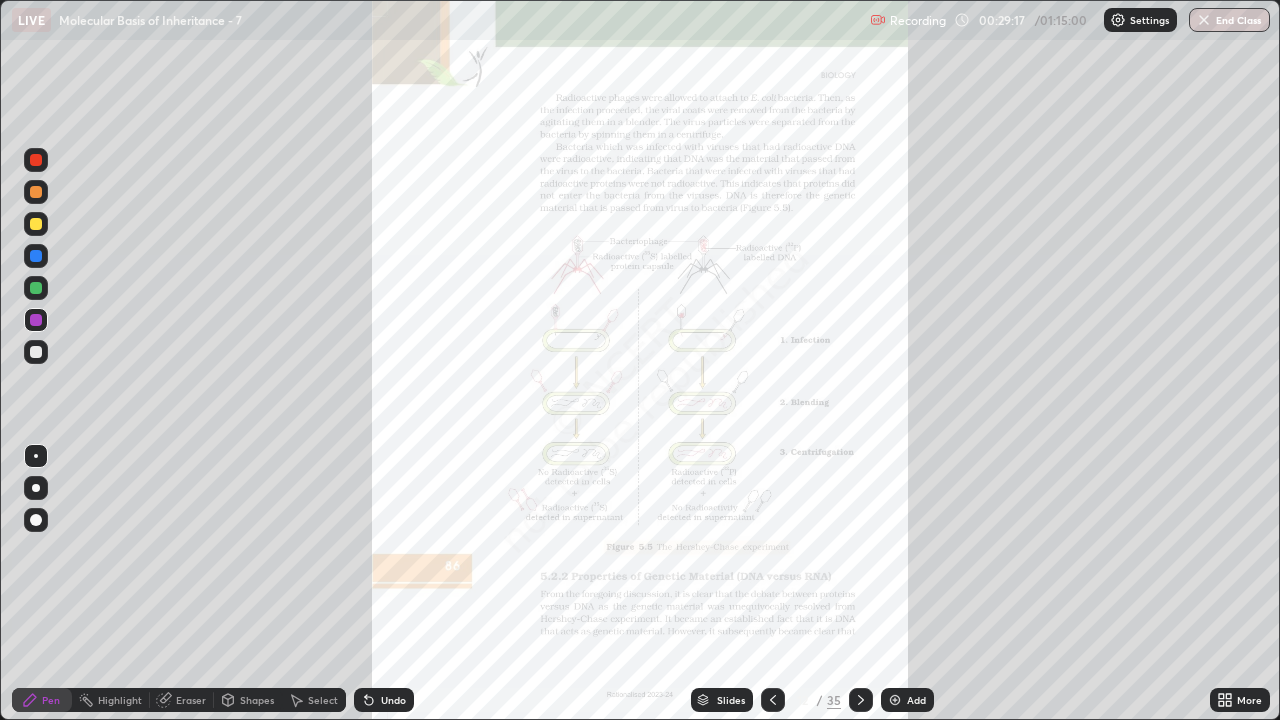 click 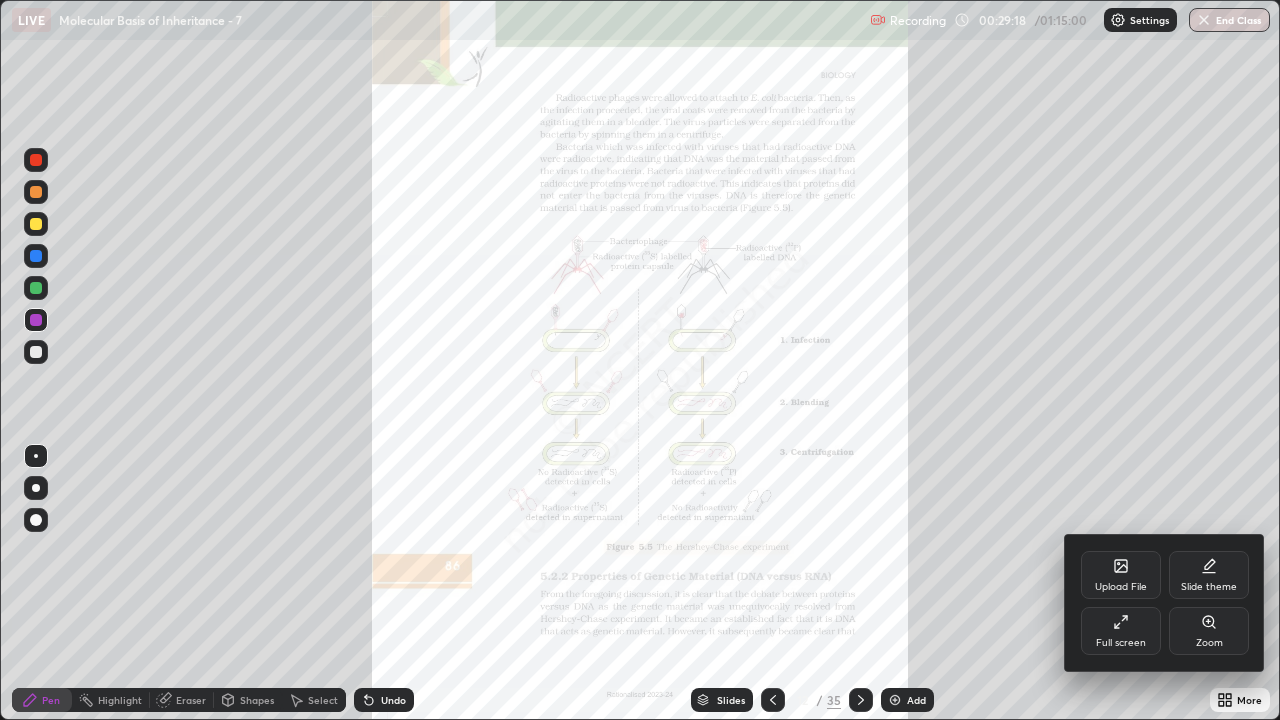 click on "Zoom" at bounding box center [1209, 643] 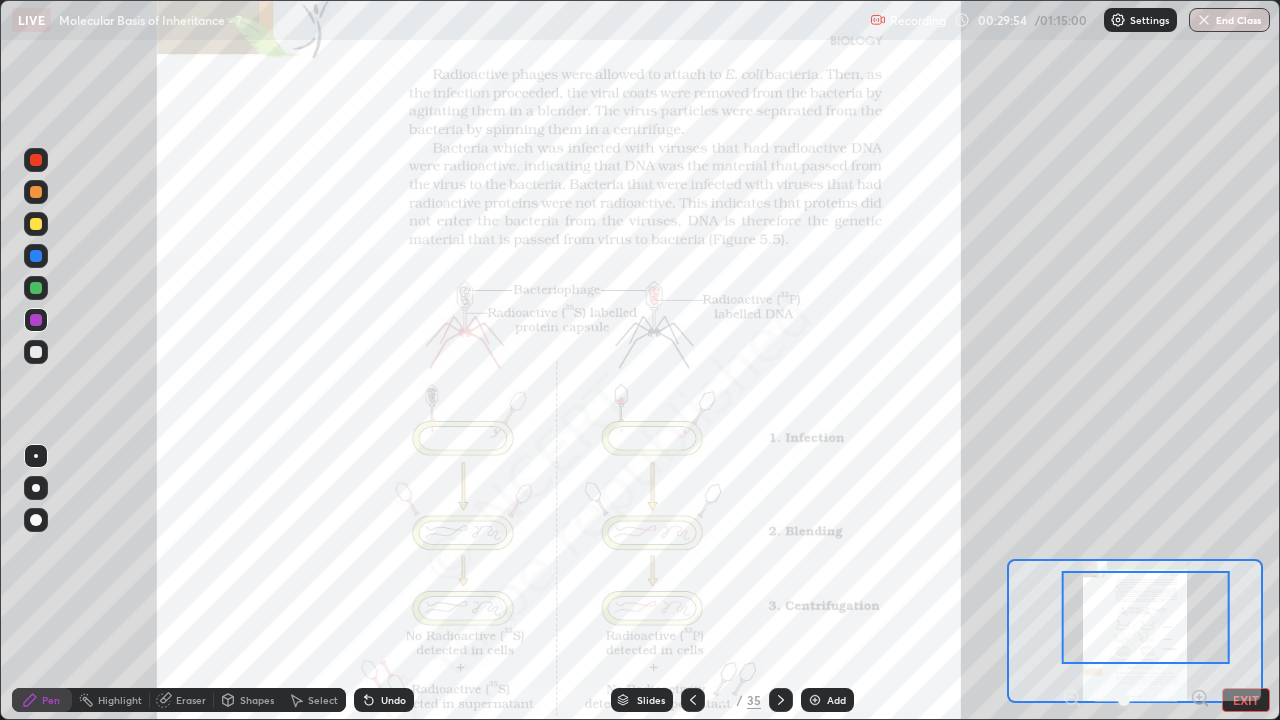 click at bounding box center [36, 160] 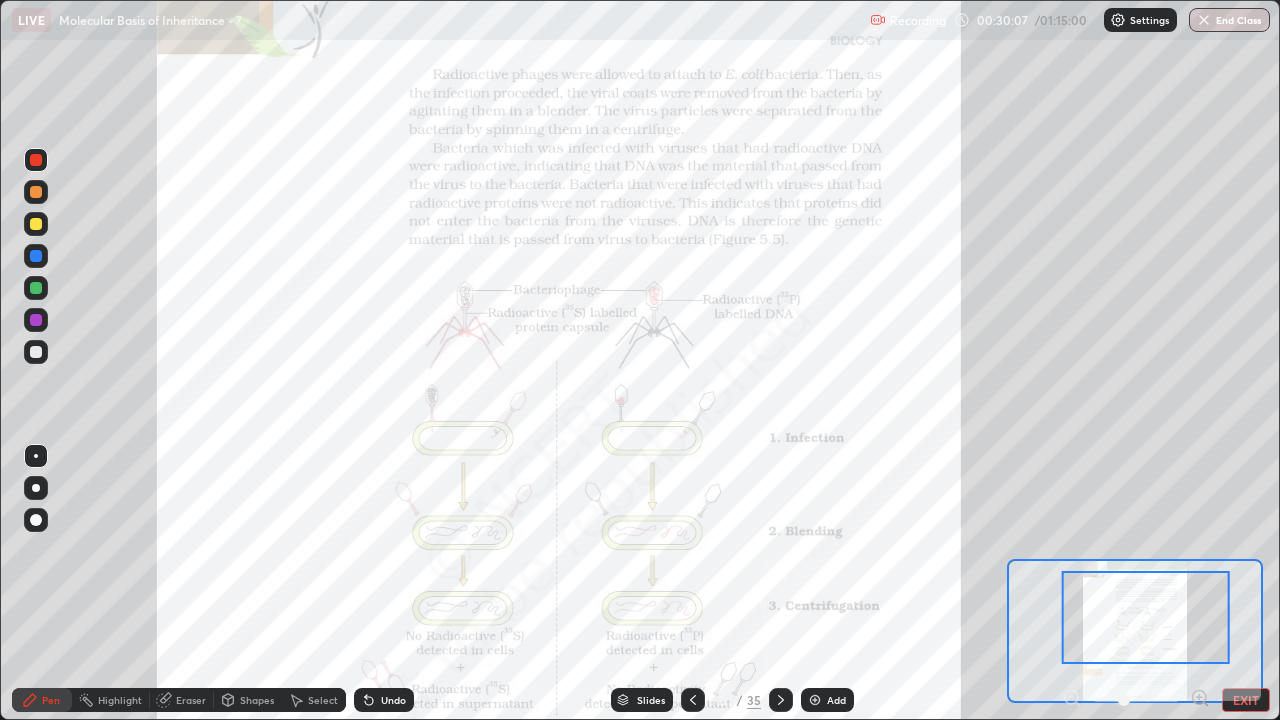 click on "Select" at bounding box center [323, 700] 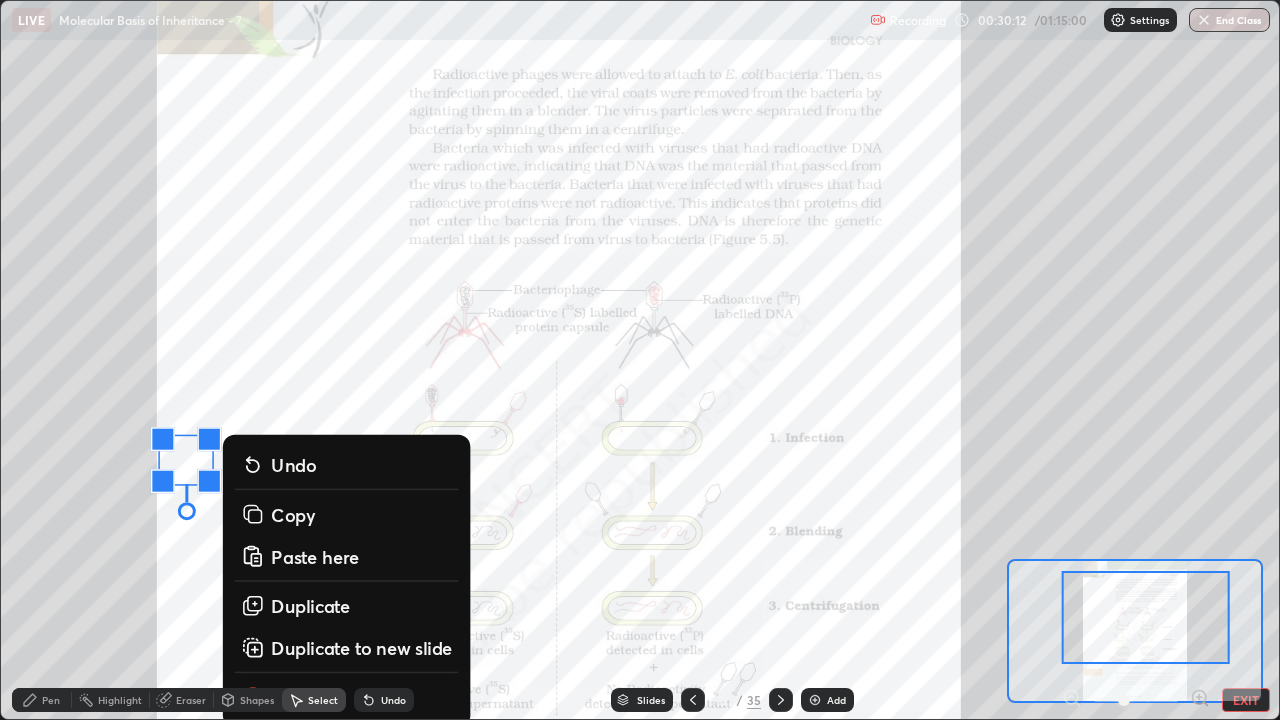 click on "0 ° Undo Copy Paste here Duplicate Duplicate to new slide Delete" at bounding box center (558, 467) 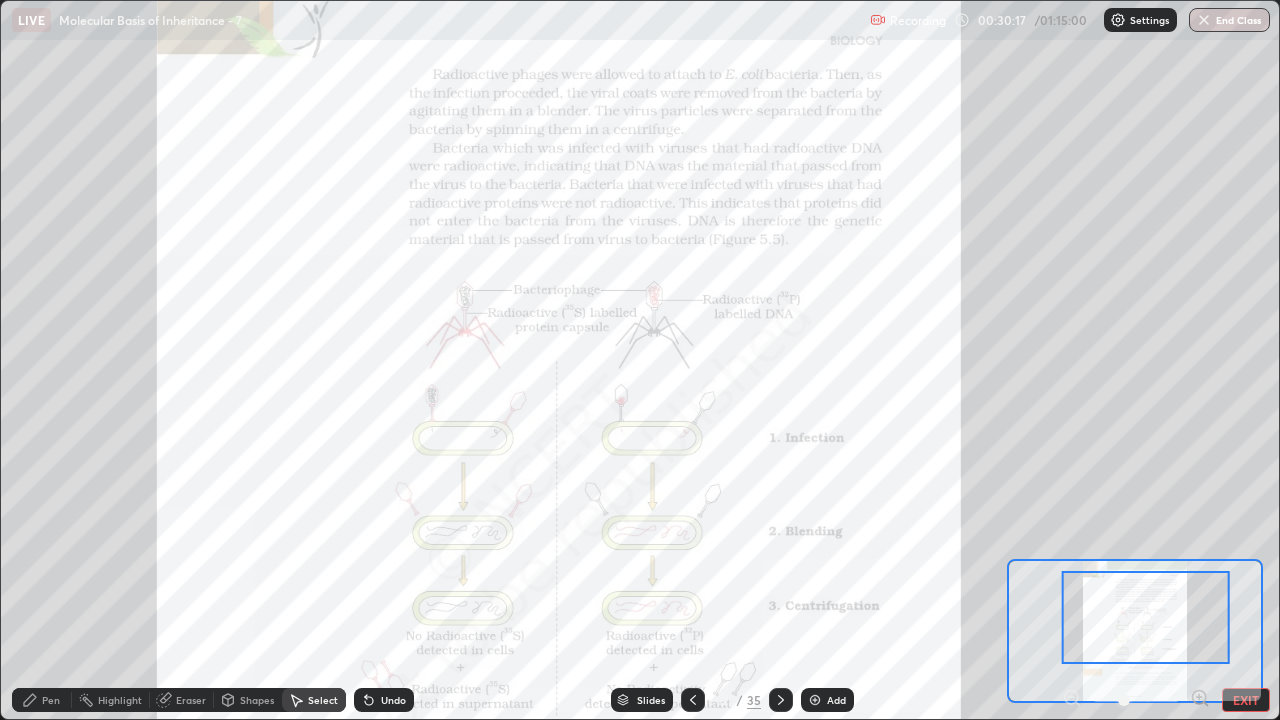 click on "Pen" at bounding box center (42, 700) 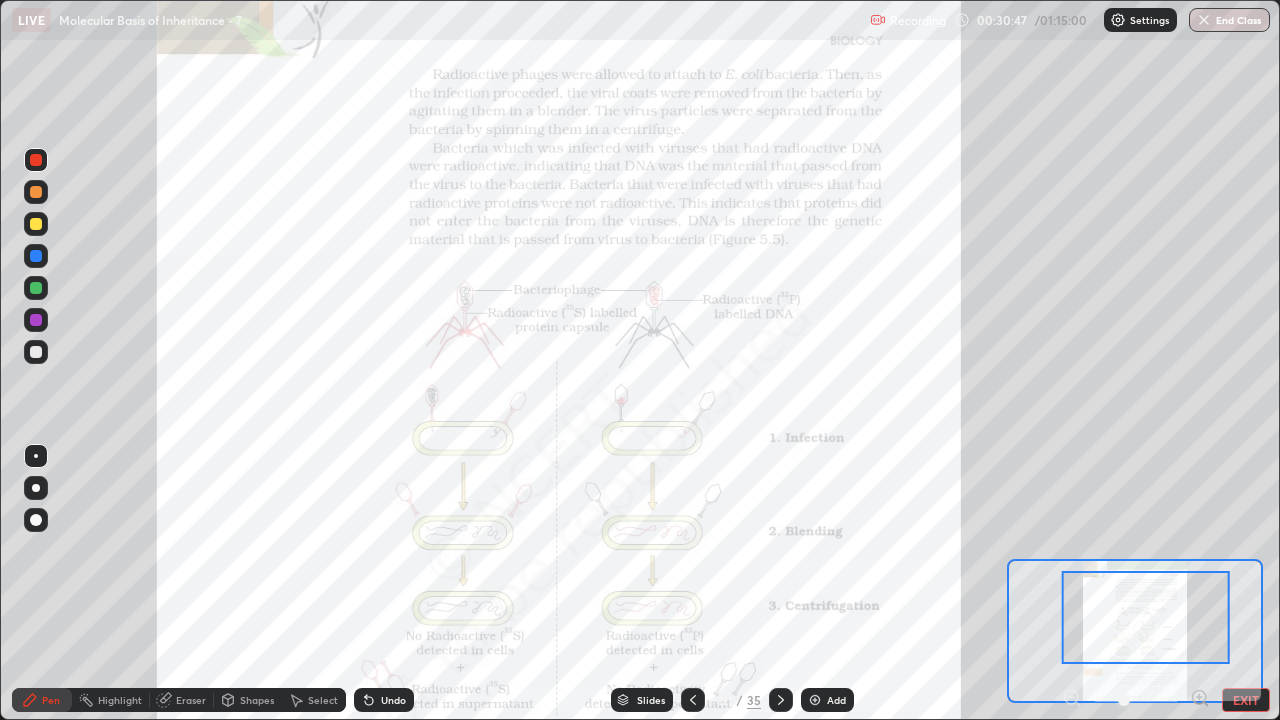 click on "Eraser" at bounding box center (182, 700) 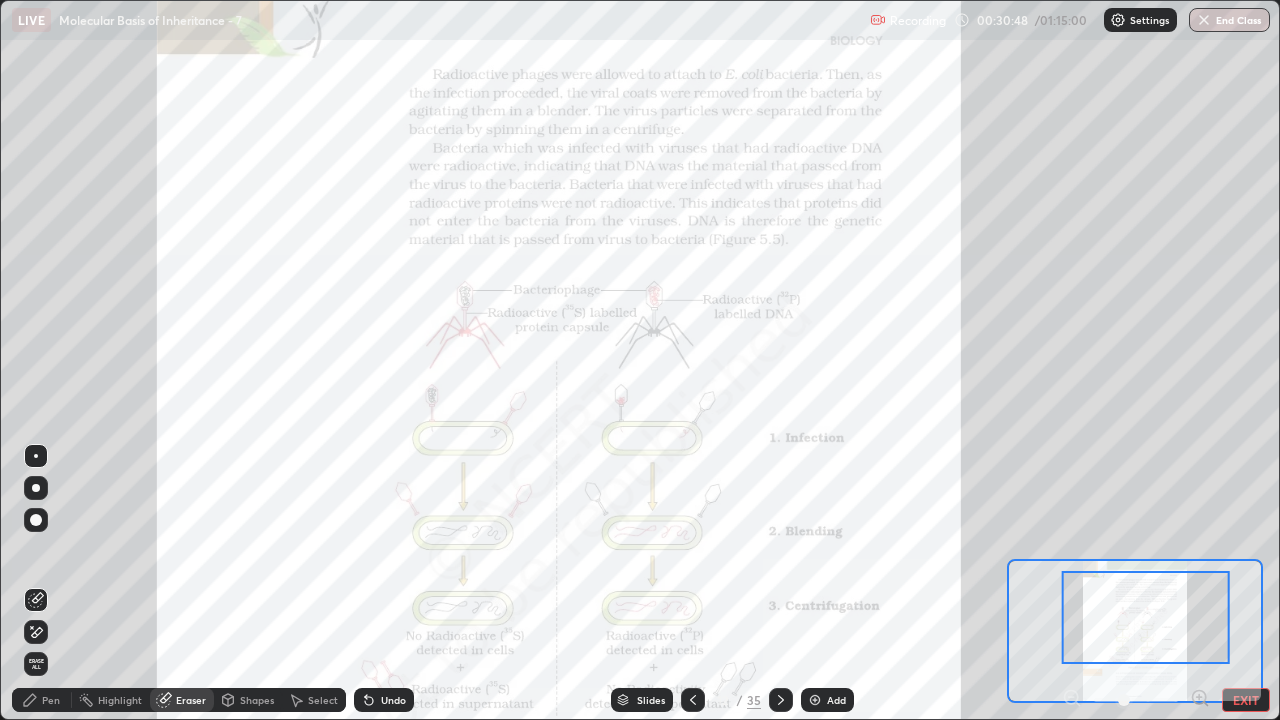 click 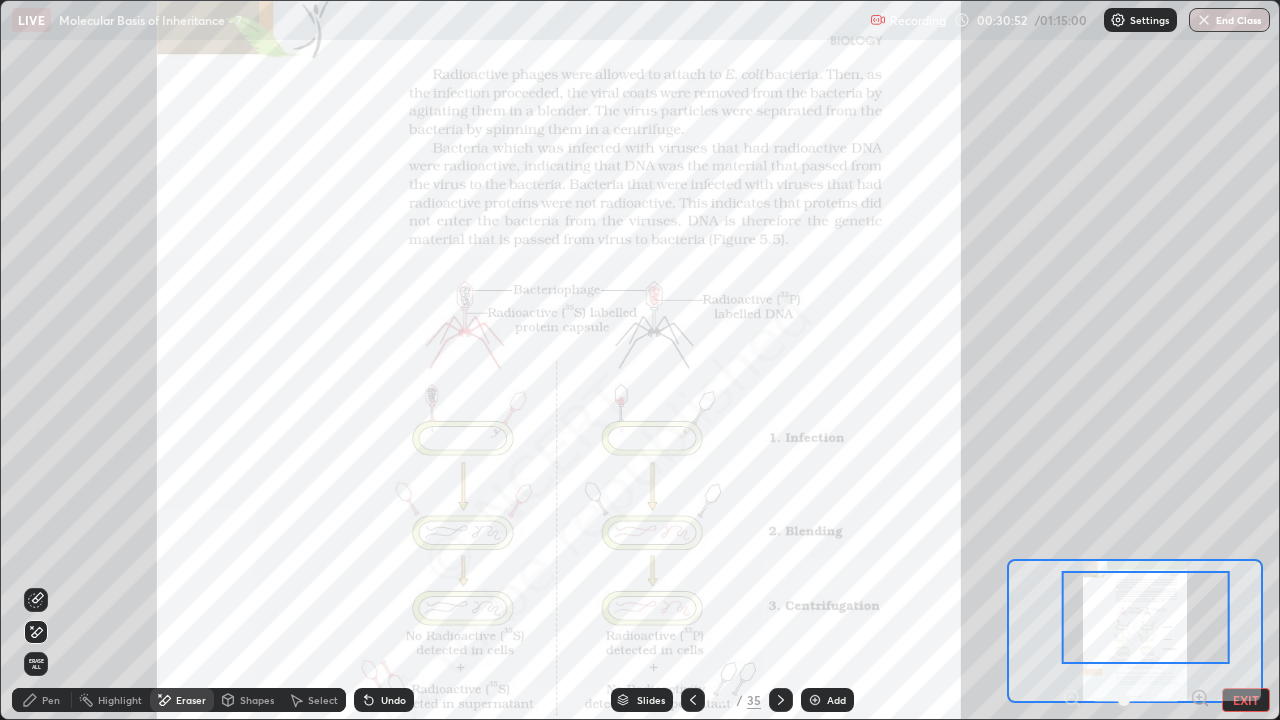 click on "Pen" at bounding box center [51, 700] 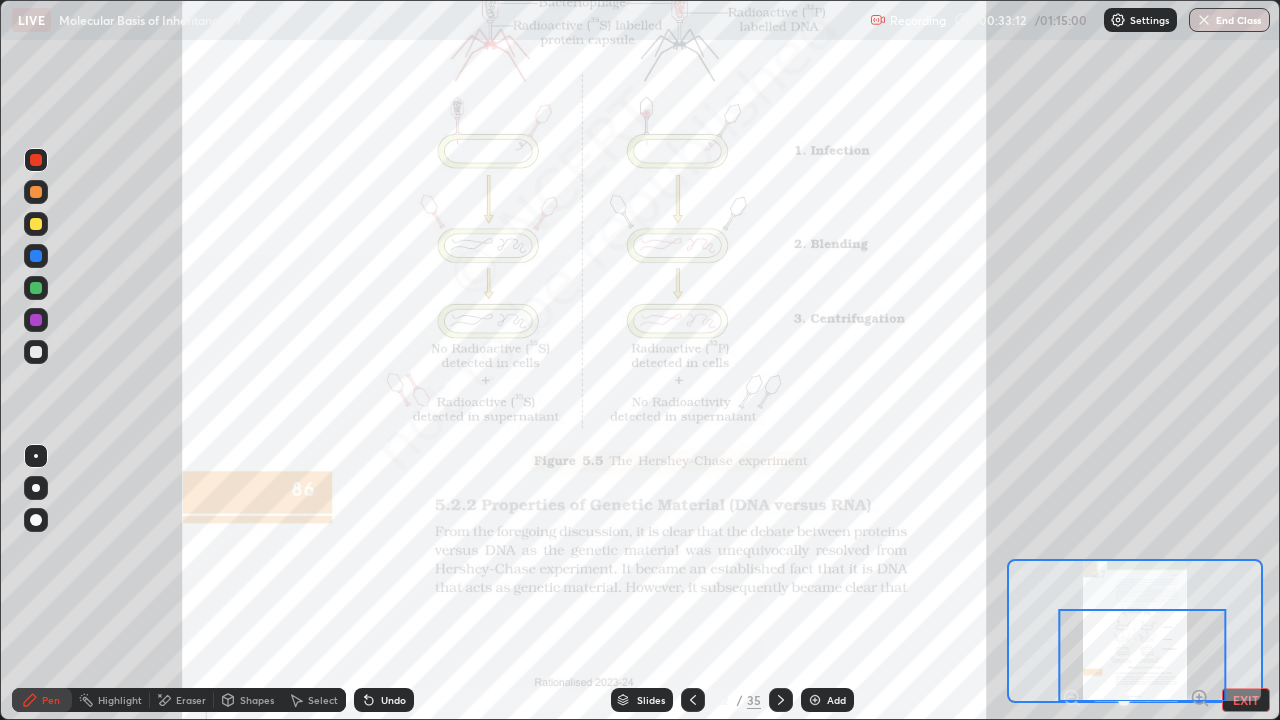 click on "12 / 35" at bounding box center (737, 700) 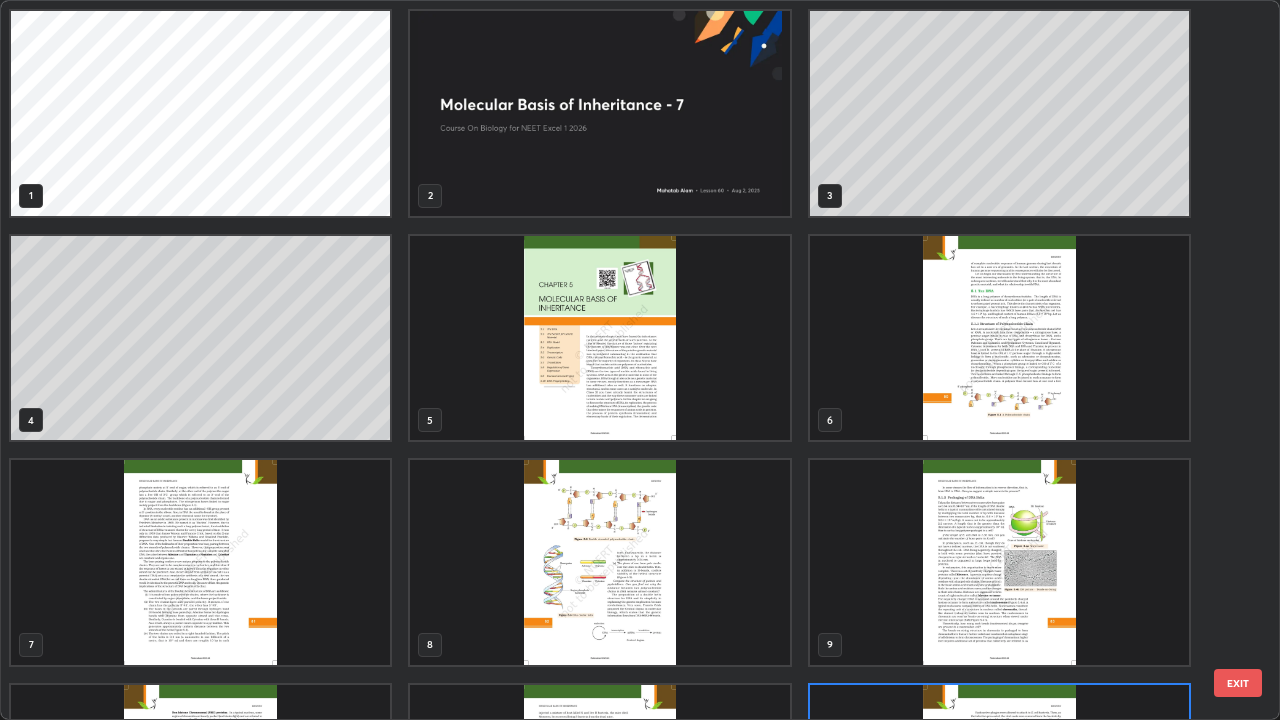 scroll, scrollTop: 180, scrollLeft: 0, axis: vertical 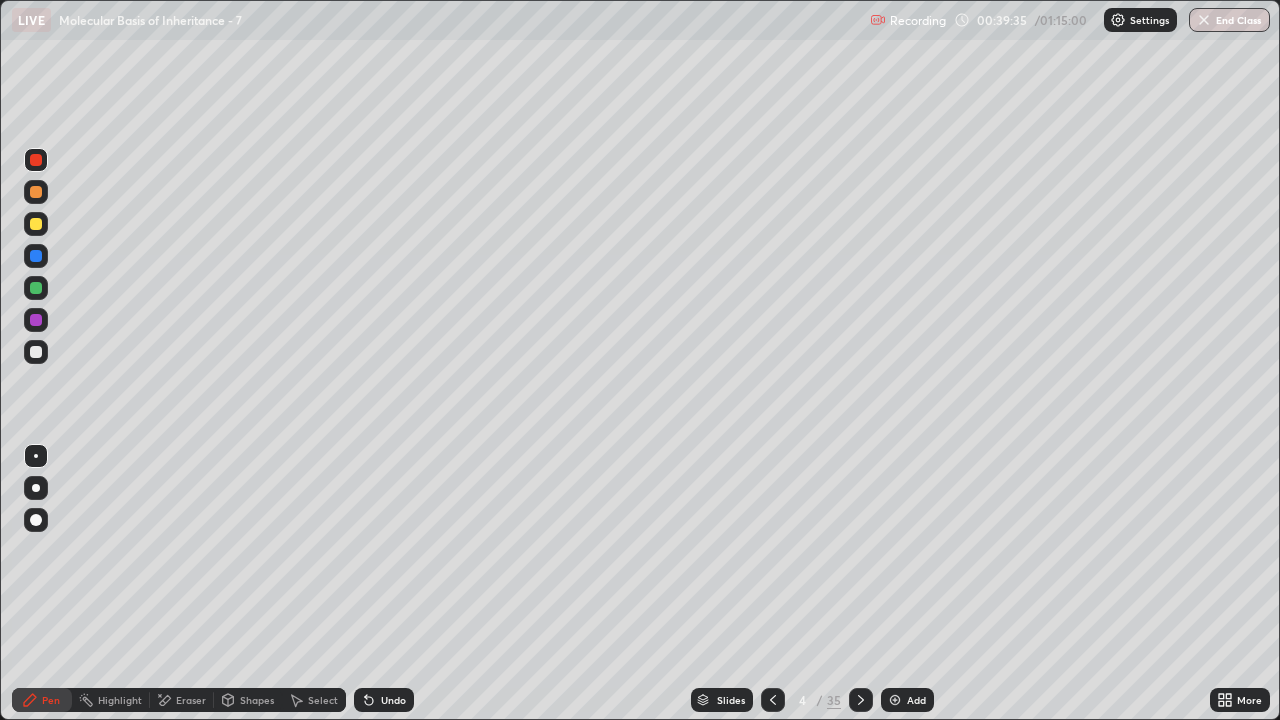 click at bounding box center (895, 700) 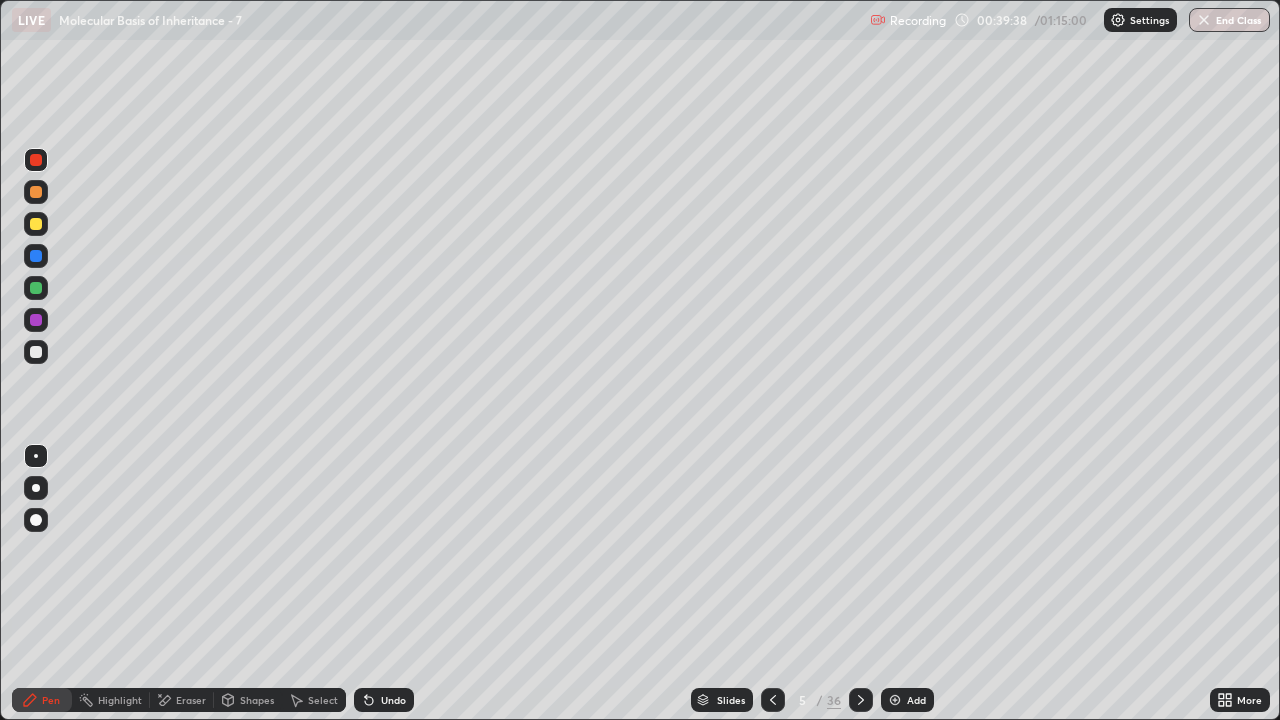 click at bounding box center [36, 488] 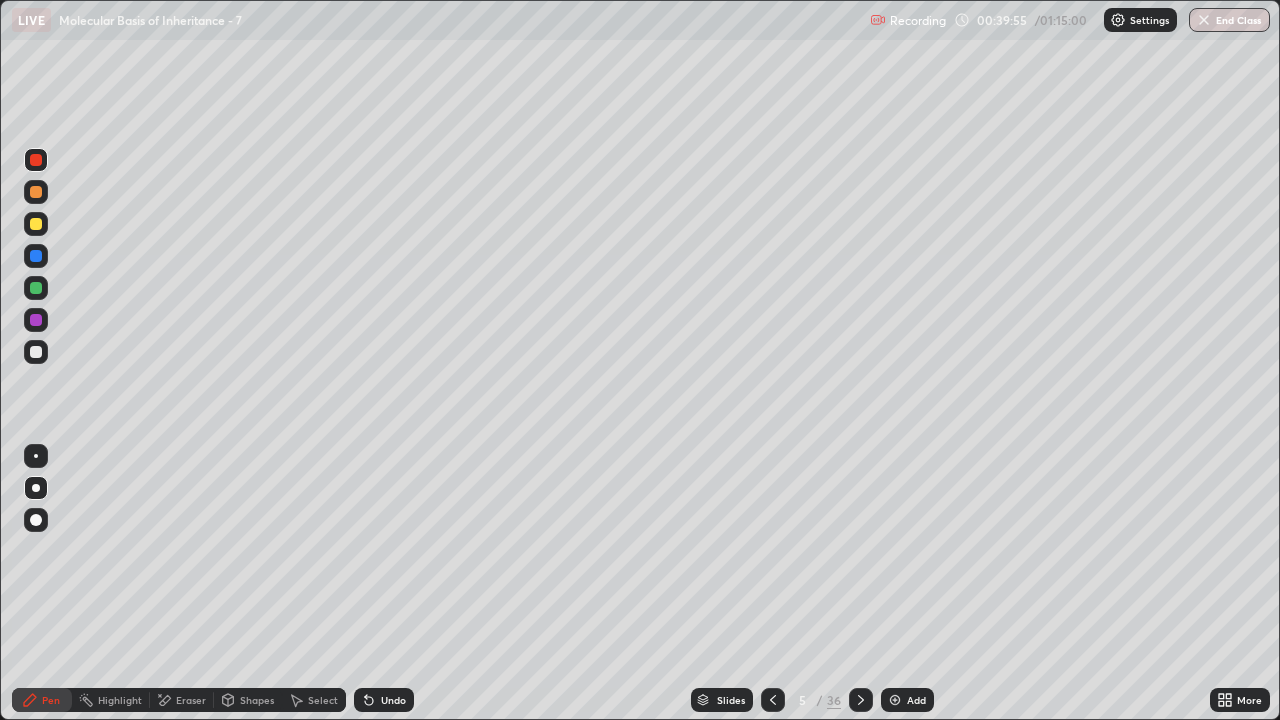 click on "Select" at bounding box center (323, 700) 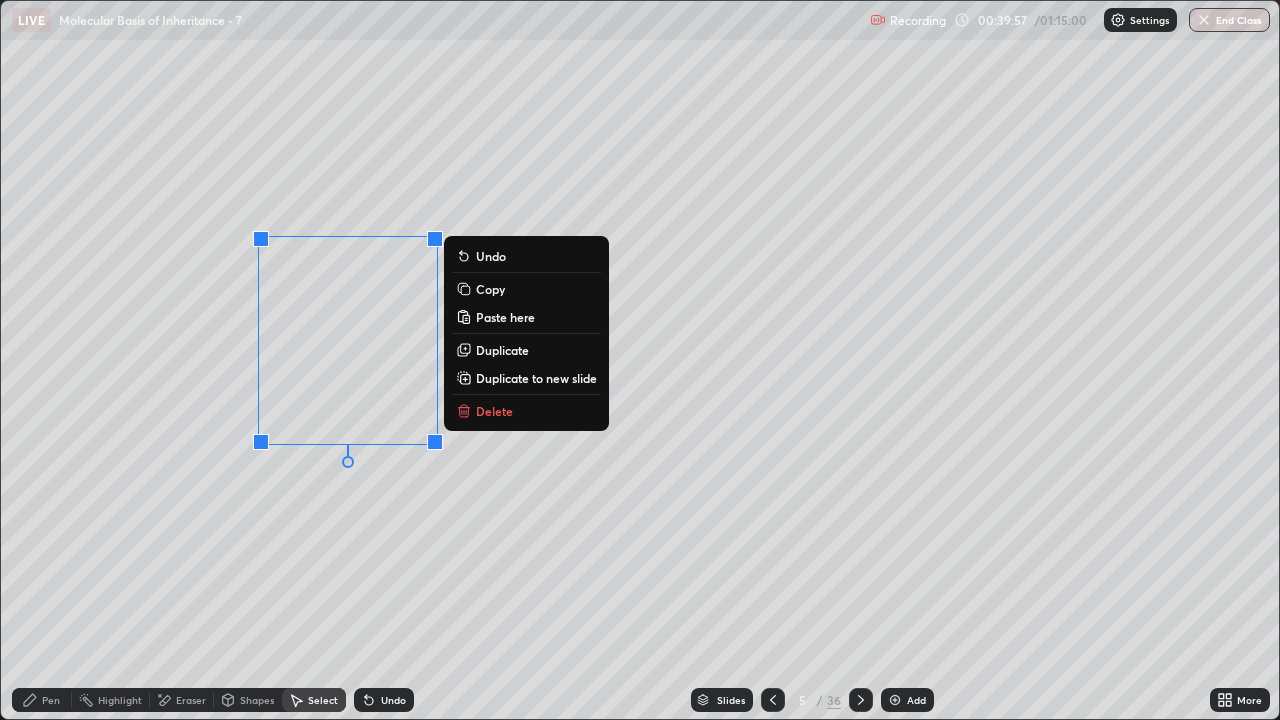 click on "Copy" at bounding box center [526, 289] 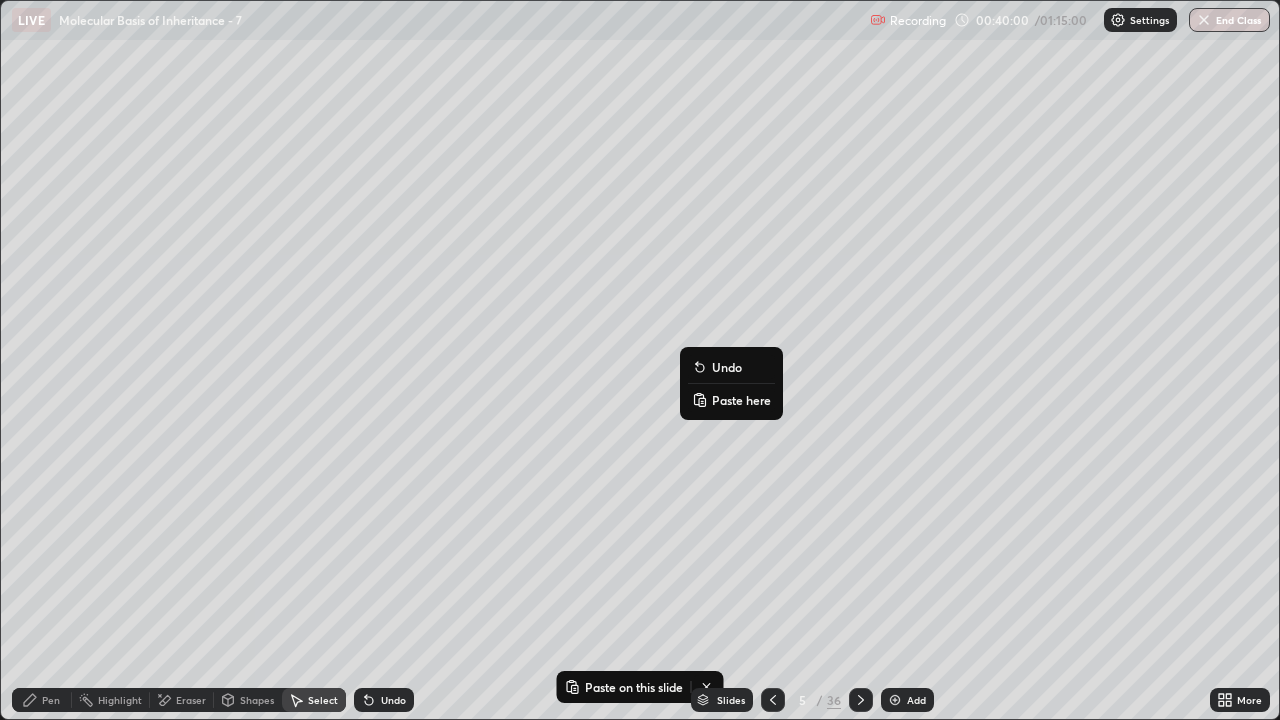click on "Paste here" at bounding box center (741, 400) 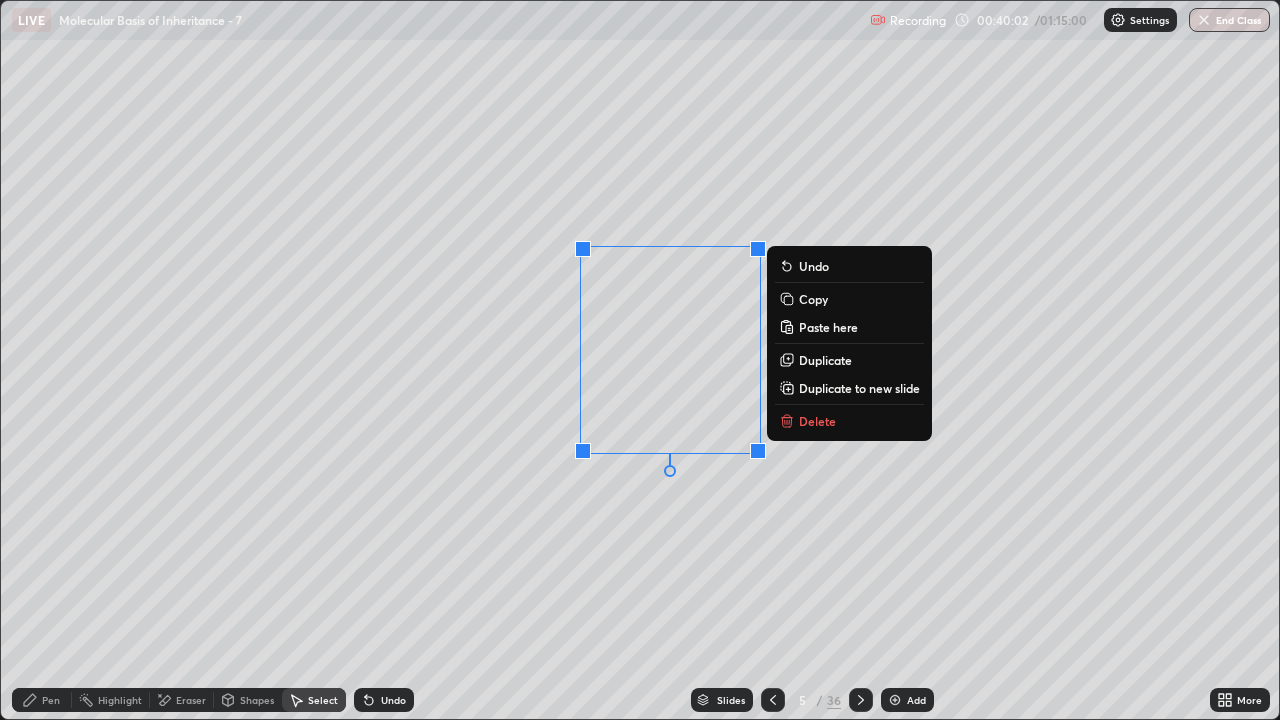 click on "0 ° Undo Copy Paste here Duplicate Duplicate to new slide Delete" at bounding box center (640, 360) 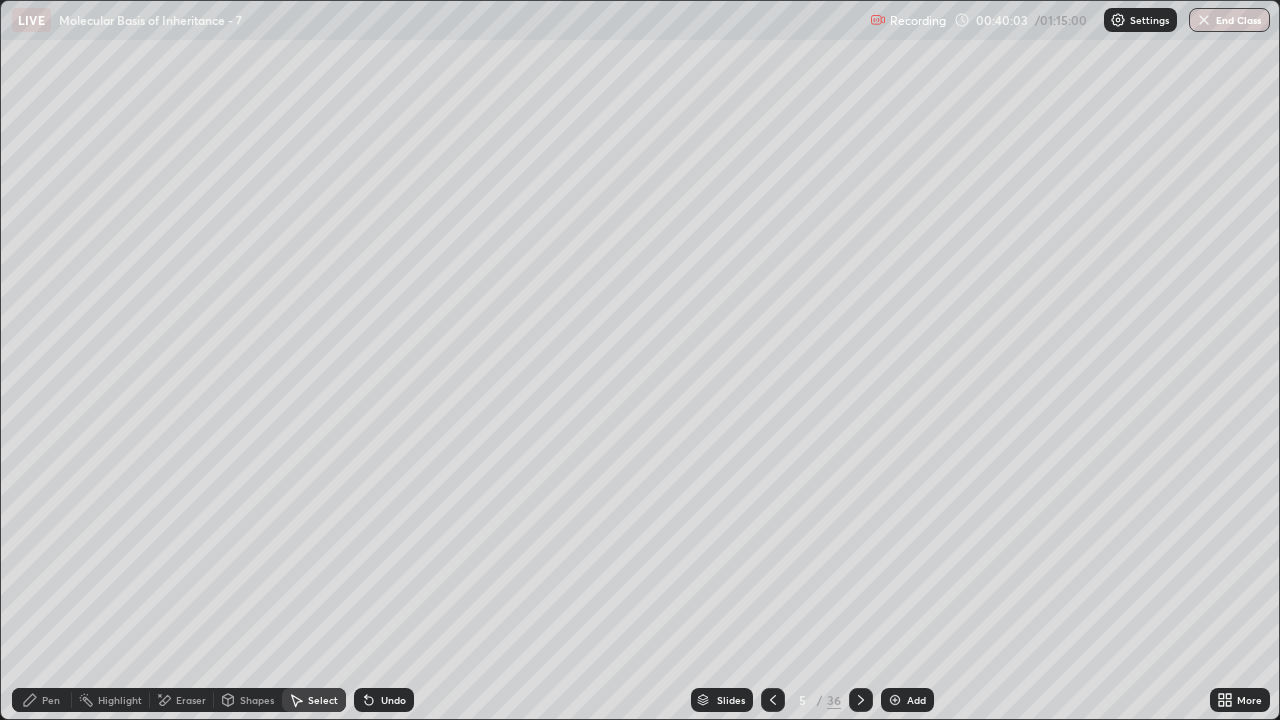 click on "Pen" at bounding box center (51, 700) 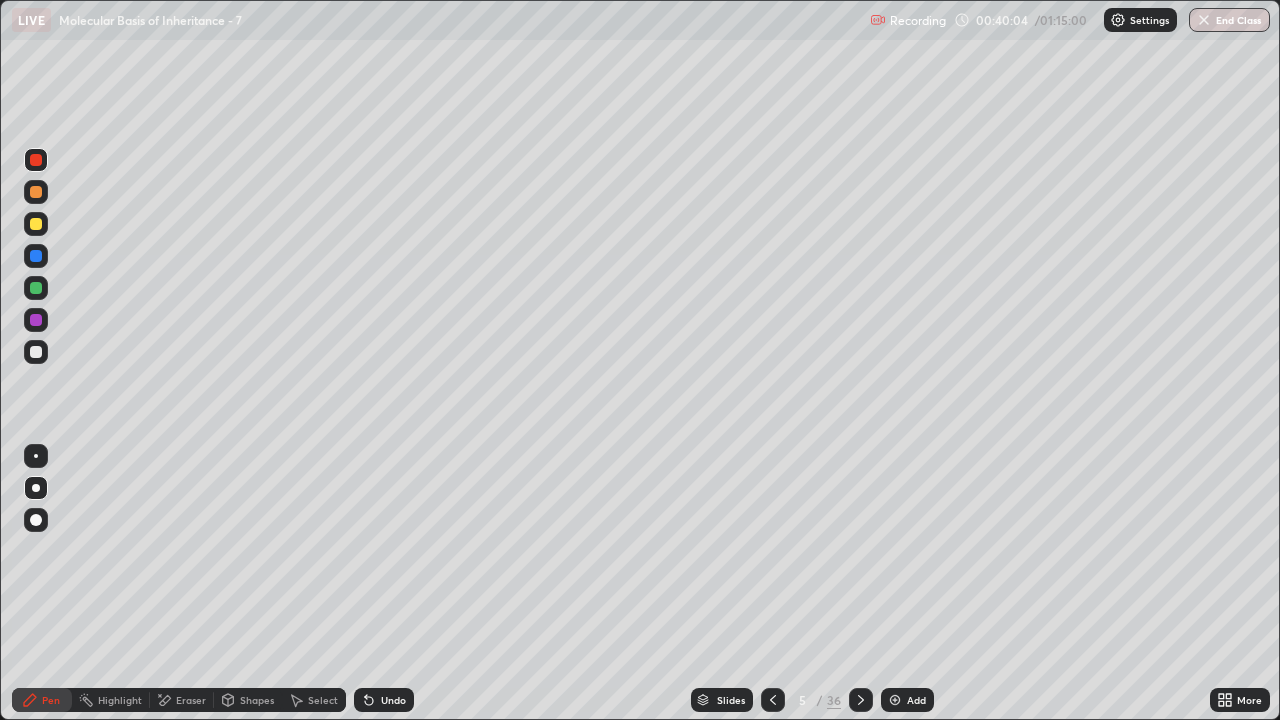 click on "Eraser" at bounding box center [182, 700] 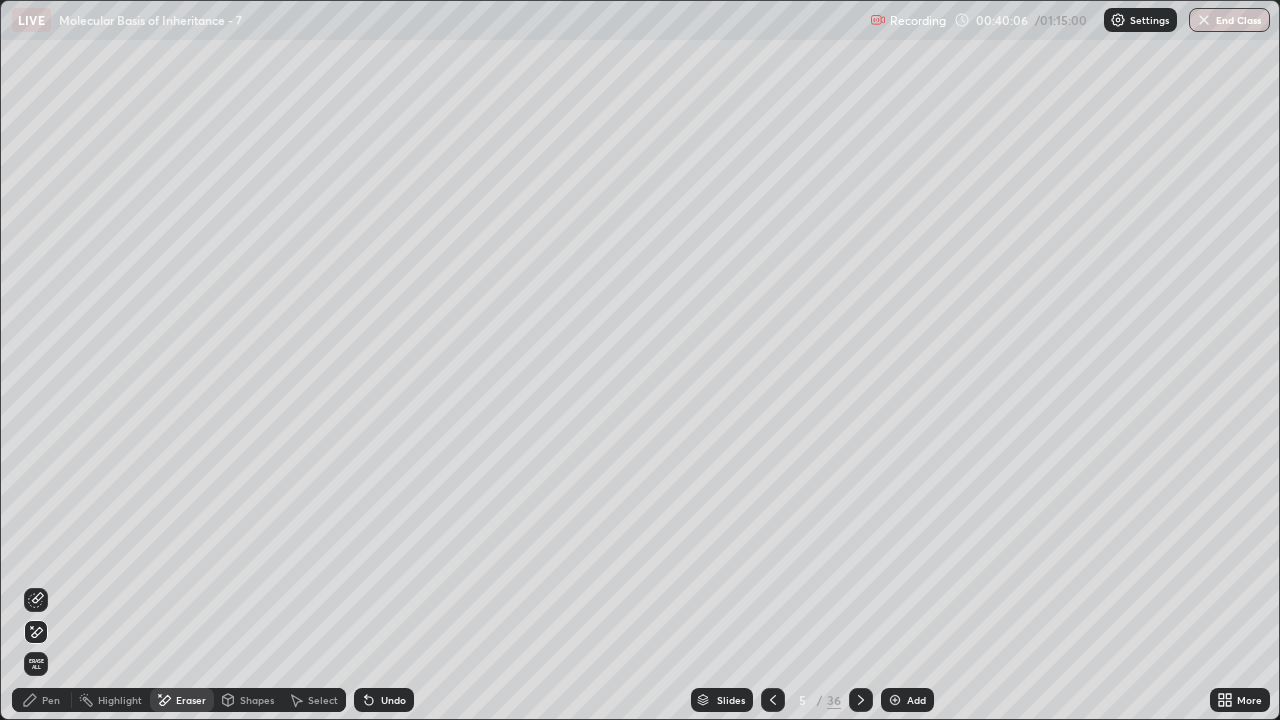 click on "Pen" at bounding box center [42, 700] 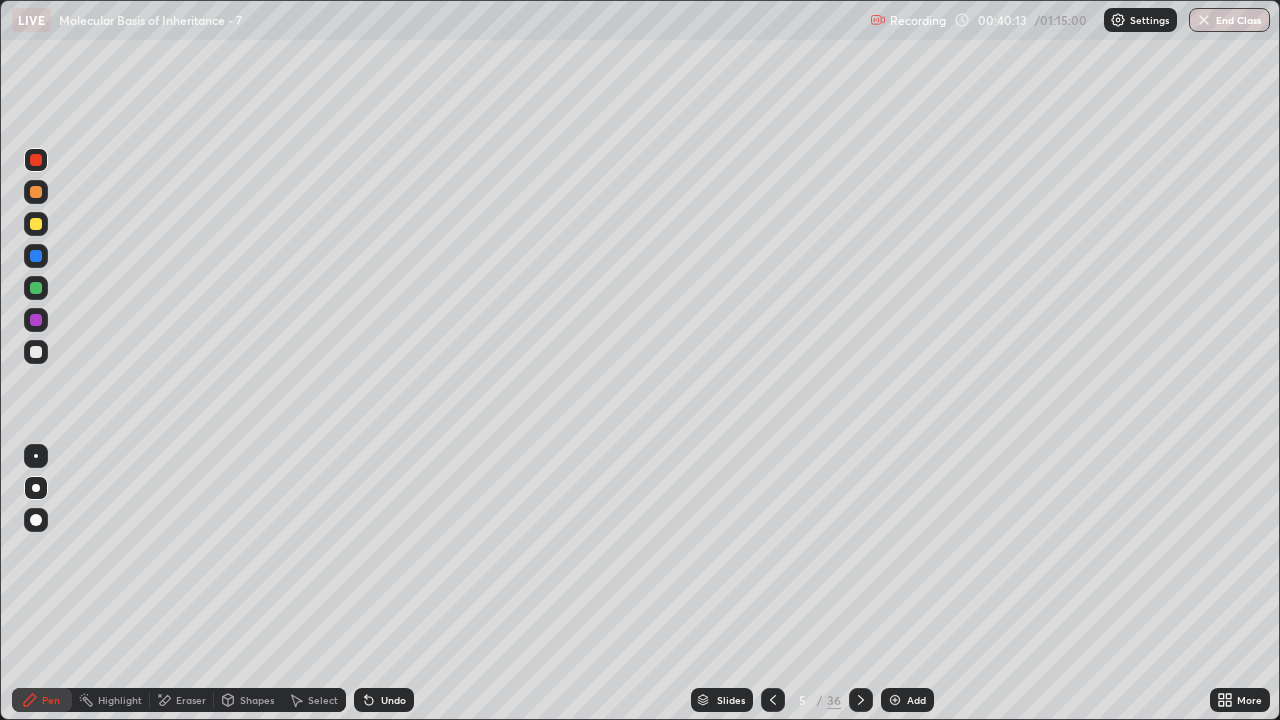 click at bounding box center (36, 320) 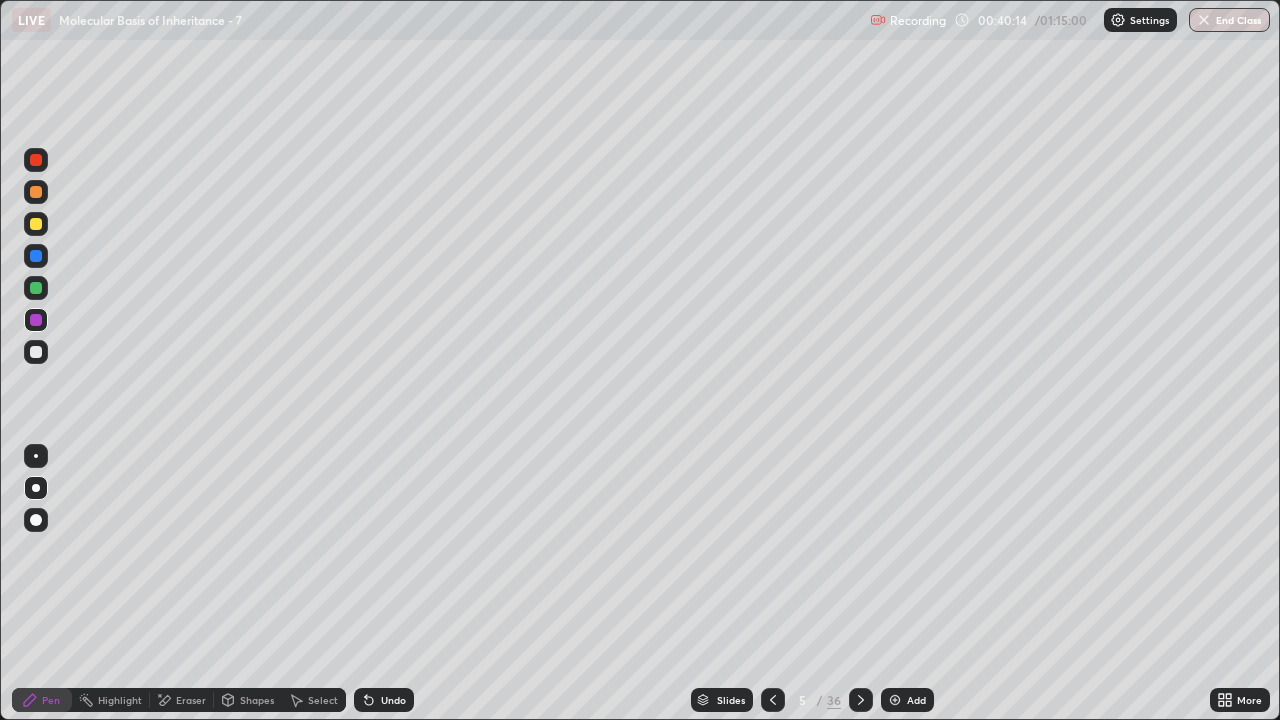 click at bounding box center [36, 456] 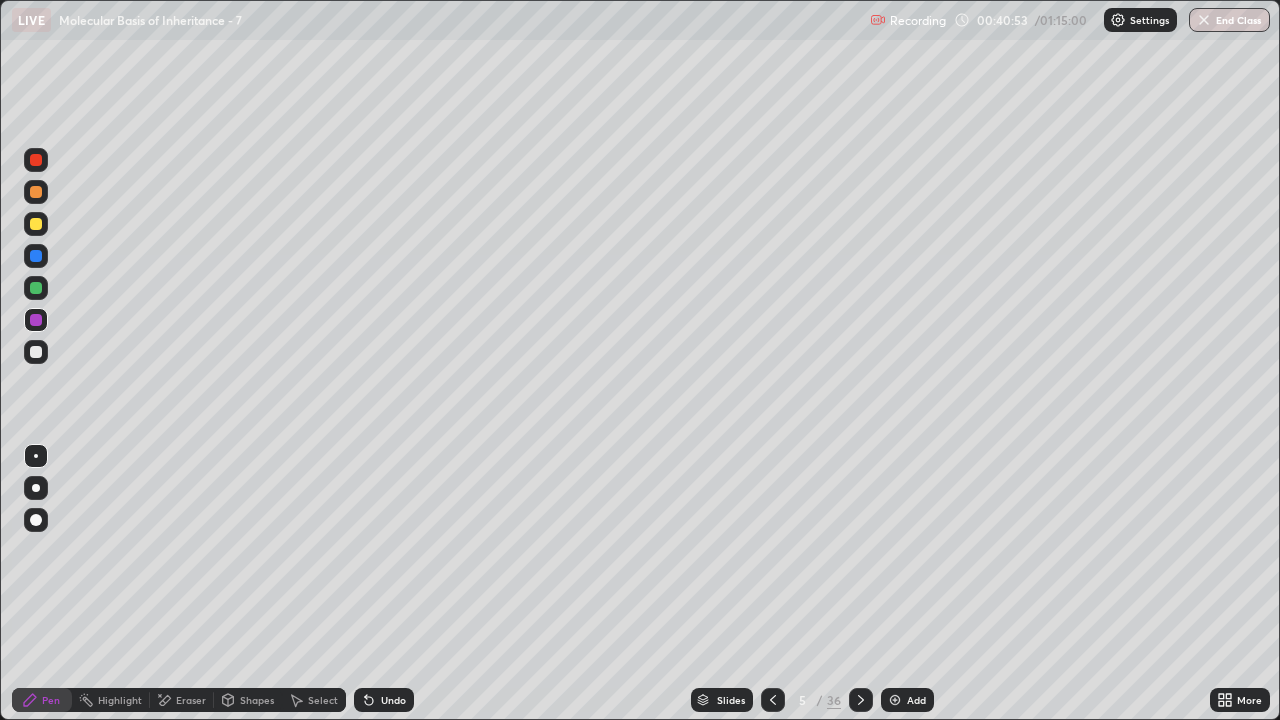 click at bounding box center [36, 224] 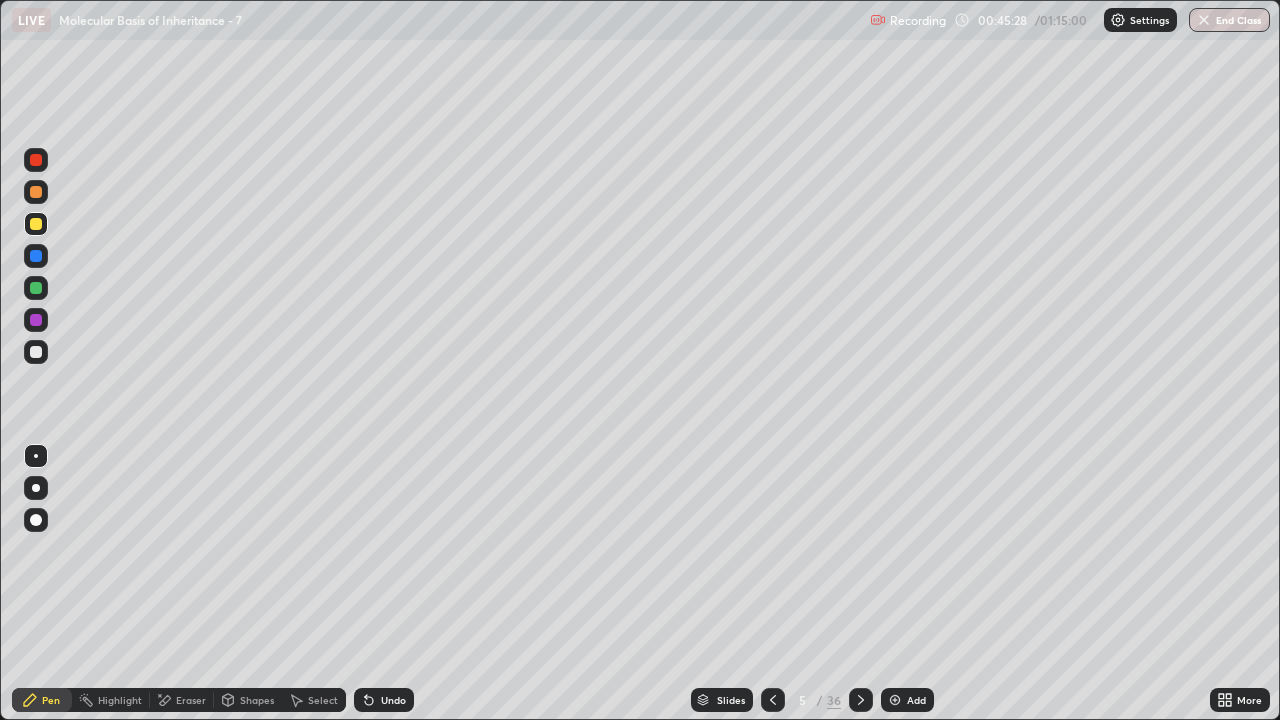 click on "/" at bounding box center (820, 700) 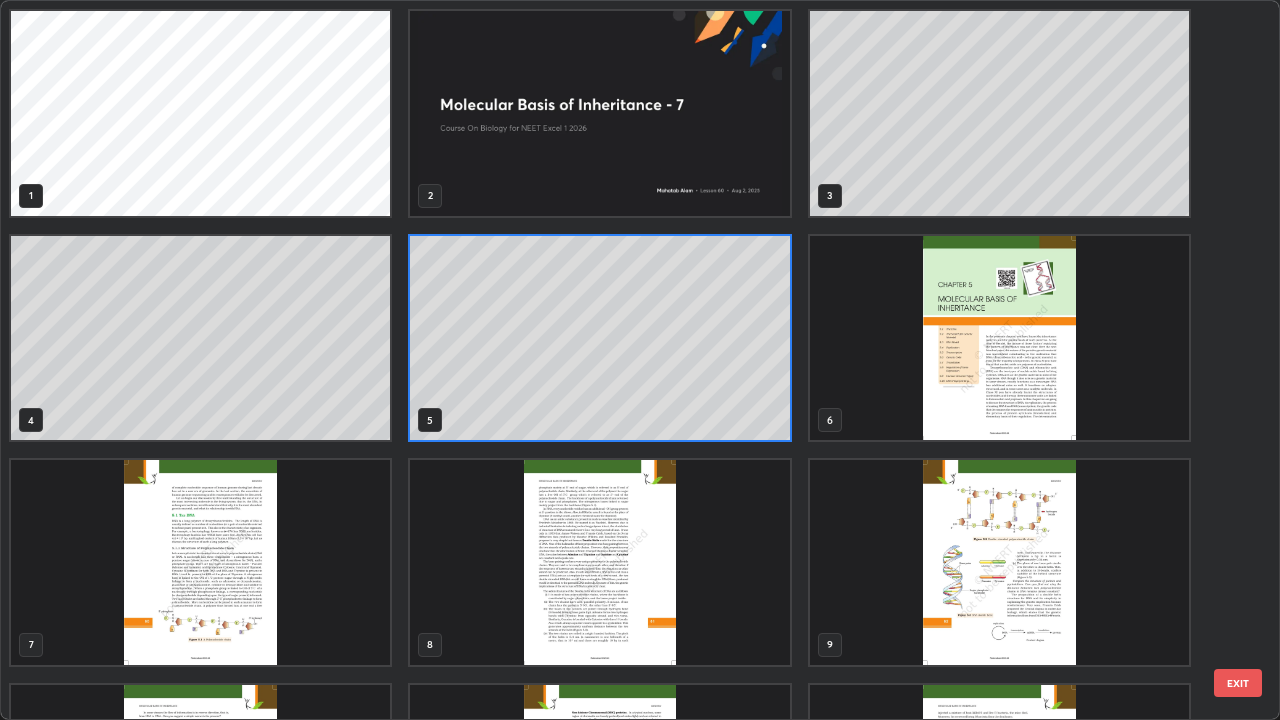 scroll, scrollTop: 7, scrollLeft: 11, axis: both 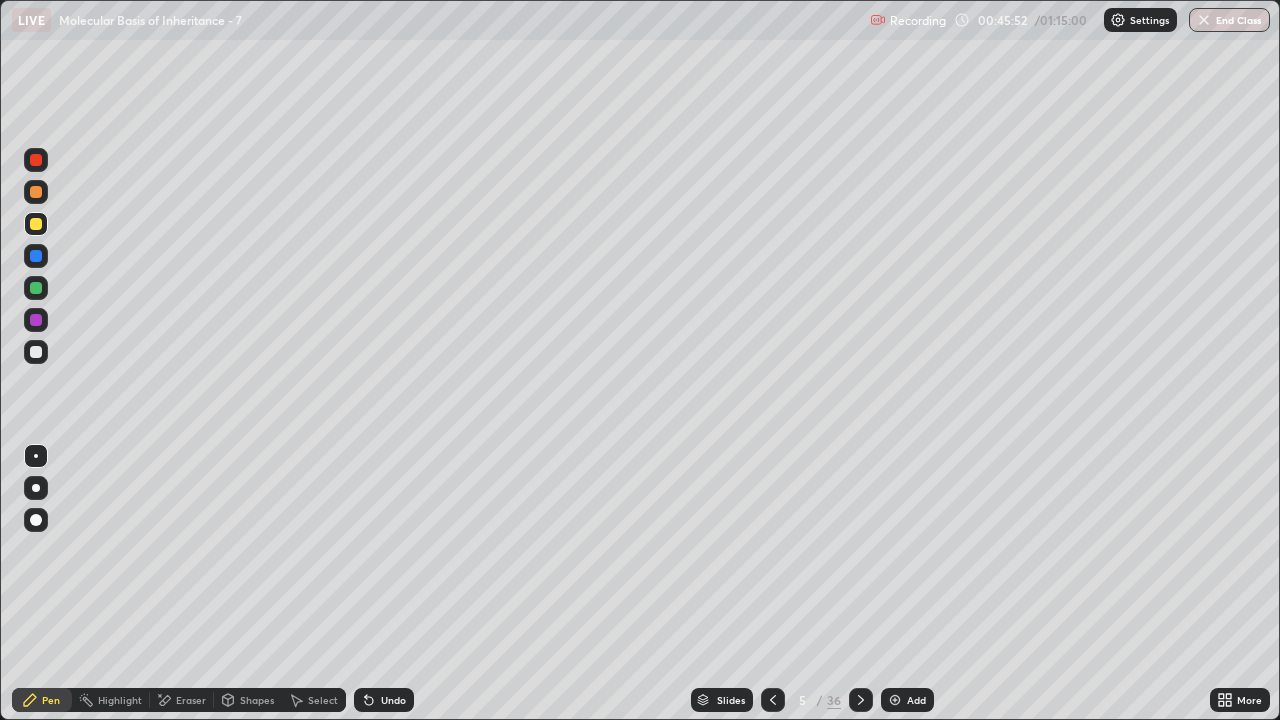 click on "/" at bounding box center (820, 700) 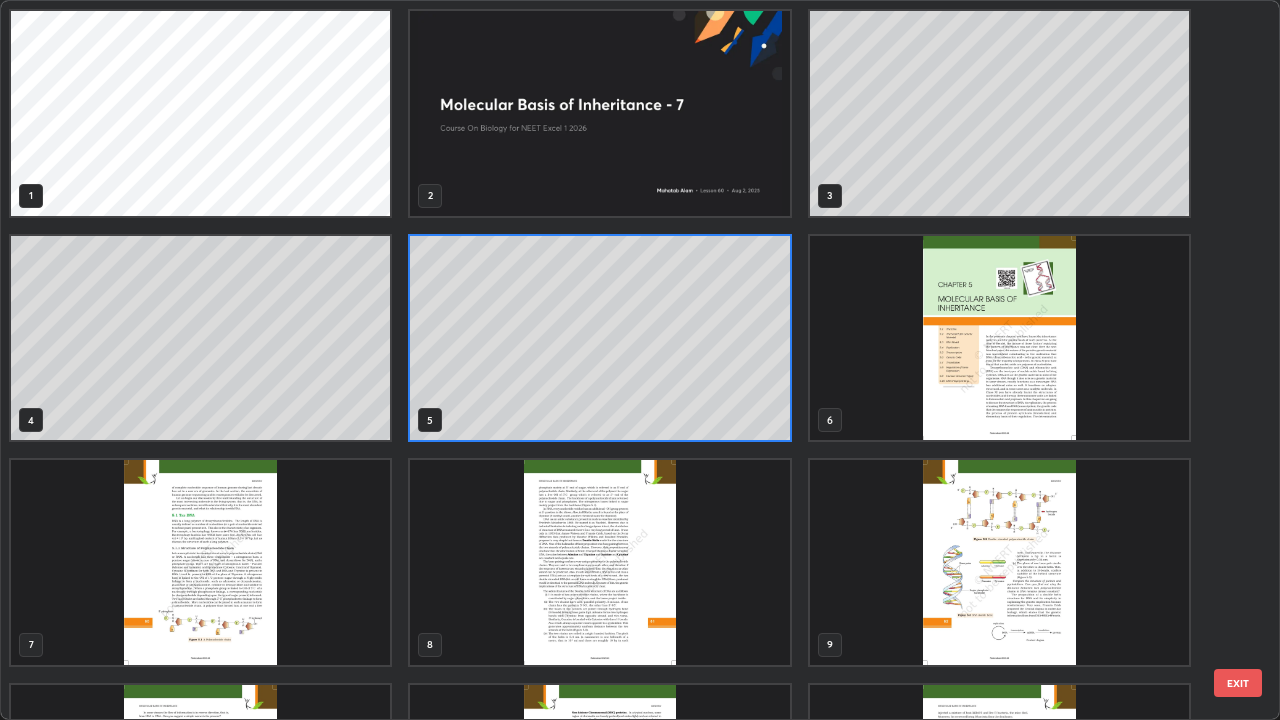 scroll, scrollTop: 7, scrollLeft: 11, axis: both 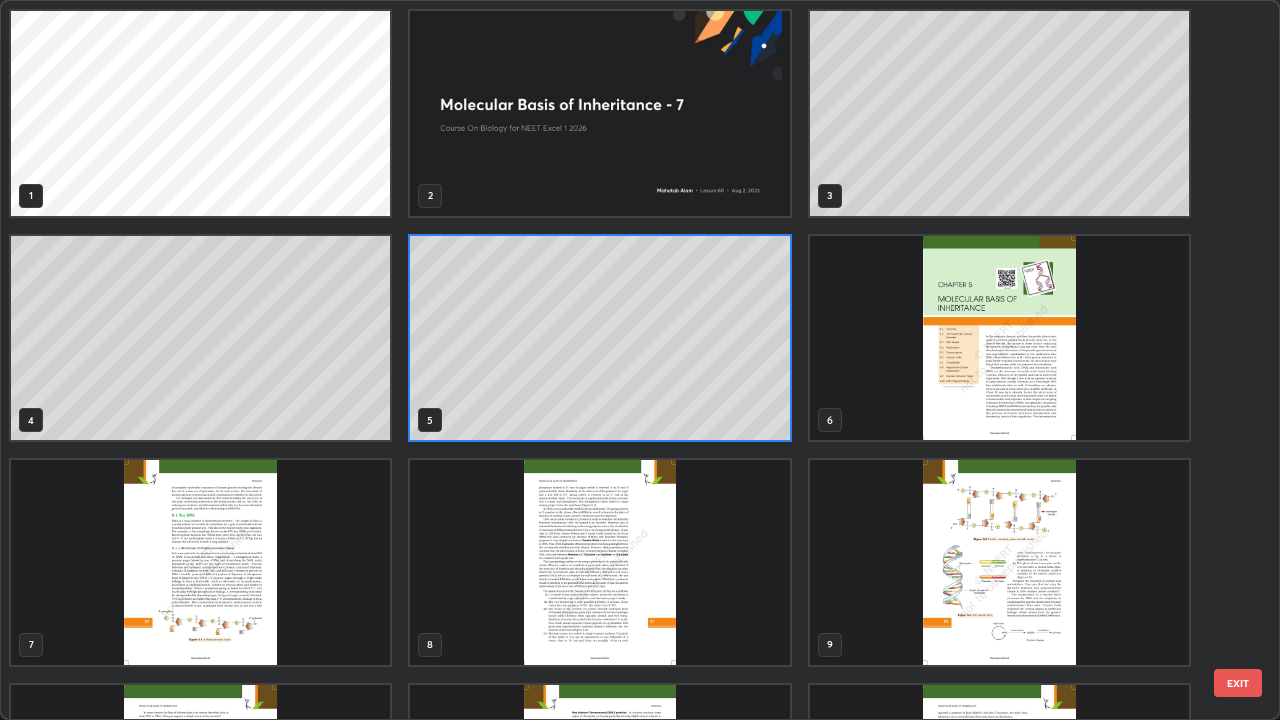 click at bounding box center [599, 562] 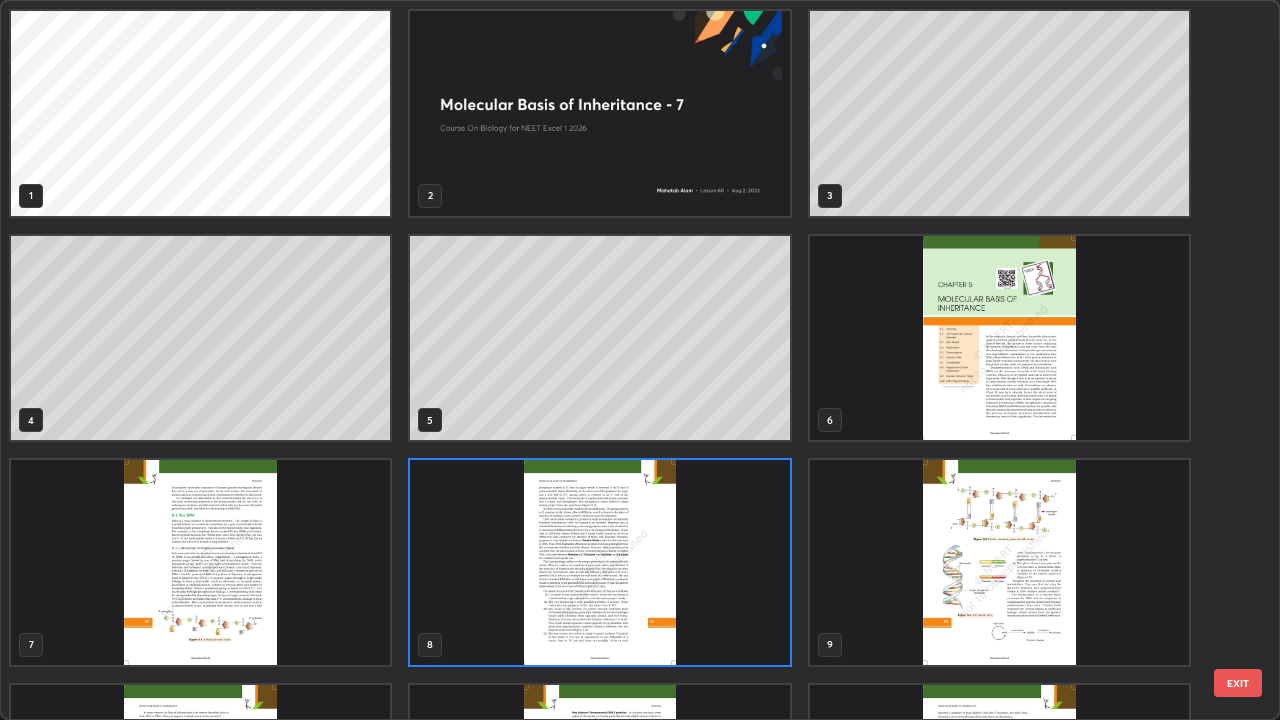click at bounding box center (599, 562) 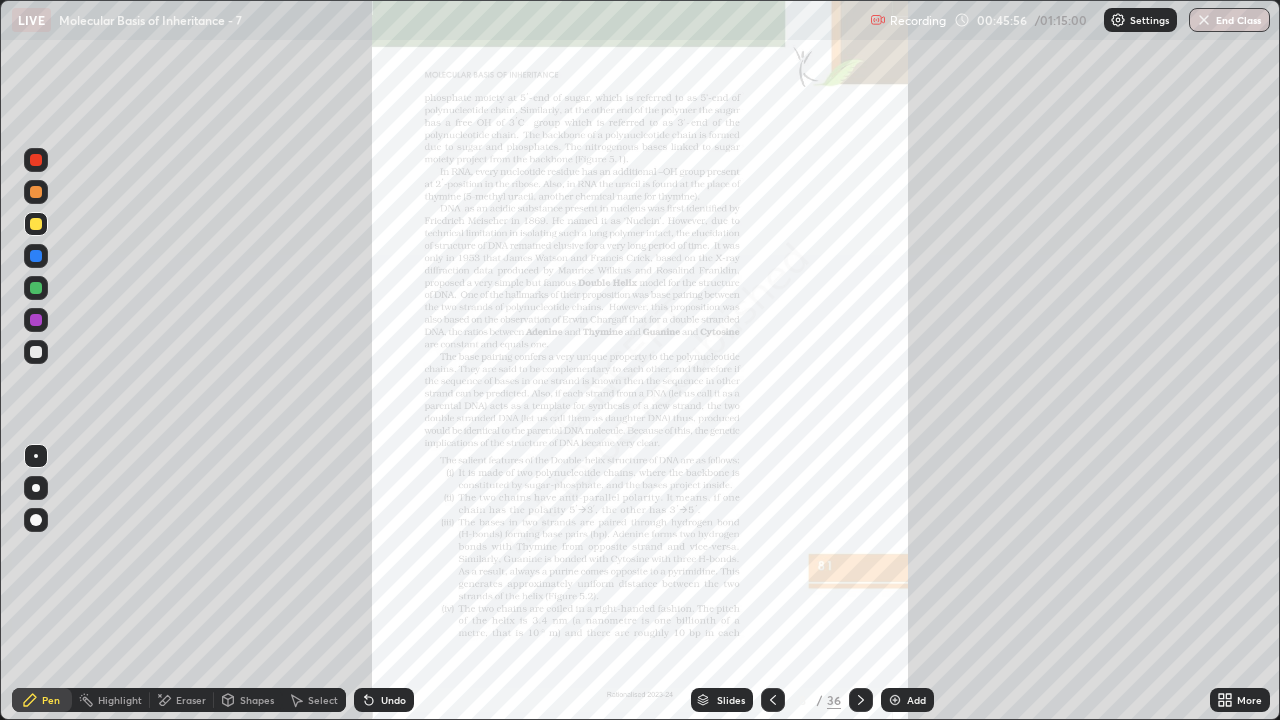 click 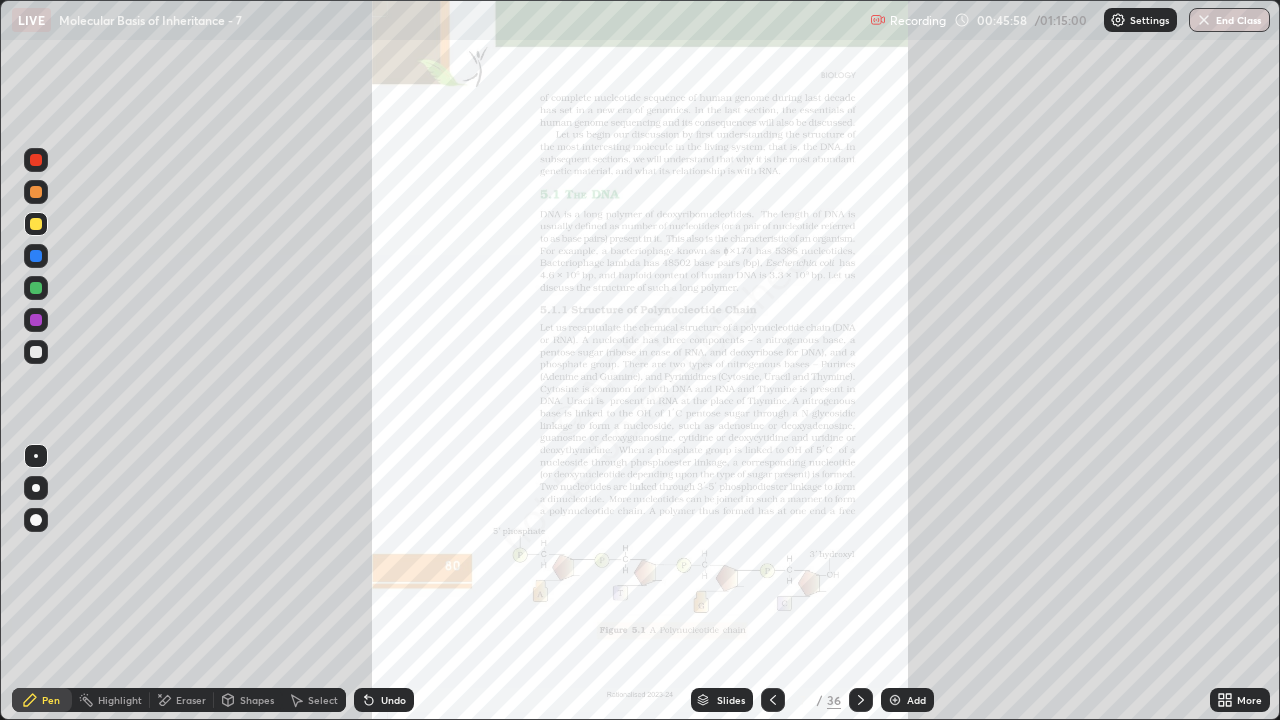 click 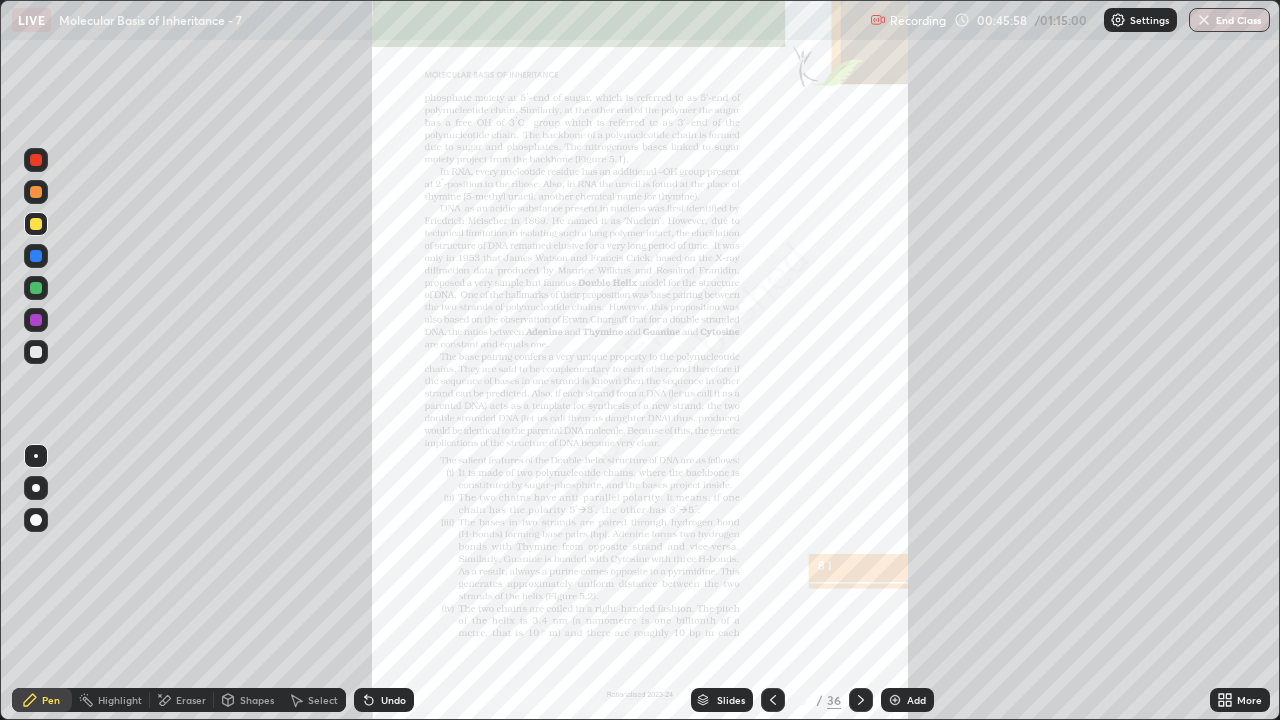 click 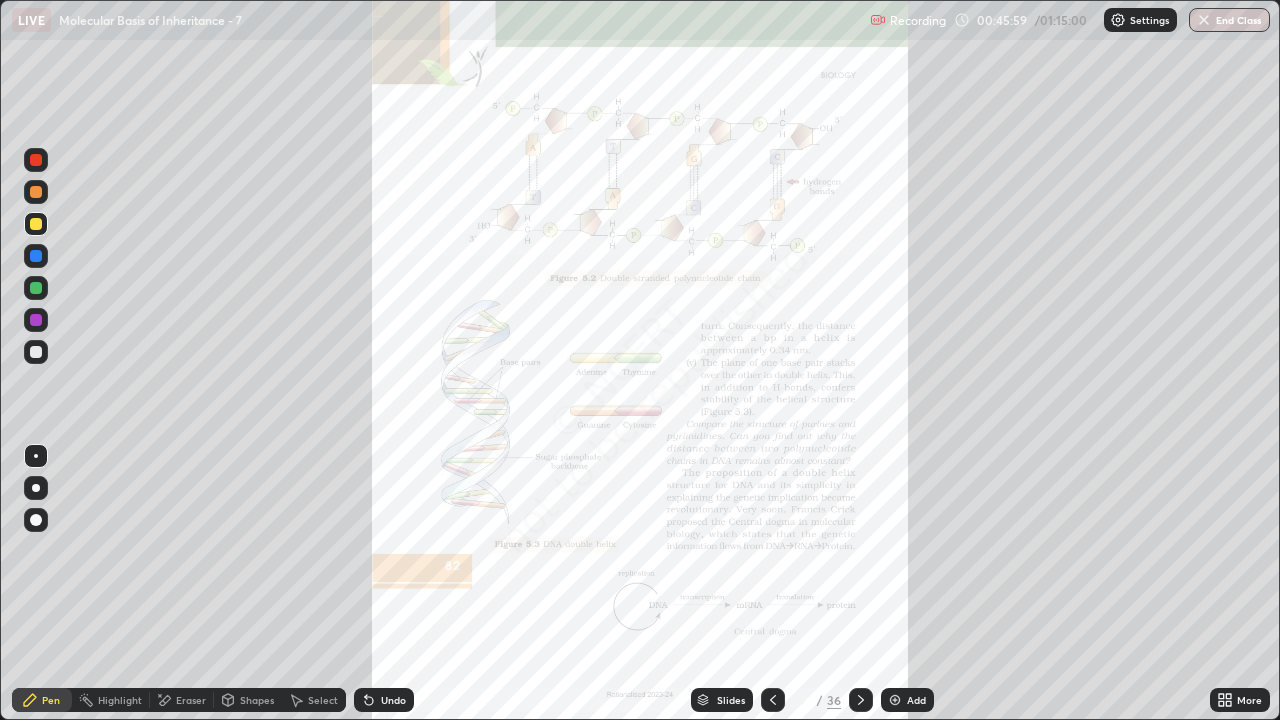 click at bounding box center (861, 700) 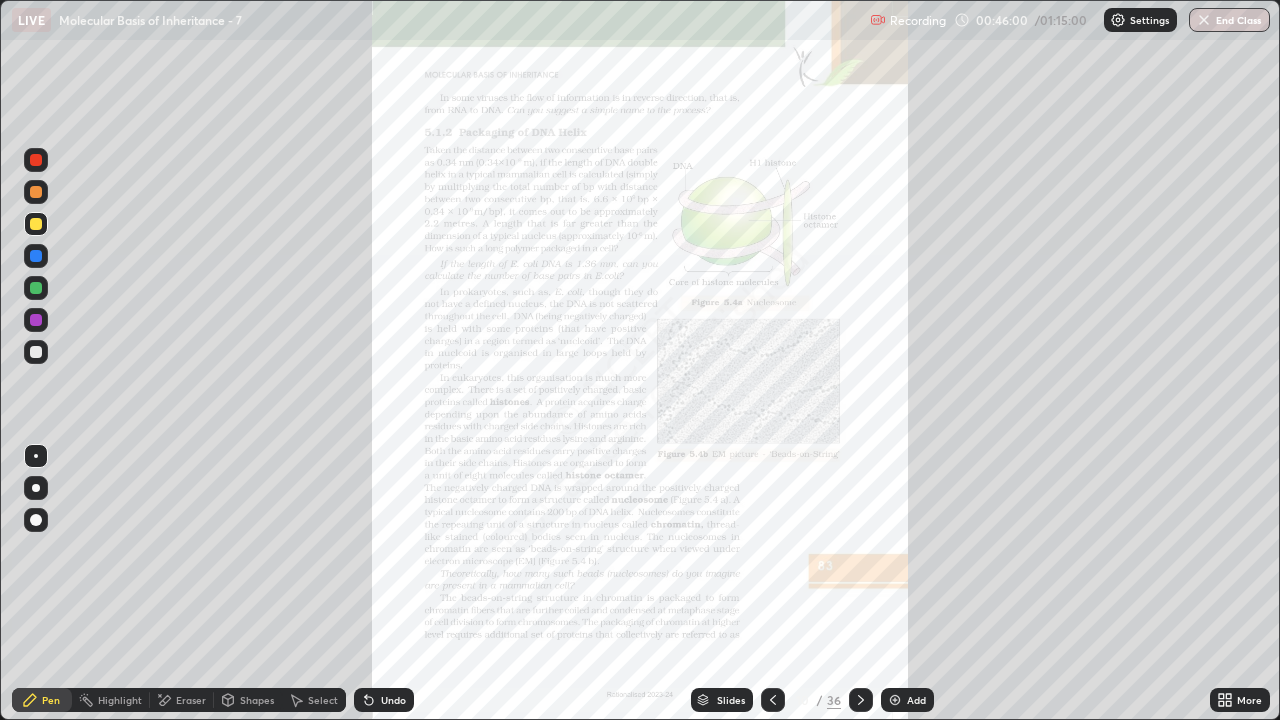 click 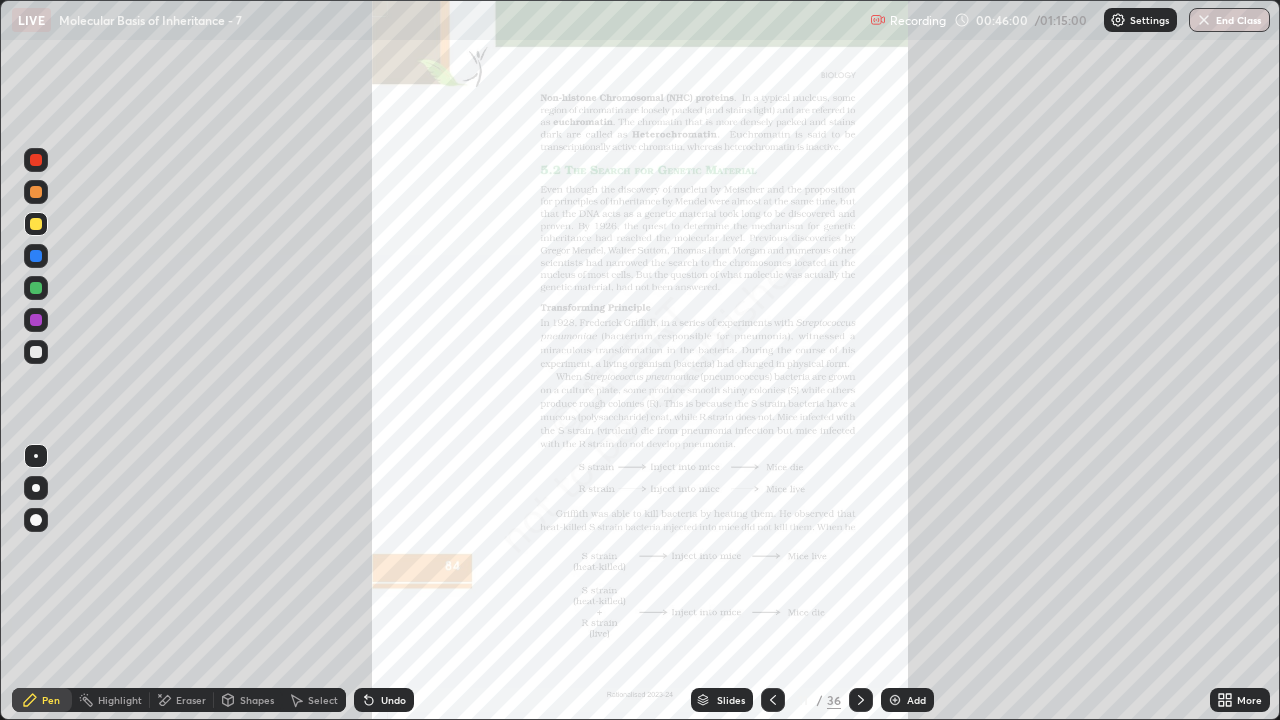 click 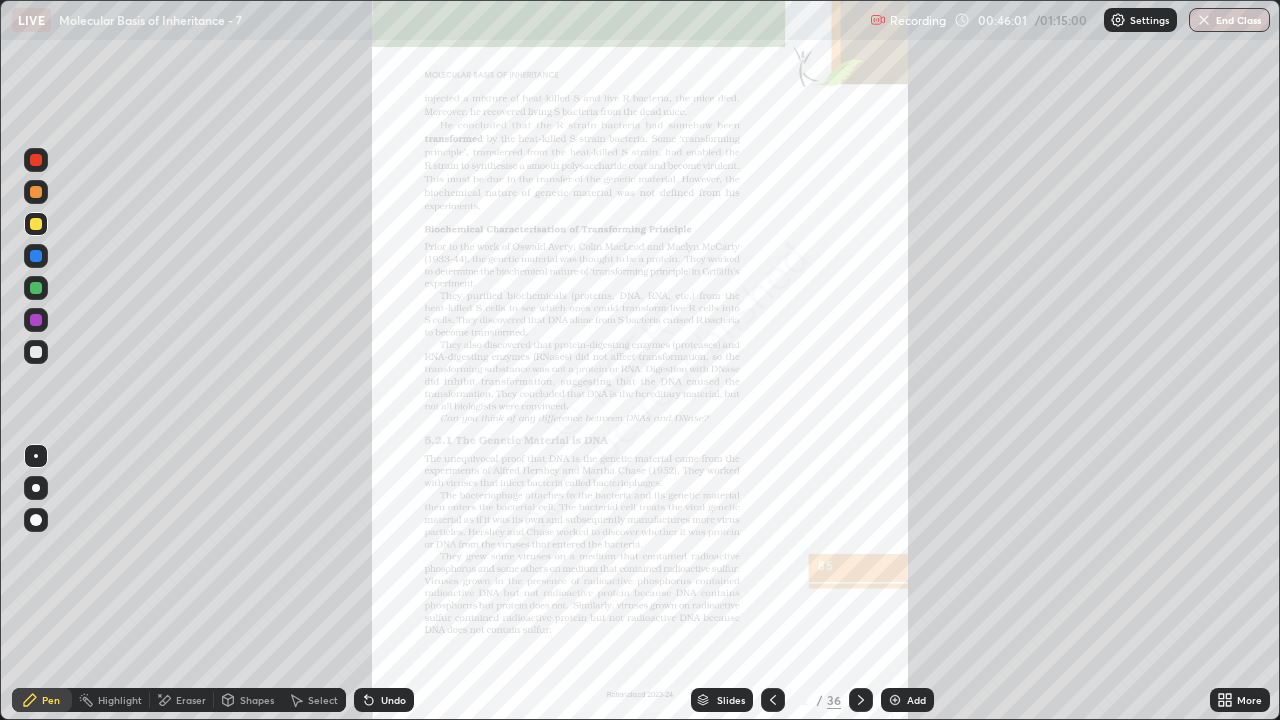 click 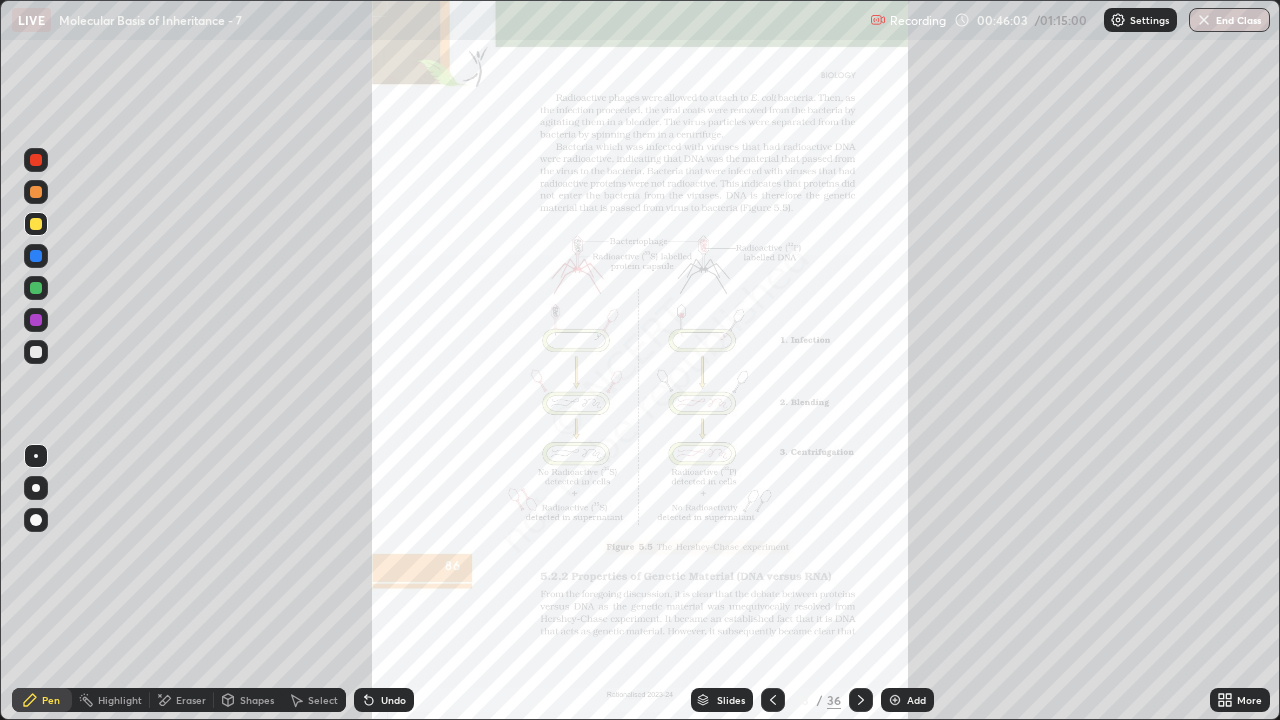click 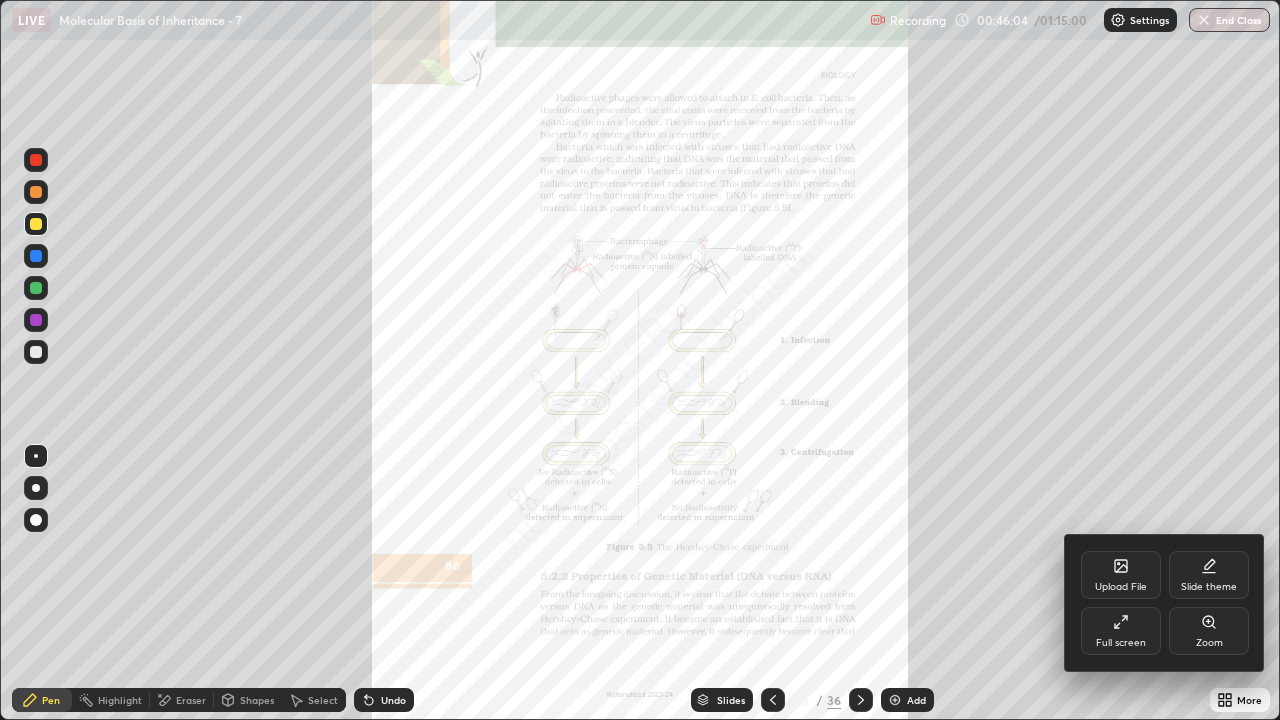 click on "Zoom" at bounding box center [1209, 643] 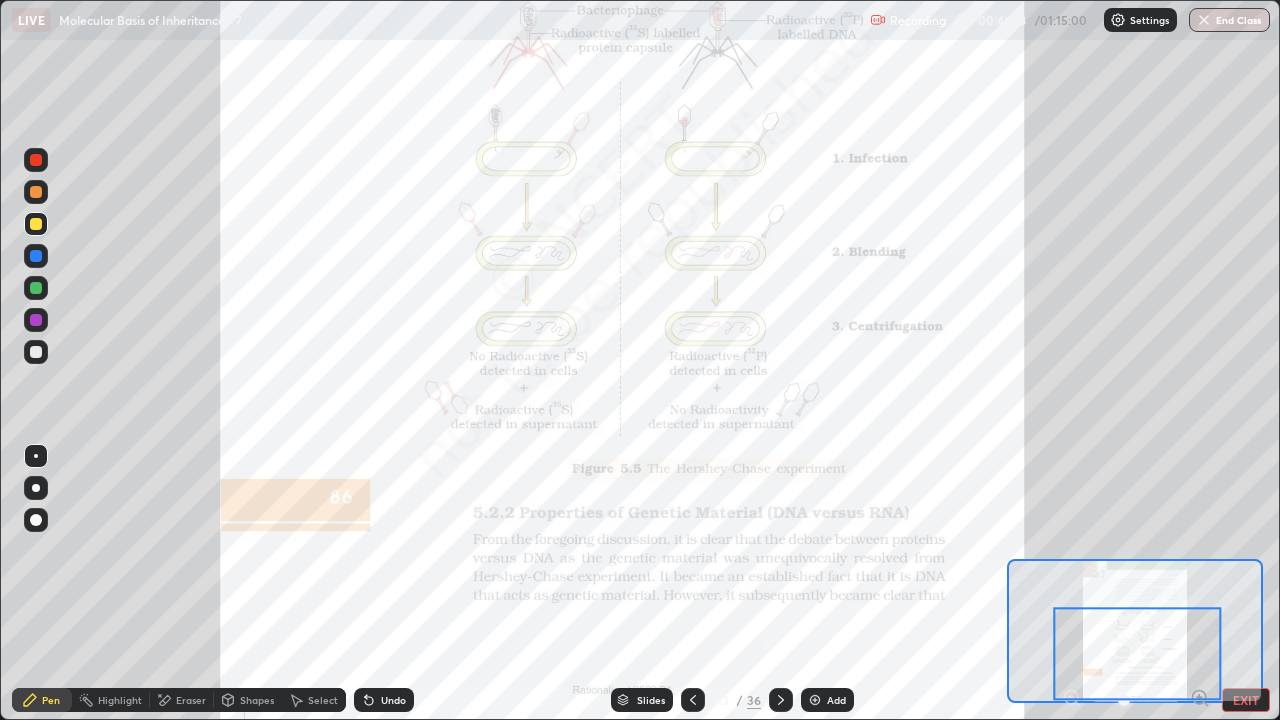 click at bounding box center [36, 160] 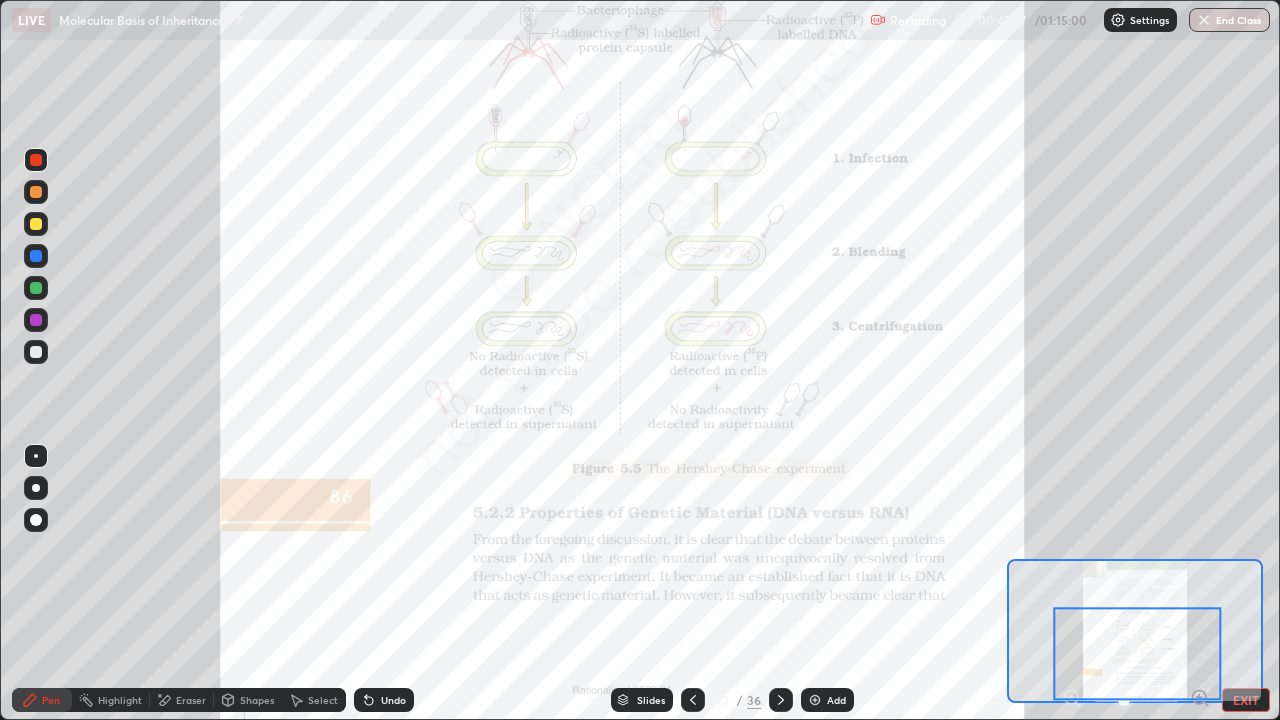 click 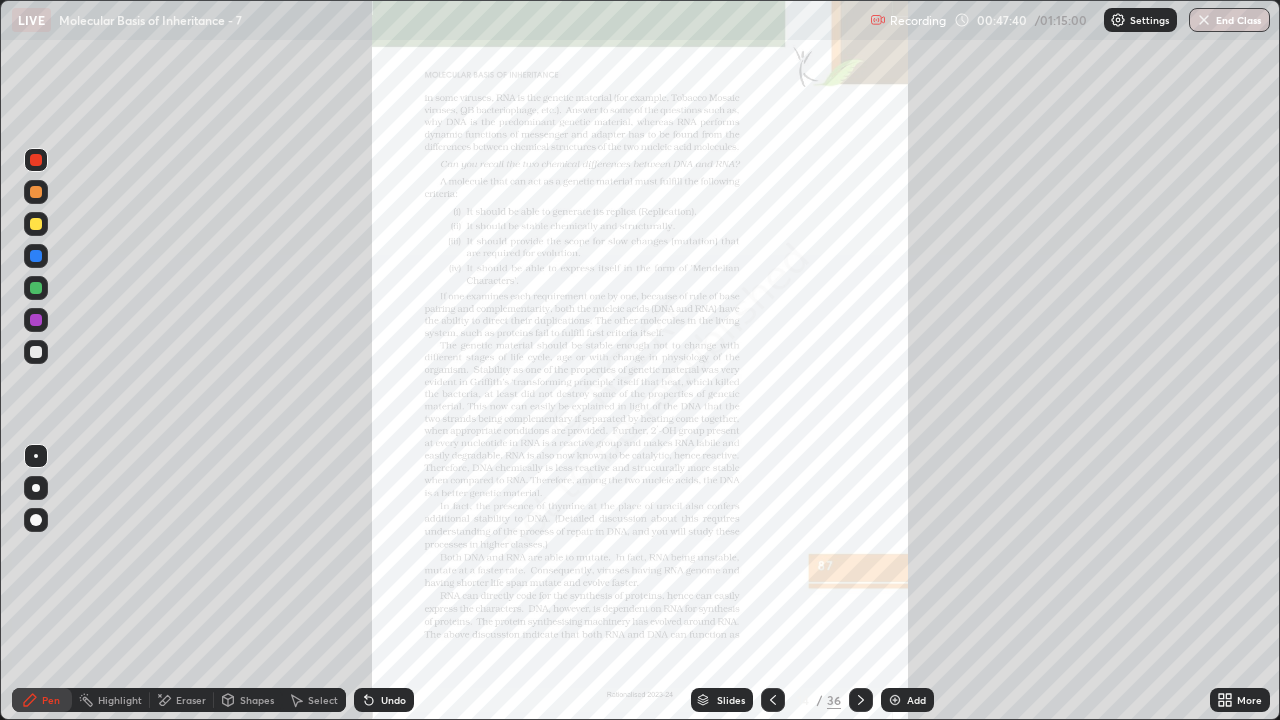 click 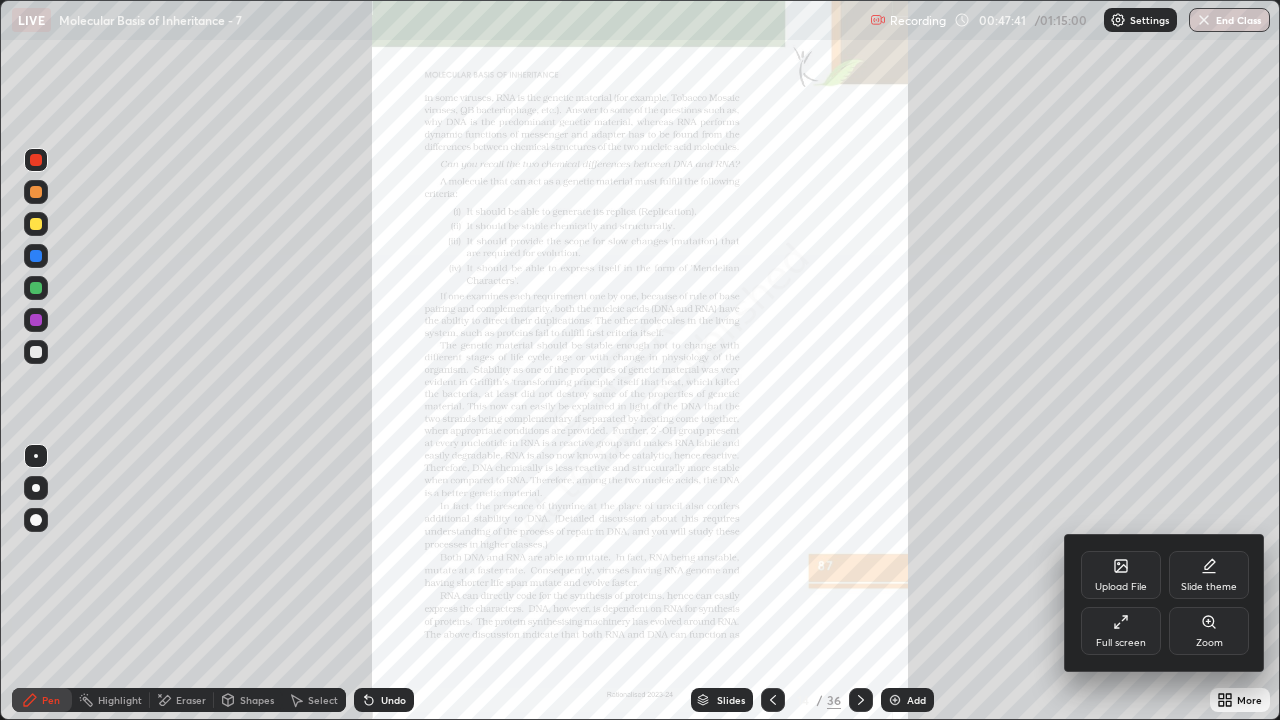 click on "Zoom" at bounding box center (1209, 643) 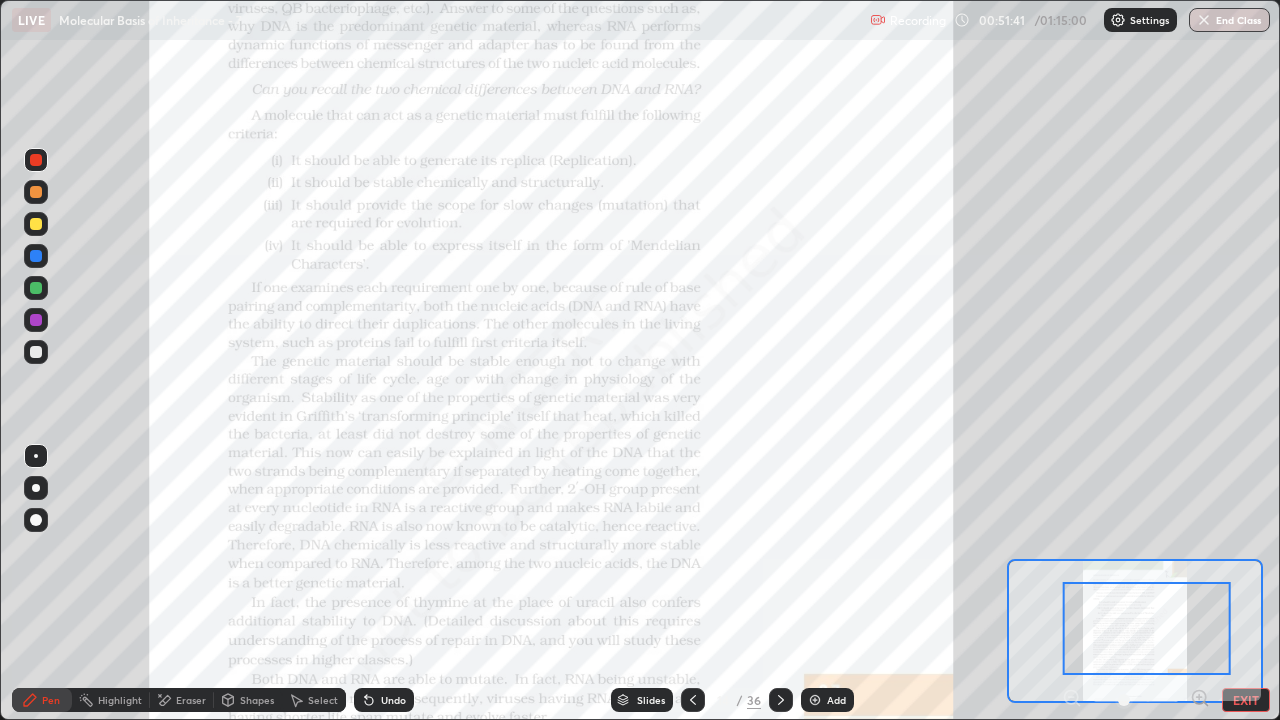 click on "Eraser" at bounding box center (191, 700) 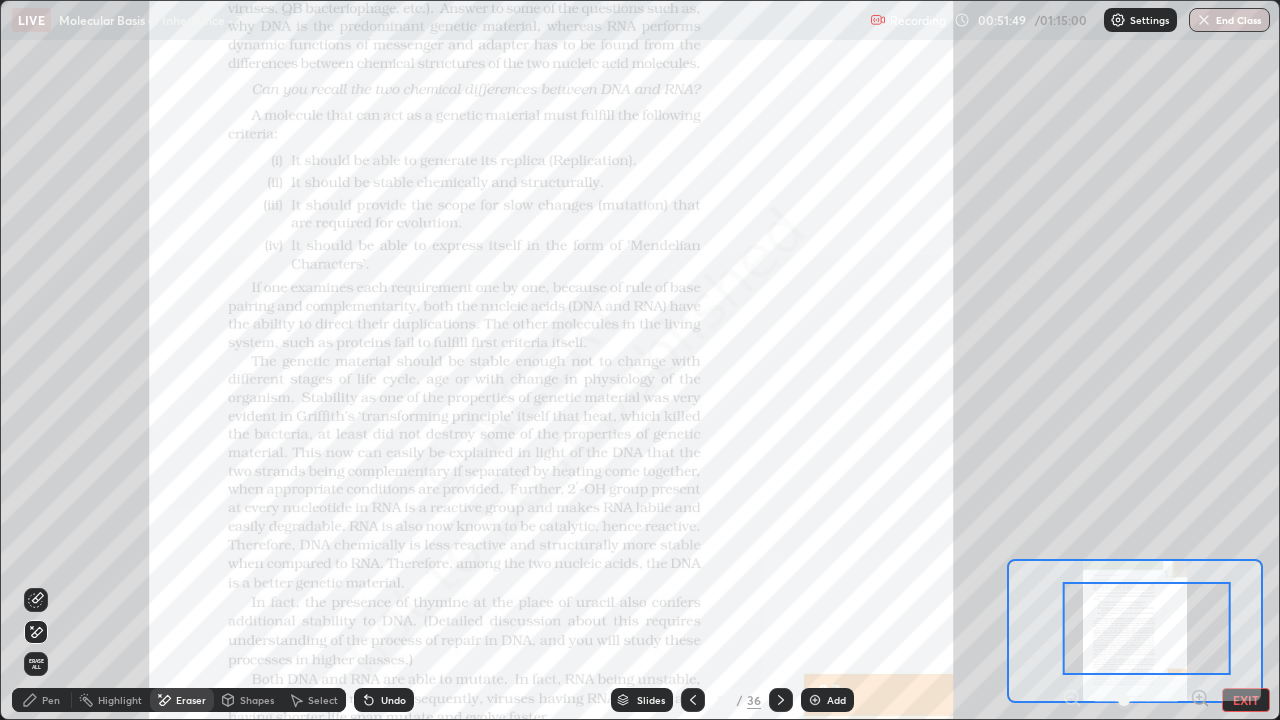 click on "Pen" at bounding box center (42, 700) 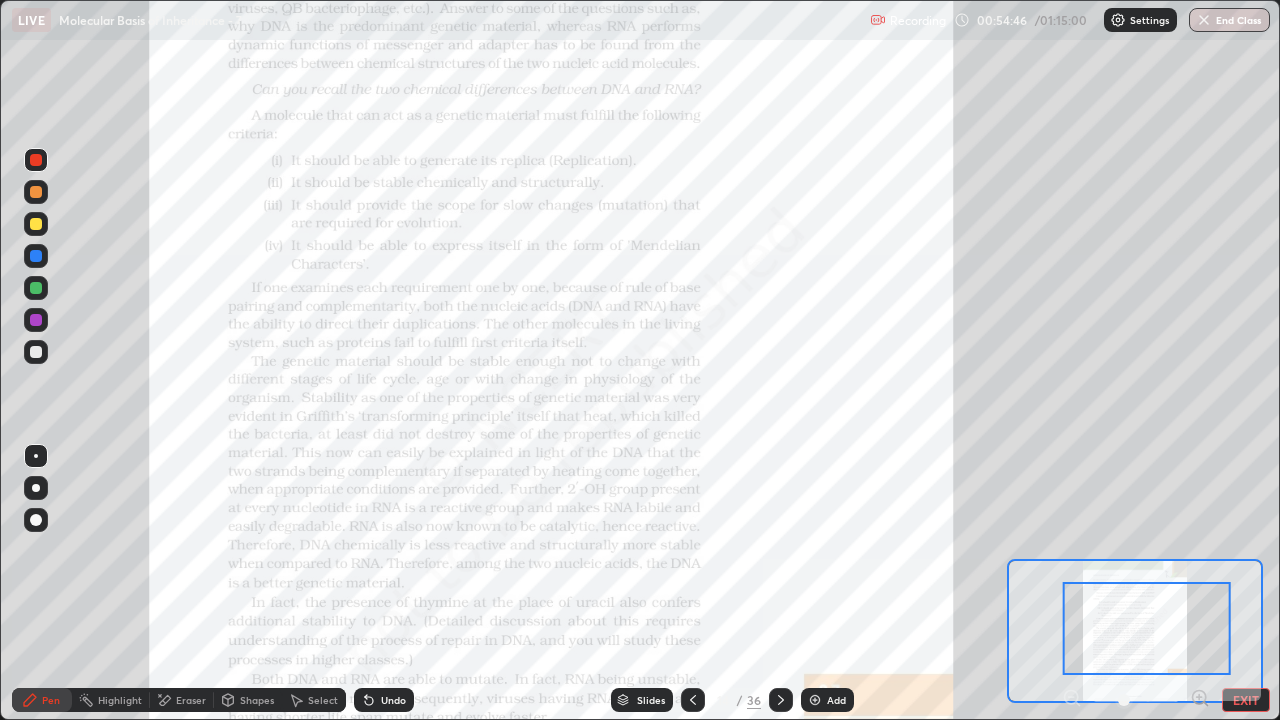 click at bounding box center [36, 224] 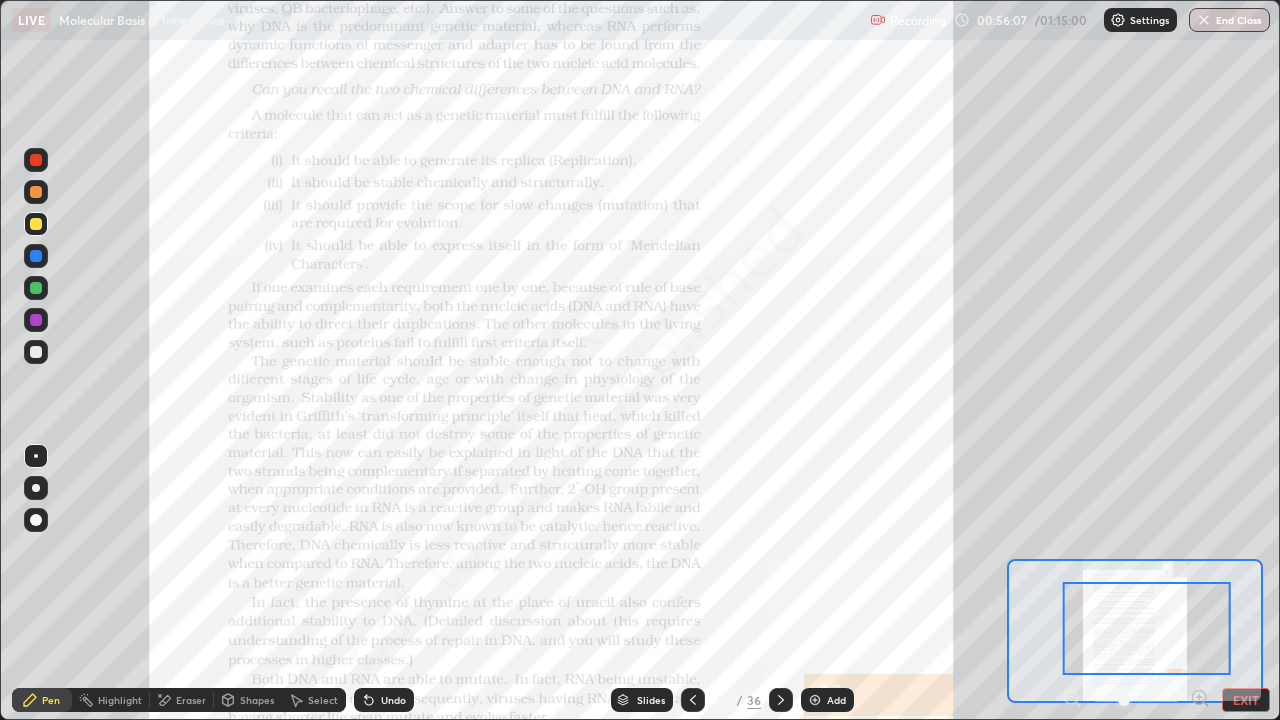click at bounding box center [36, 160] 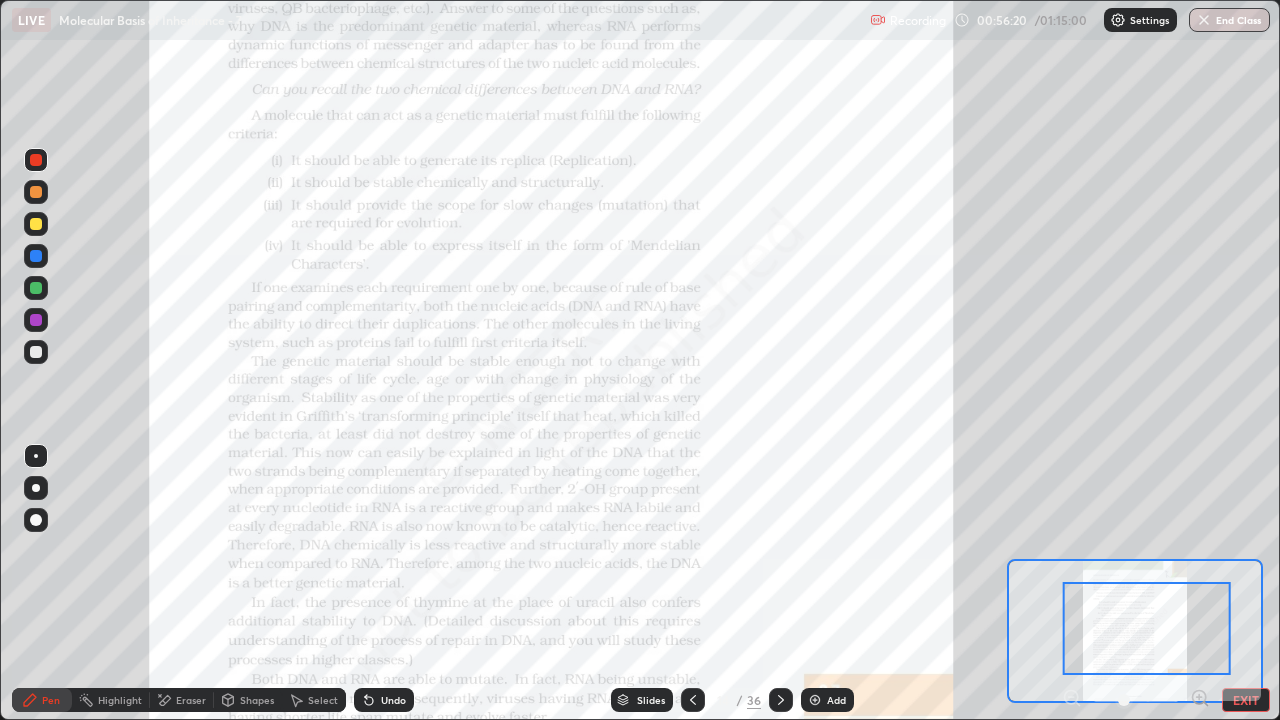 click on "Select" at bounding box center (314, 700) 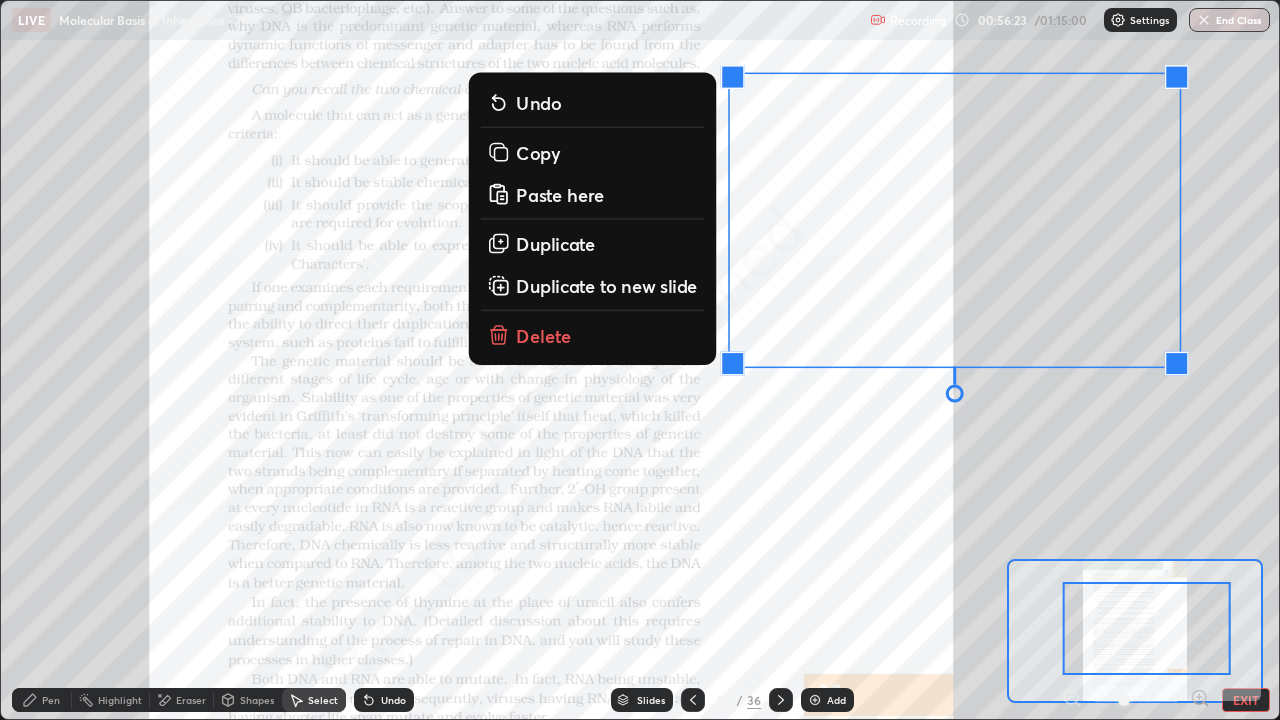 click on "0 ° Undo Copy Paste here Duplicate Duplicate to new slide Delete" at bounding box center [551, 383] 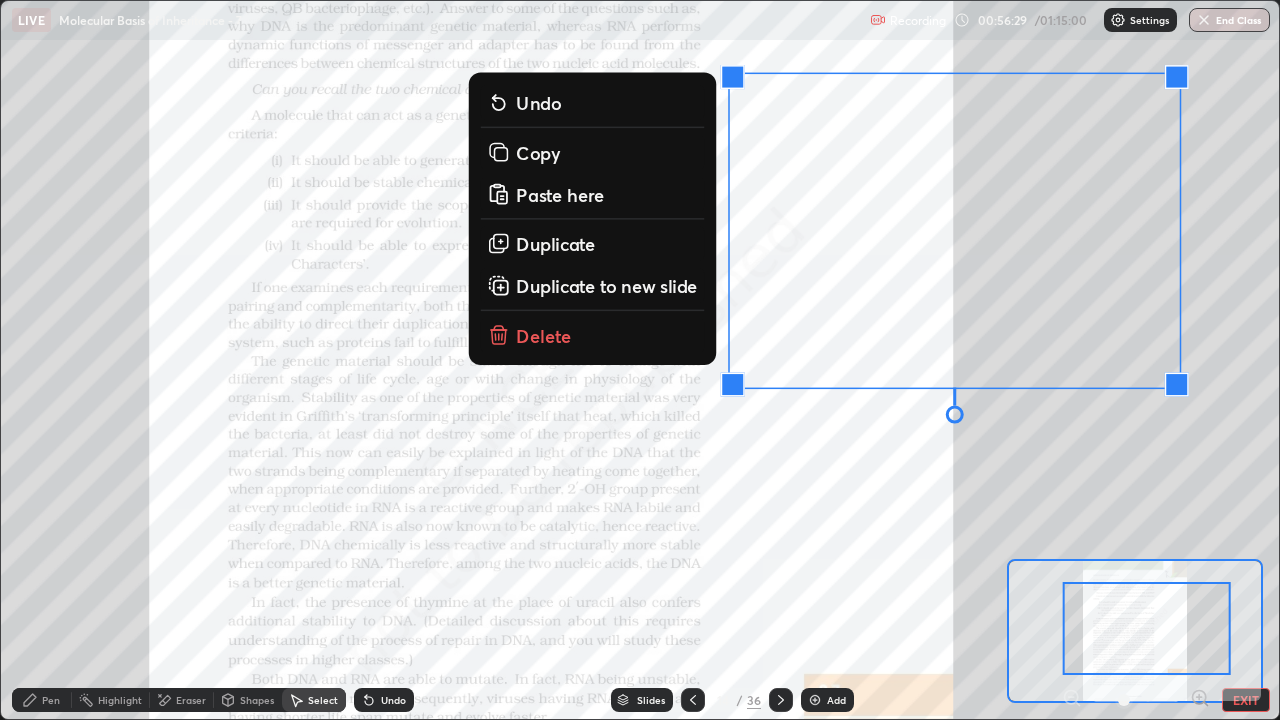 click on "Copy" at bounding box center (538, 153) 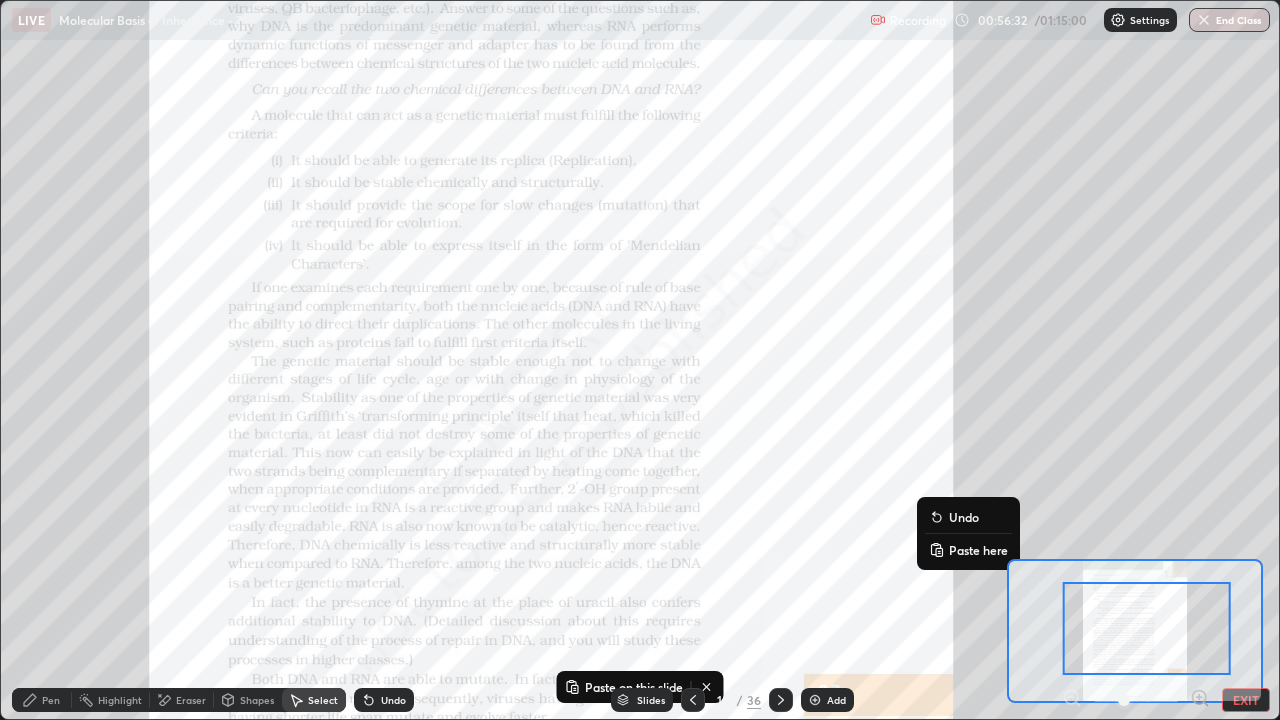 click on "Paste here" at bounding box center [978, 550] 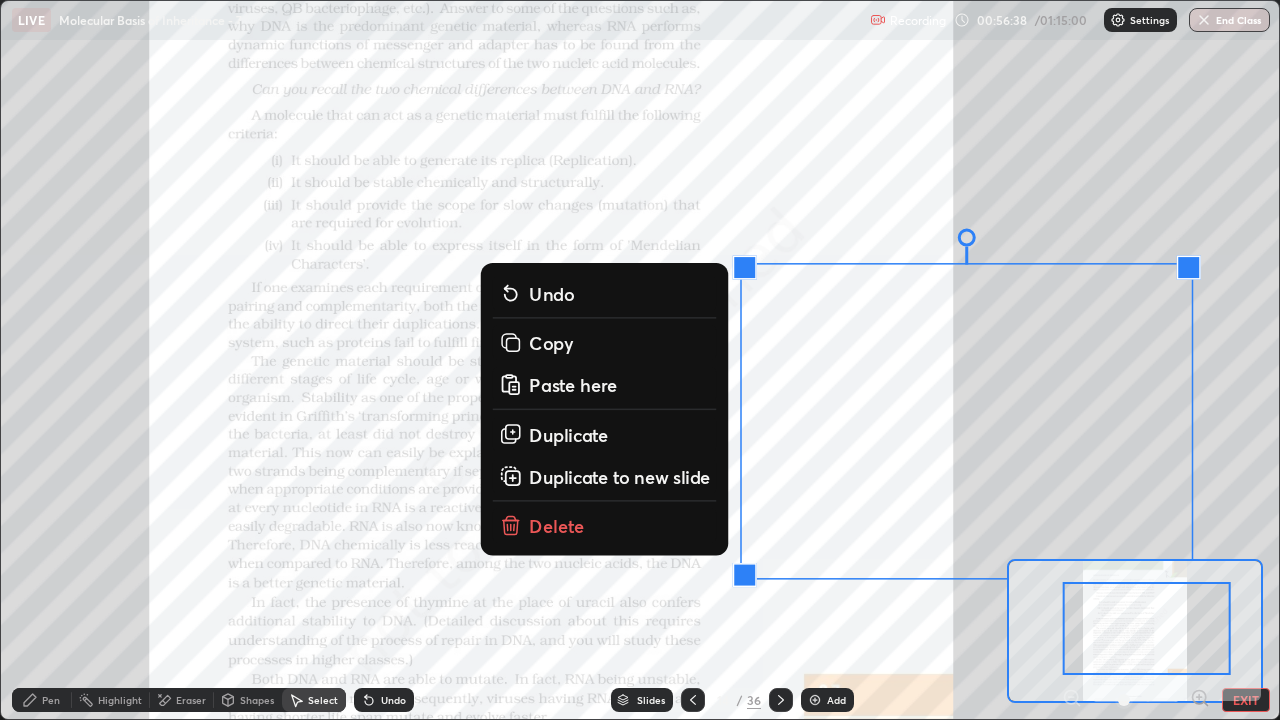 click on "Eraser" at bounding box center (191, 700) 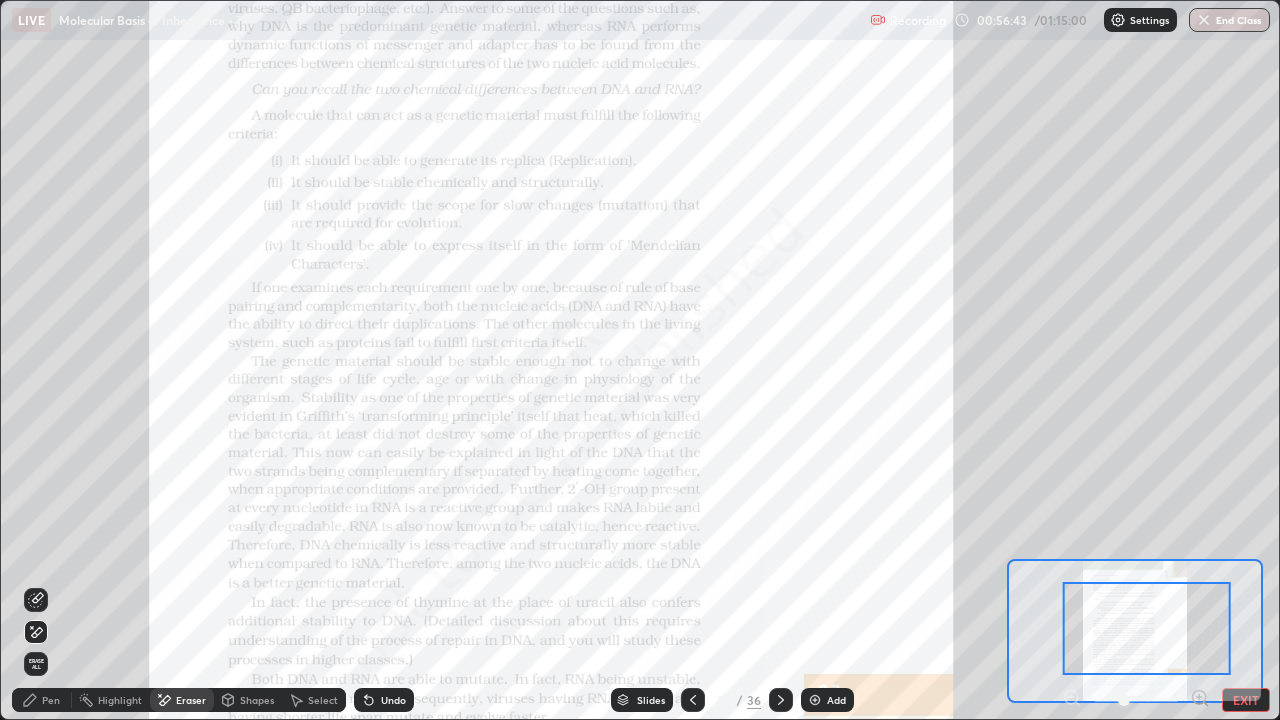 click on "Undo" at bounding box center [384, 700] 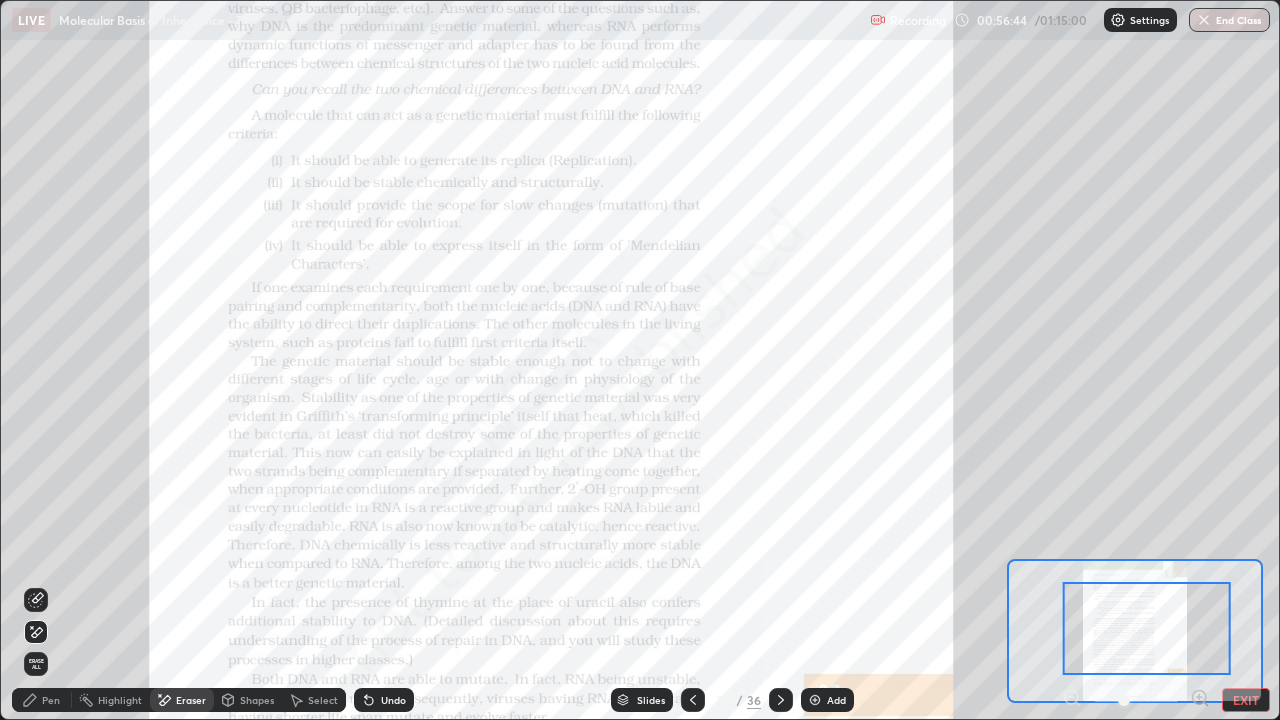 click on "Undo" at bounding box center [393, 700] 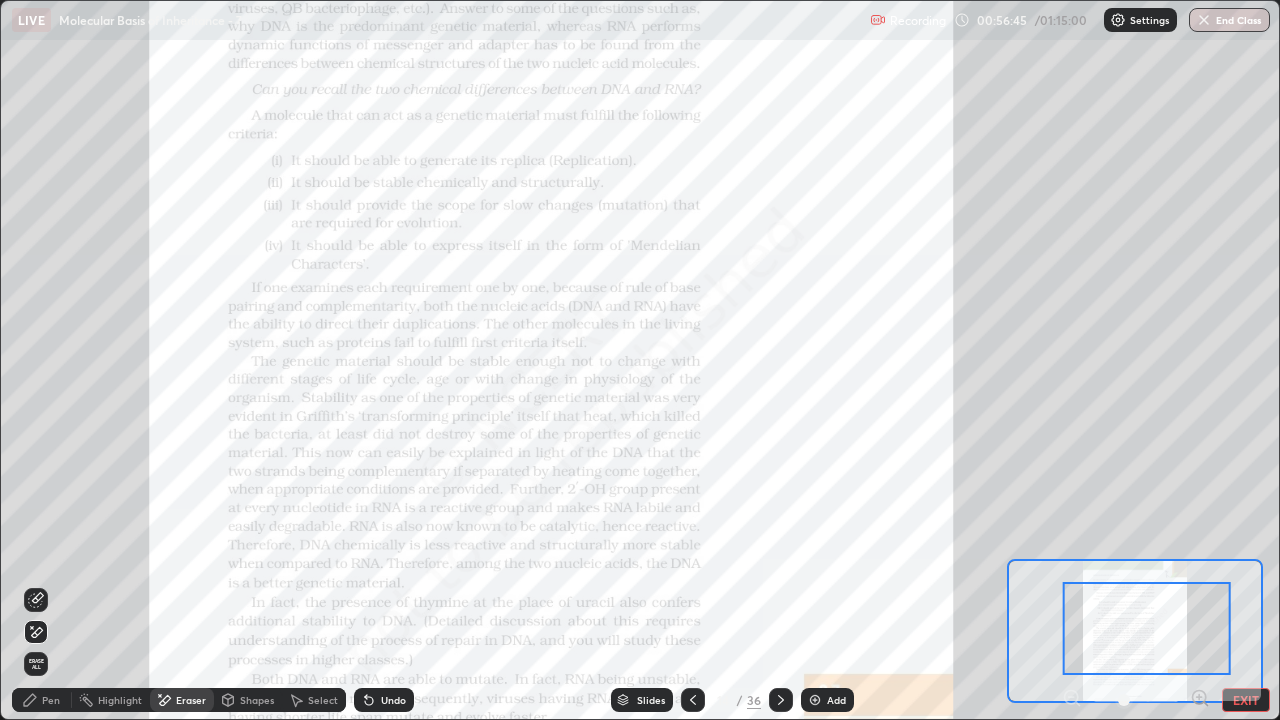 click on "Undo" at bounding box center [393, 700] 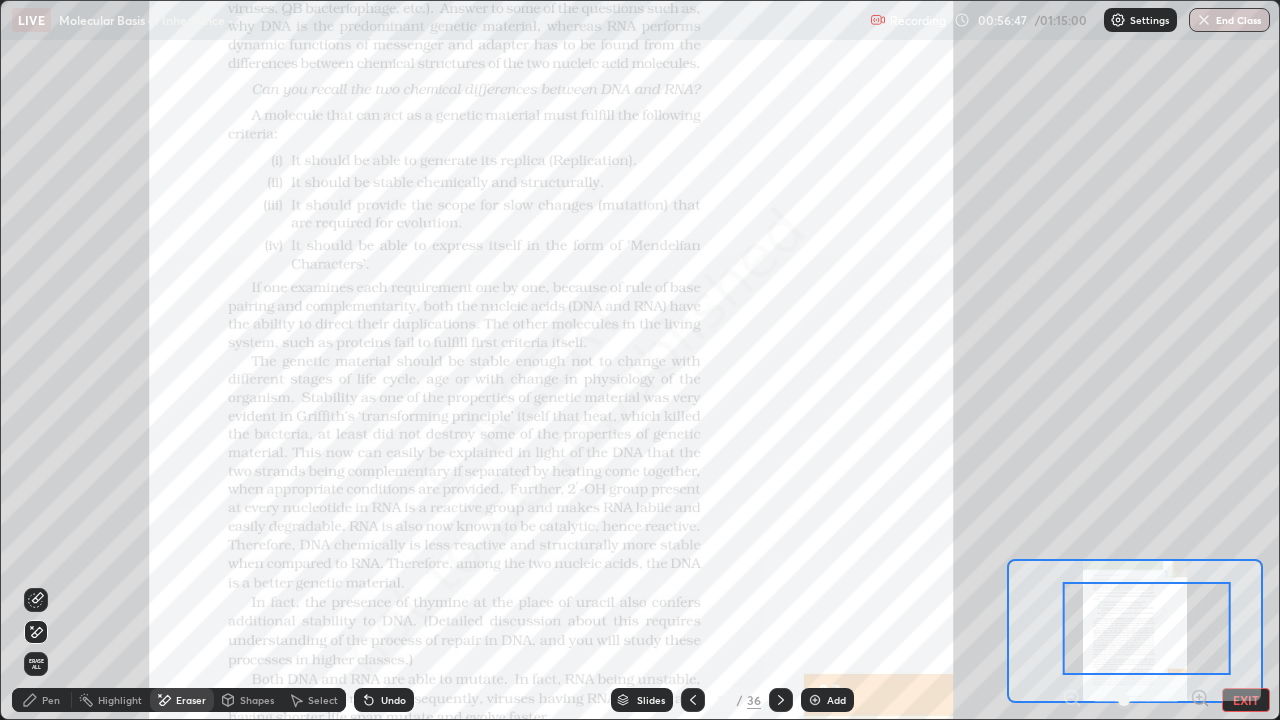 click on "Undo" at bounding box center [384, 700] 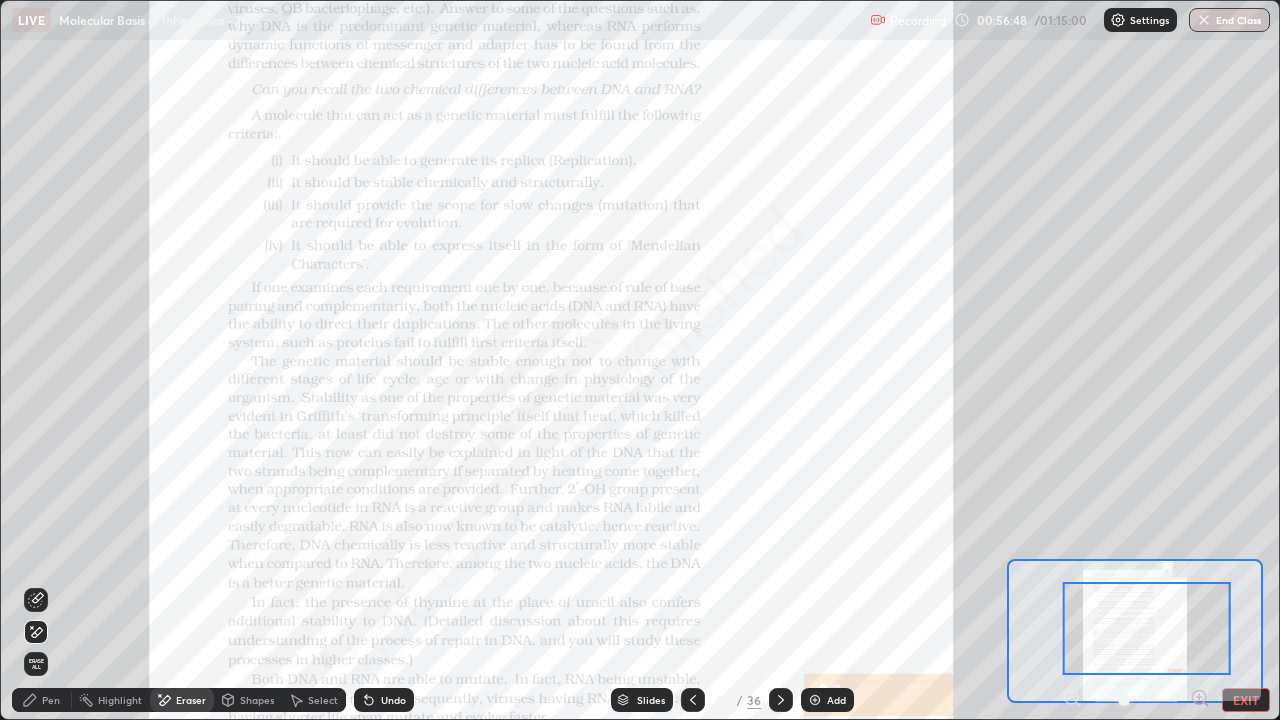 click on "Undo" at bounding box center (384, 700) 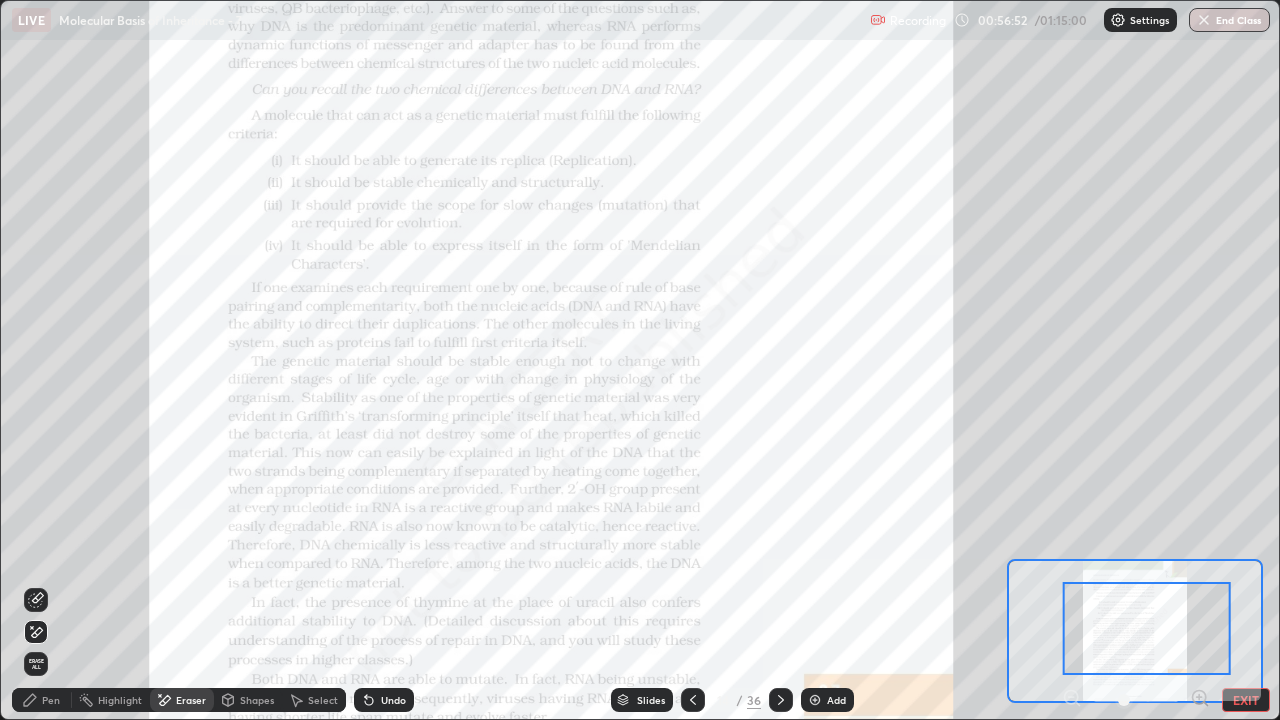 click on "Pen" at bounding box center [42, 700] 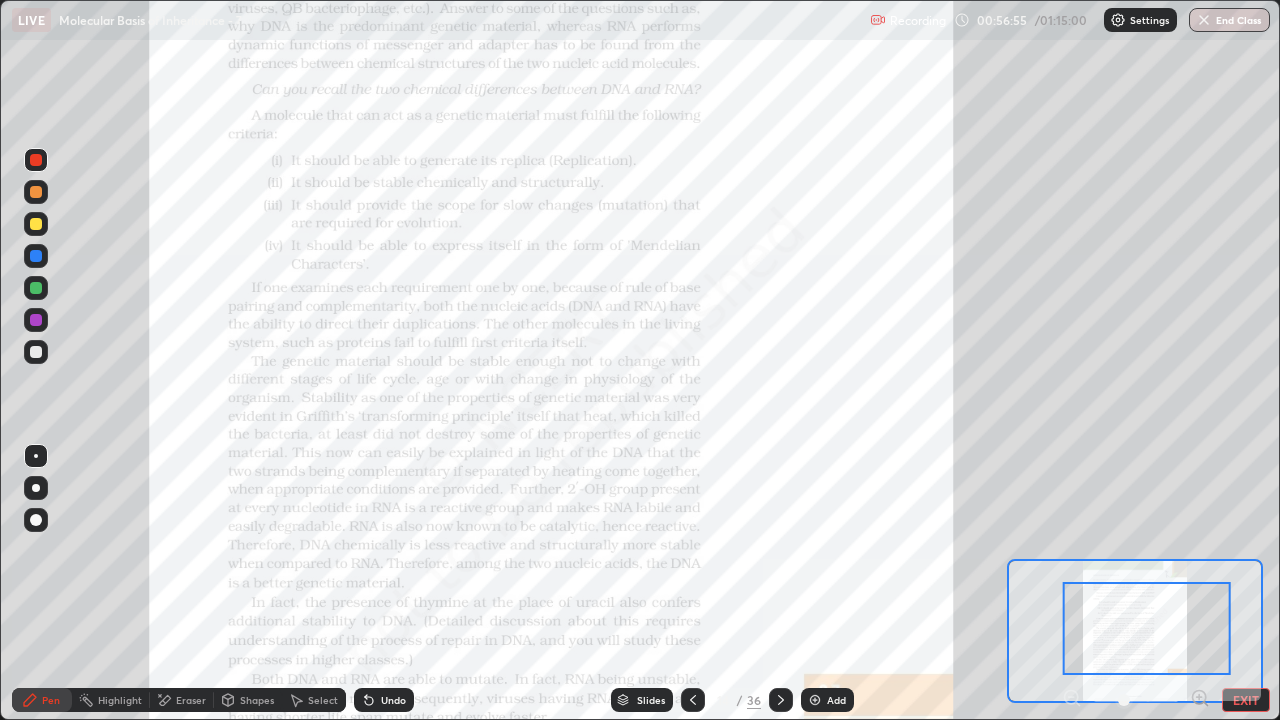 click at bounding box center [36, 224] 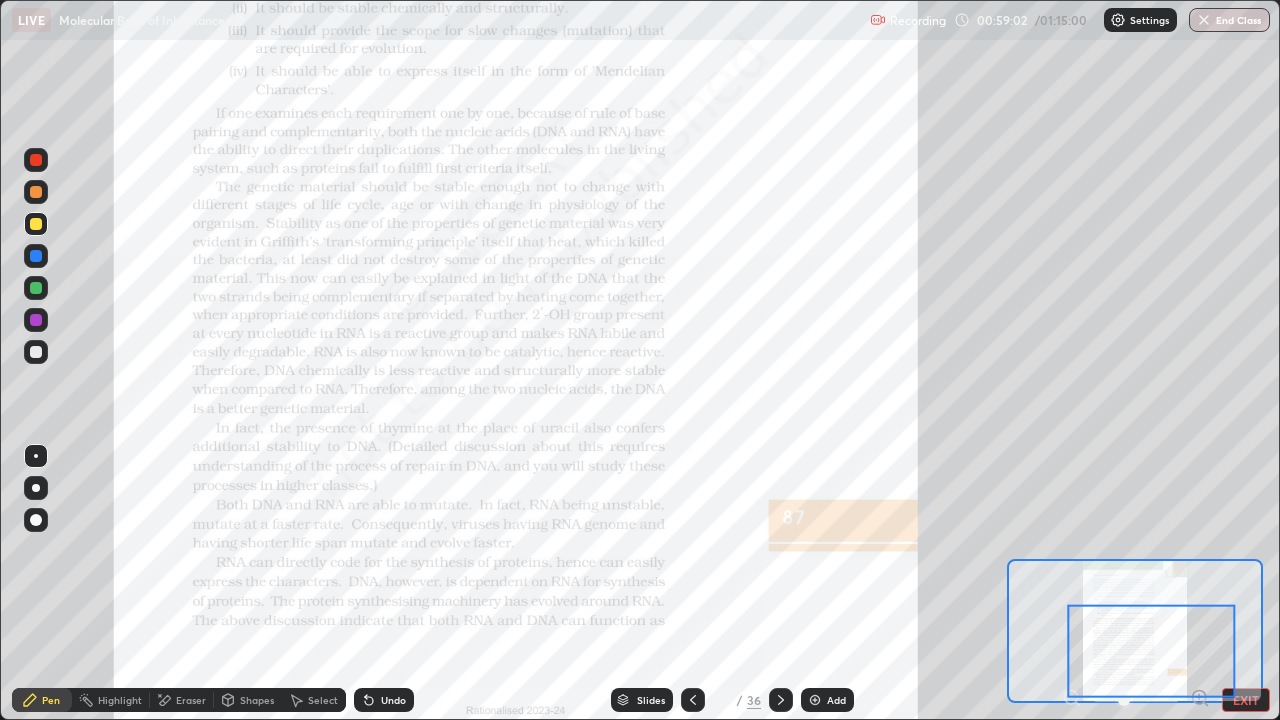click at bounding box center [36, 160] 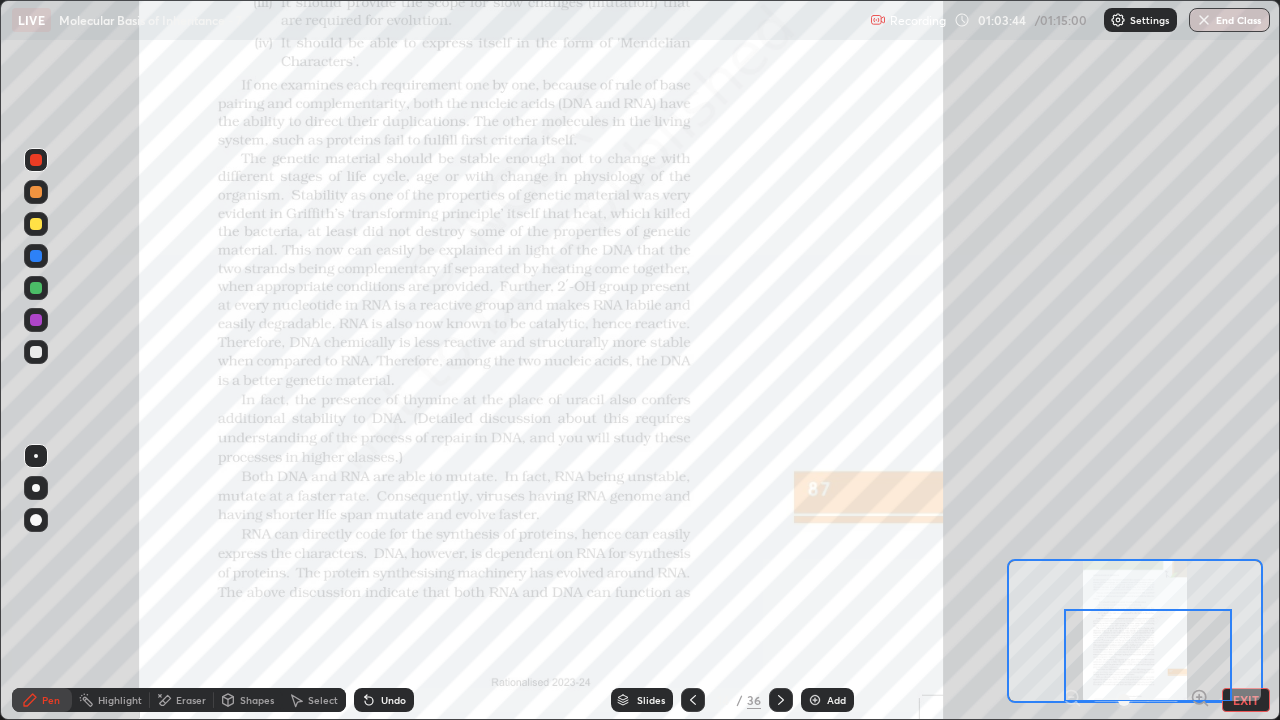 click at bounding box center [36, 320] 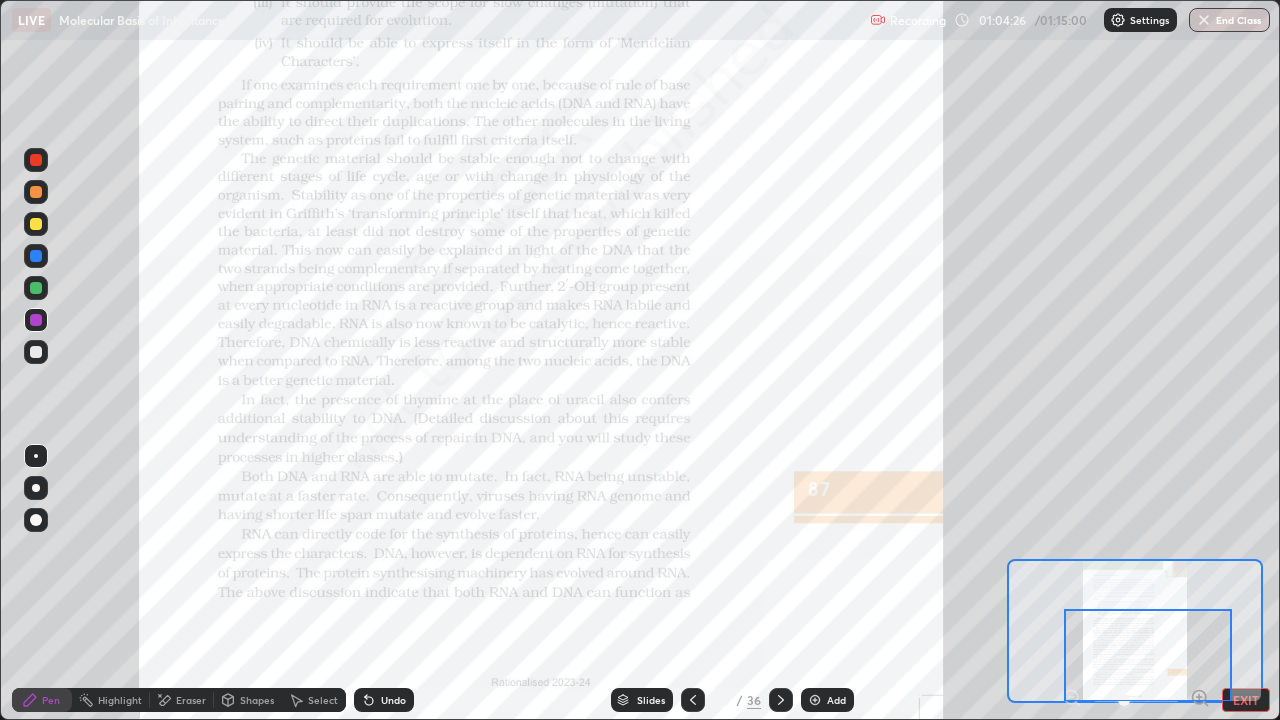 click 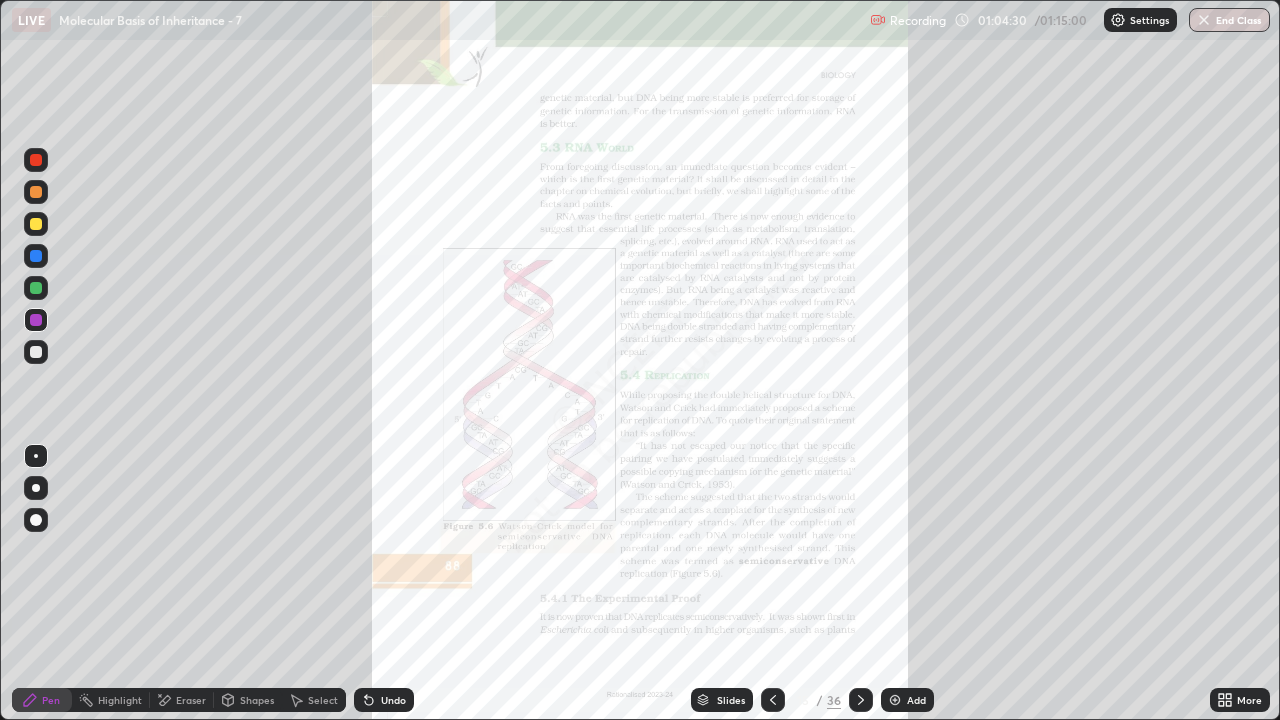 click 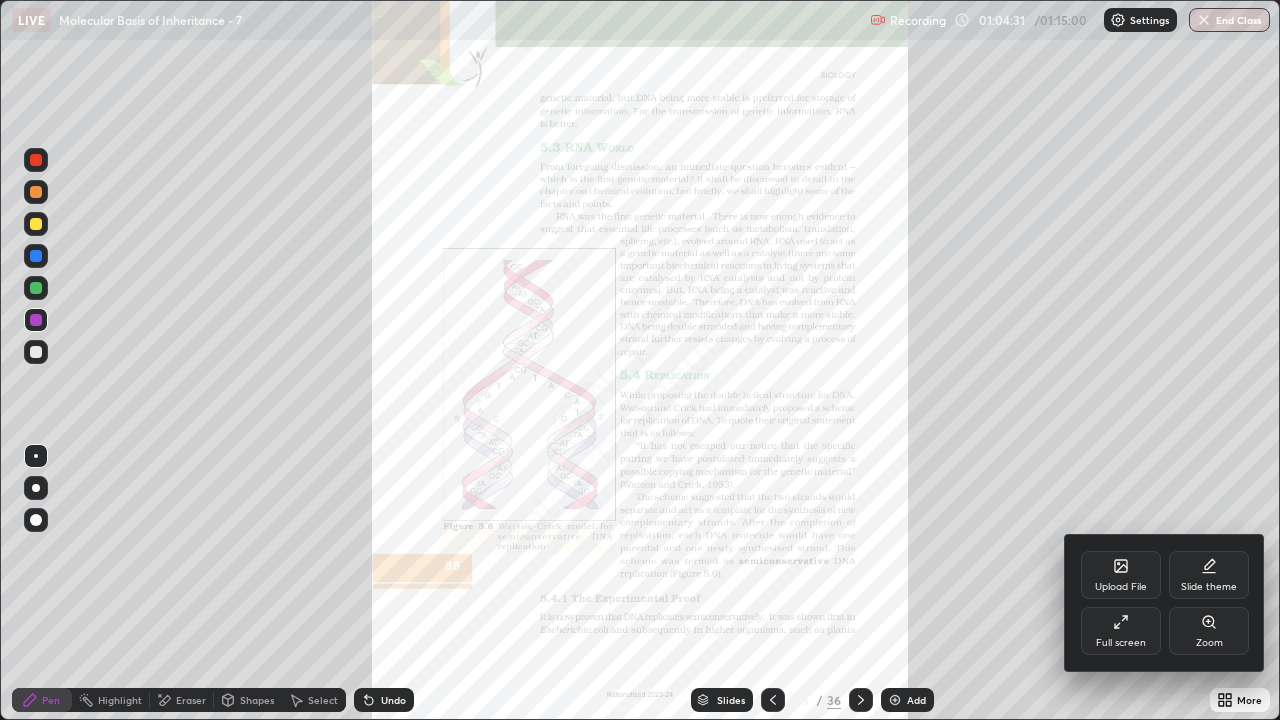 click on "Zoom" at bounding box center (1209, 643) 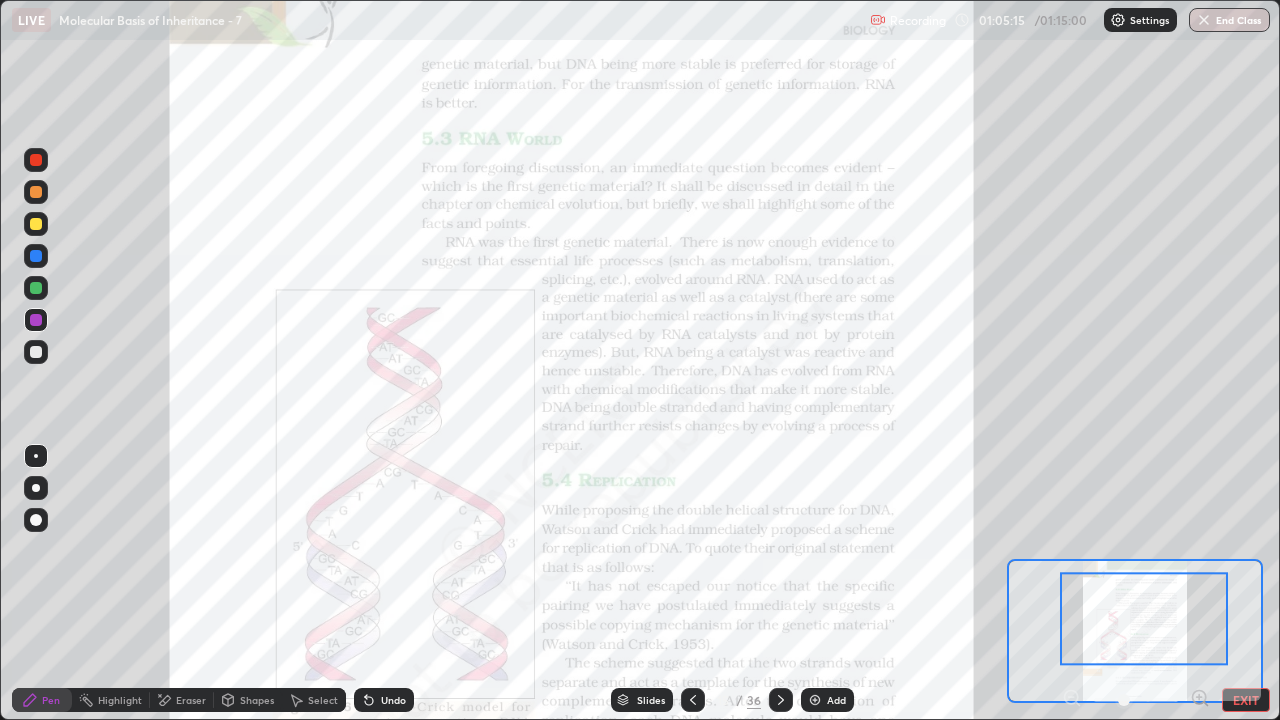 click on "End Class" at bounding box center [1229, 20] 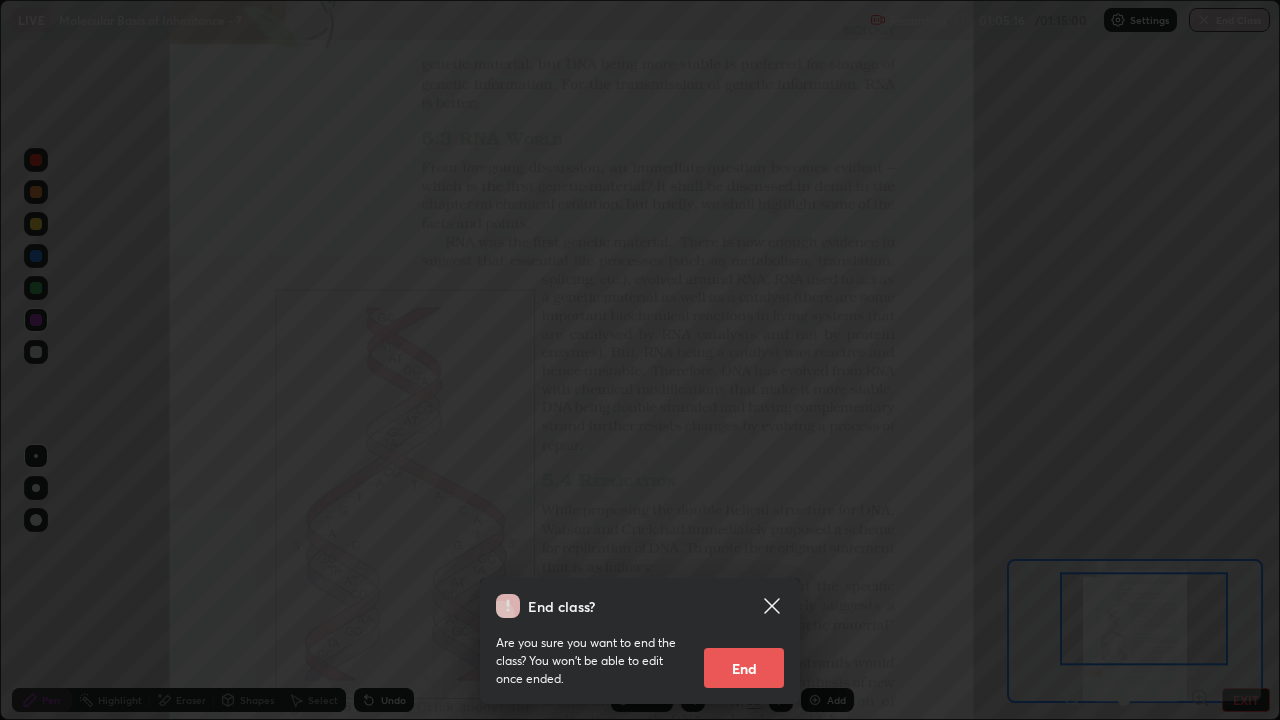 click on "End" at bounding box center [744, 668] 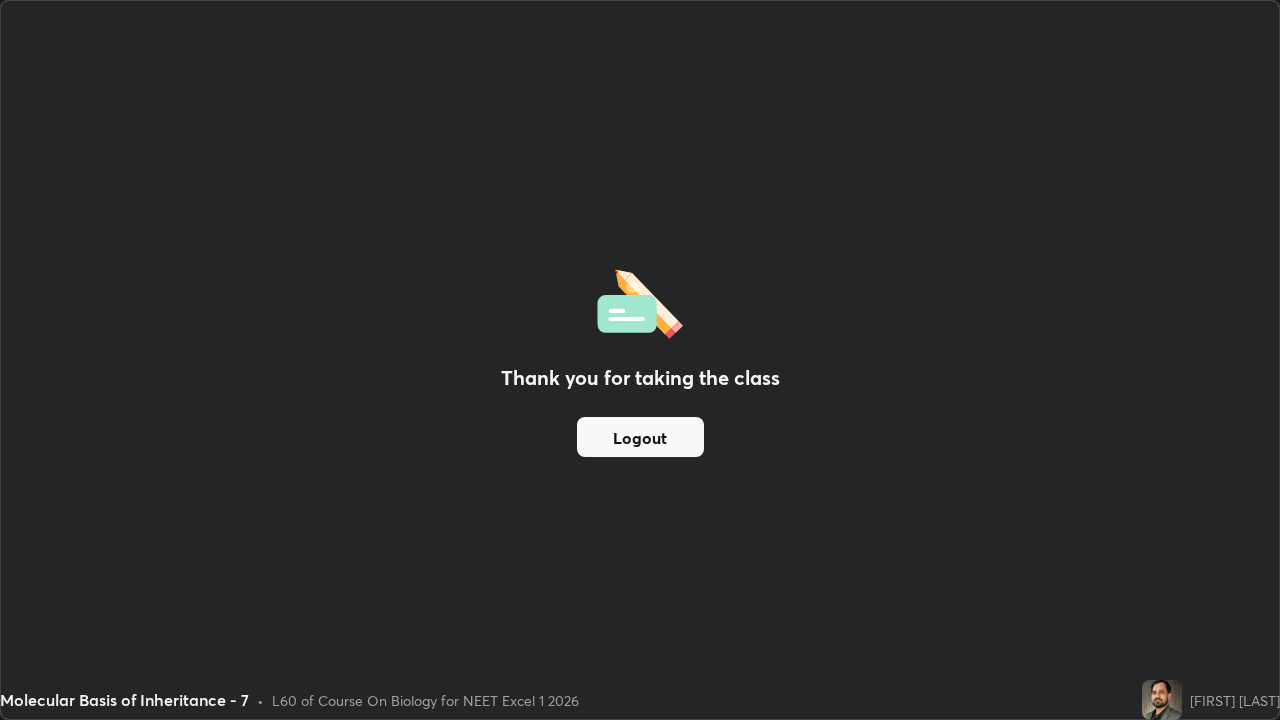 click on "Logout" at bounding box center [640, 437] 